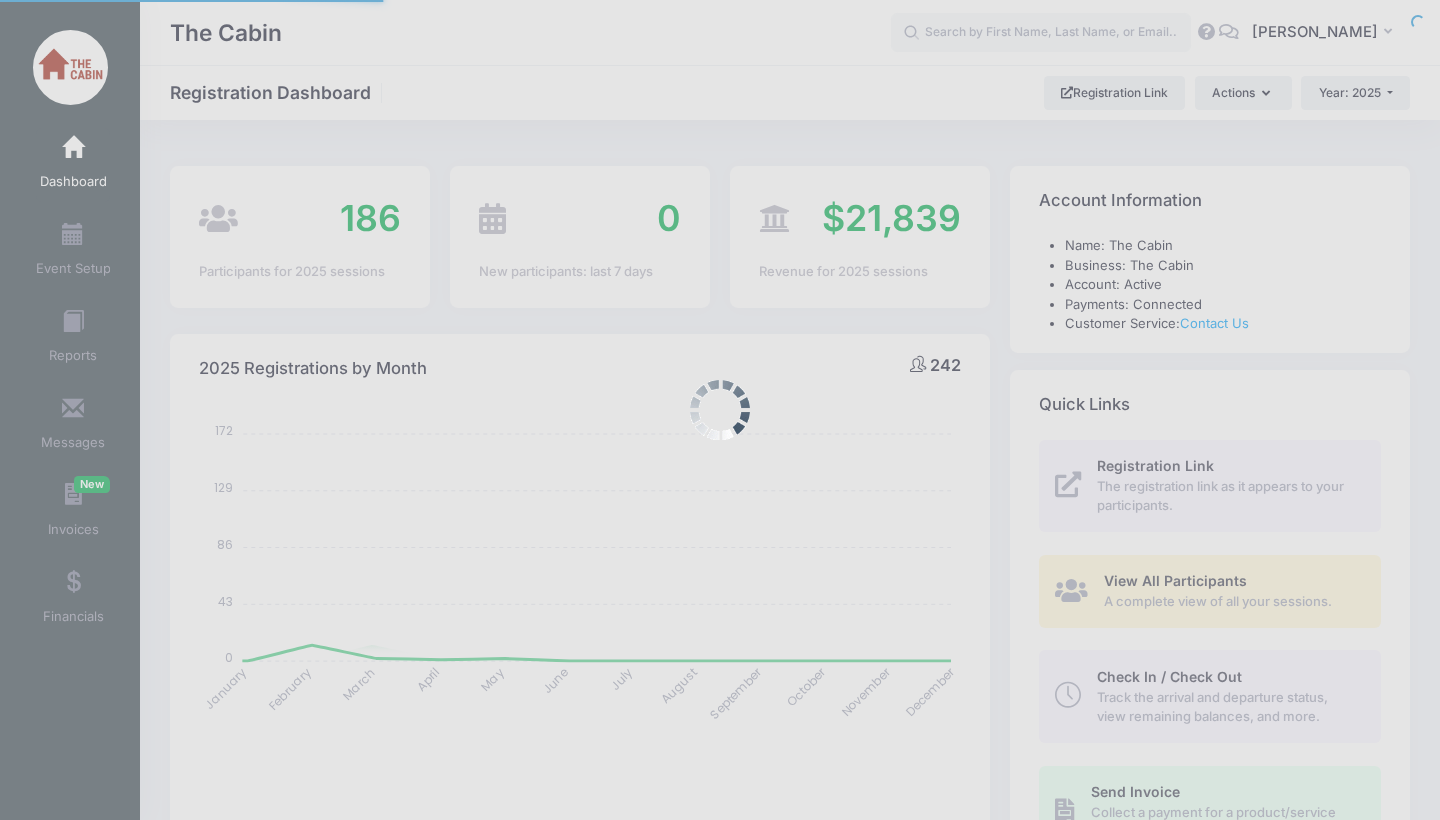 select 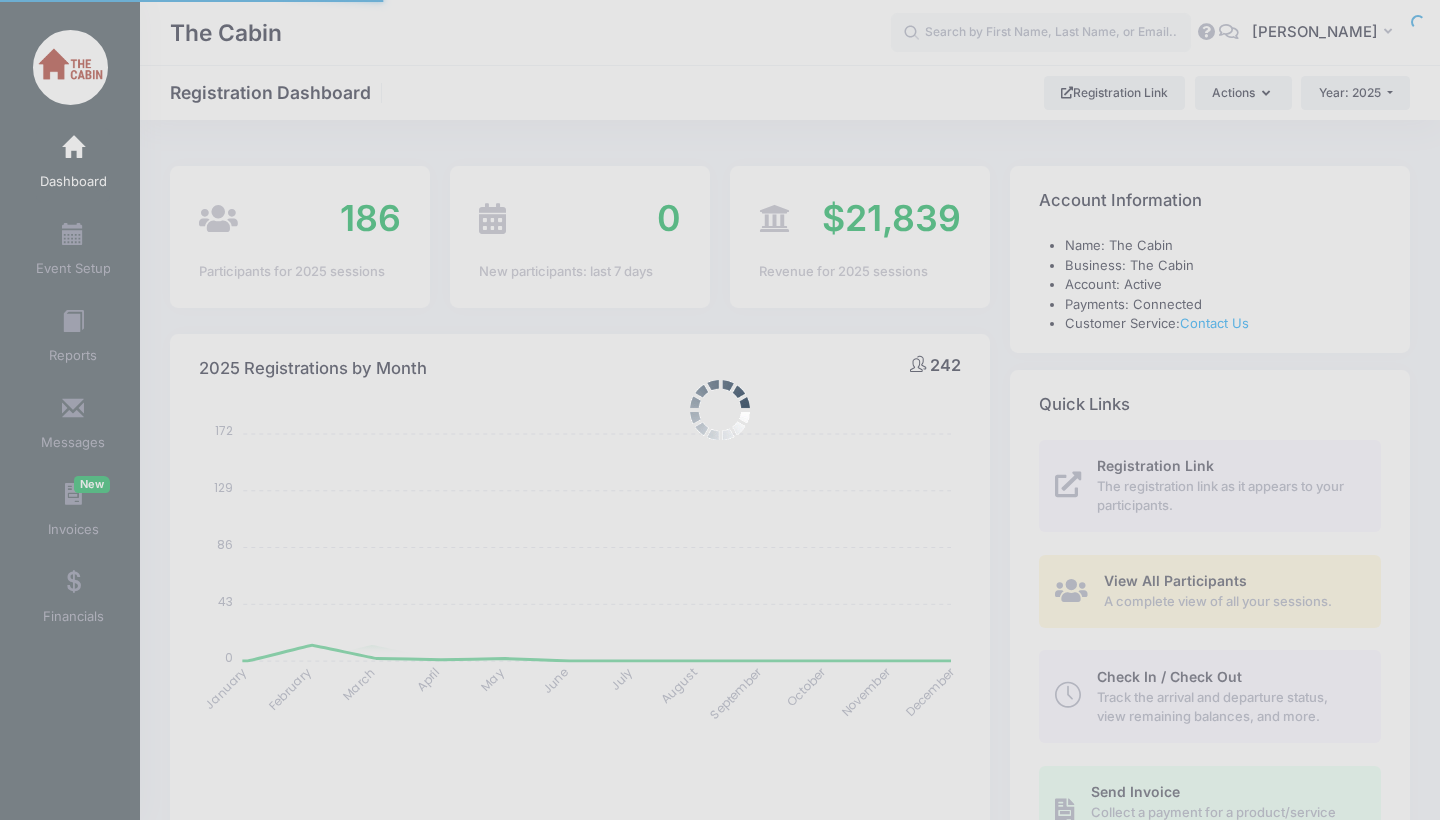 scroll, scrollTop: 0, scrollLeft: 0, axis: both 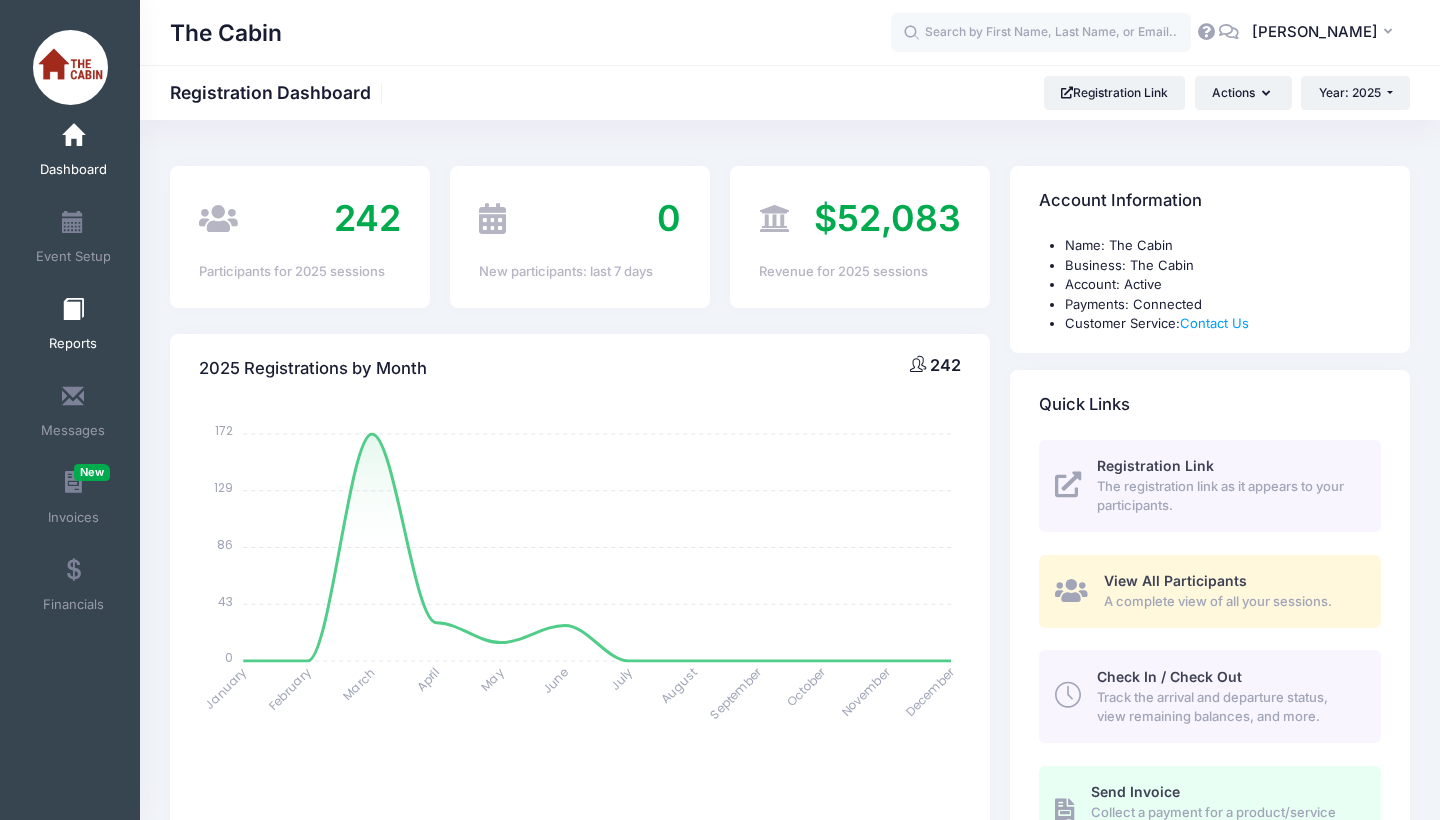 click at bounding box center [73, 310] 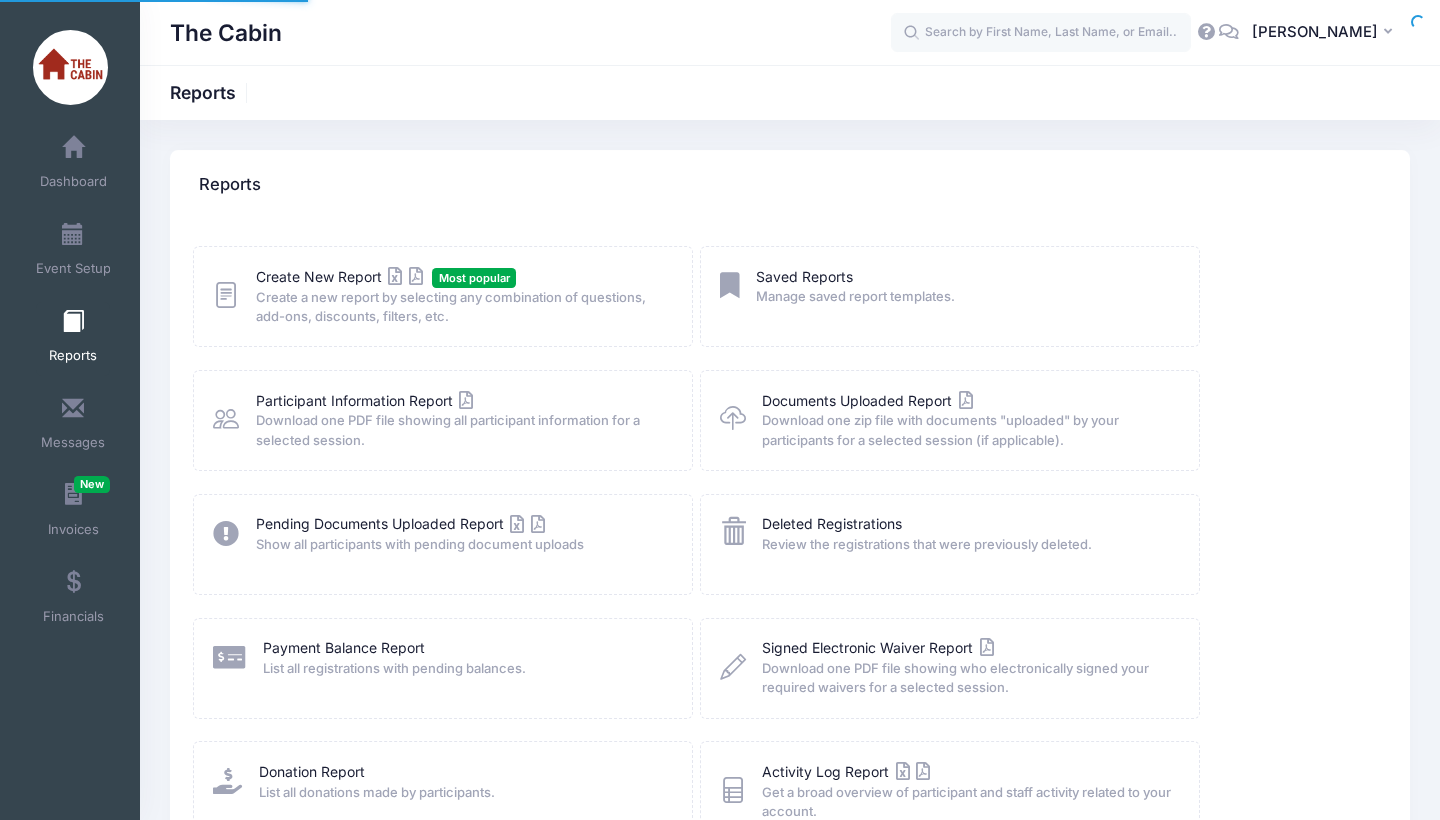 scroll, scrollTop: 0, scrollLeft: 0, axis: both 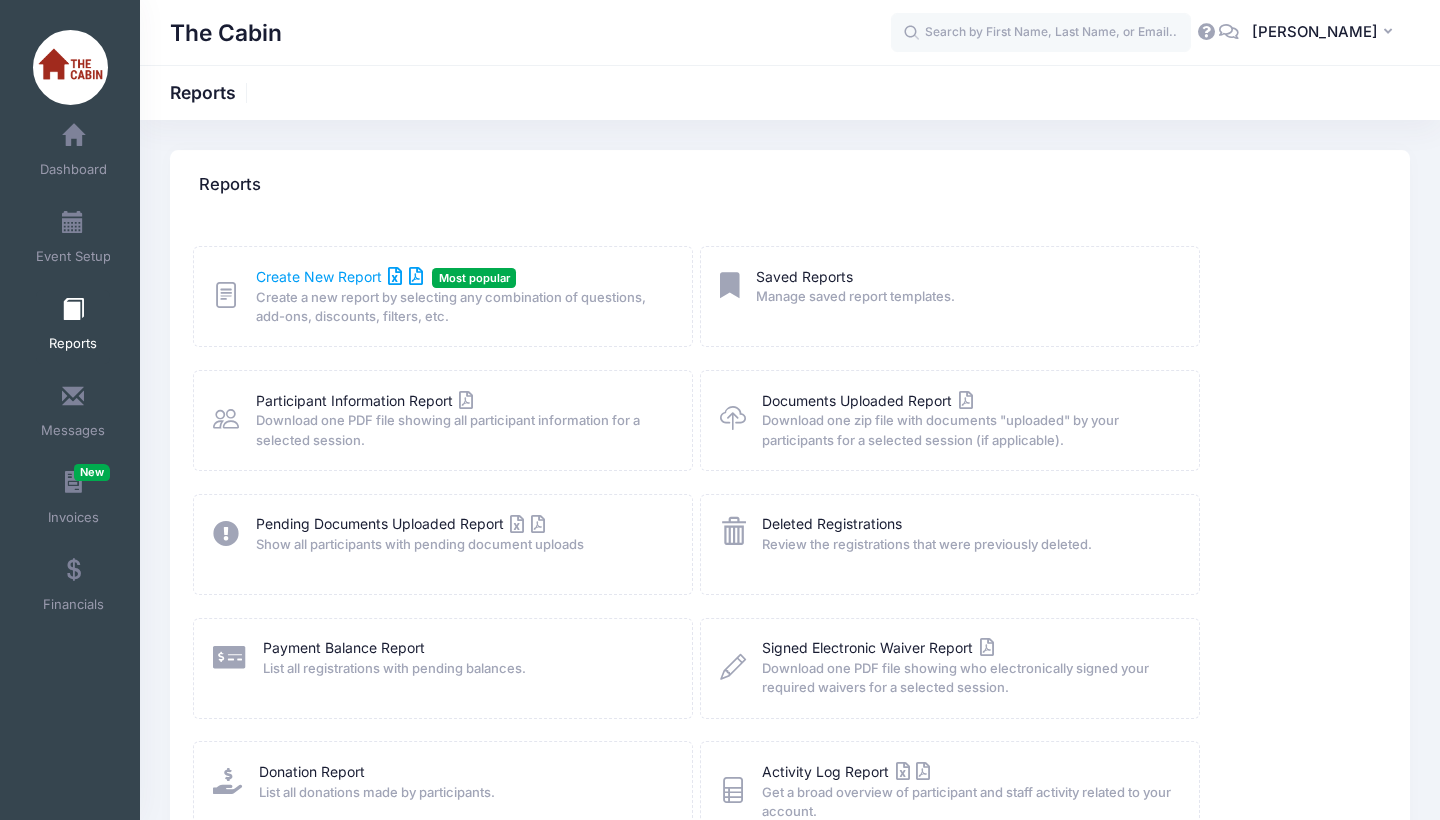 click on "Create New Report" at bounding box center (339, 276) 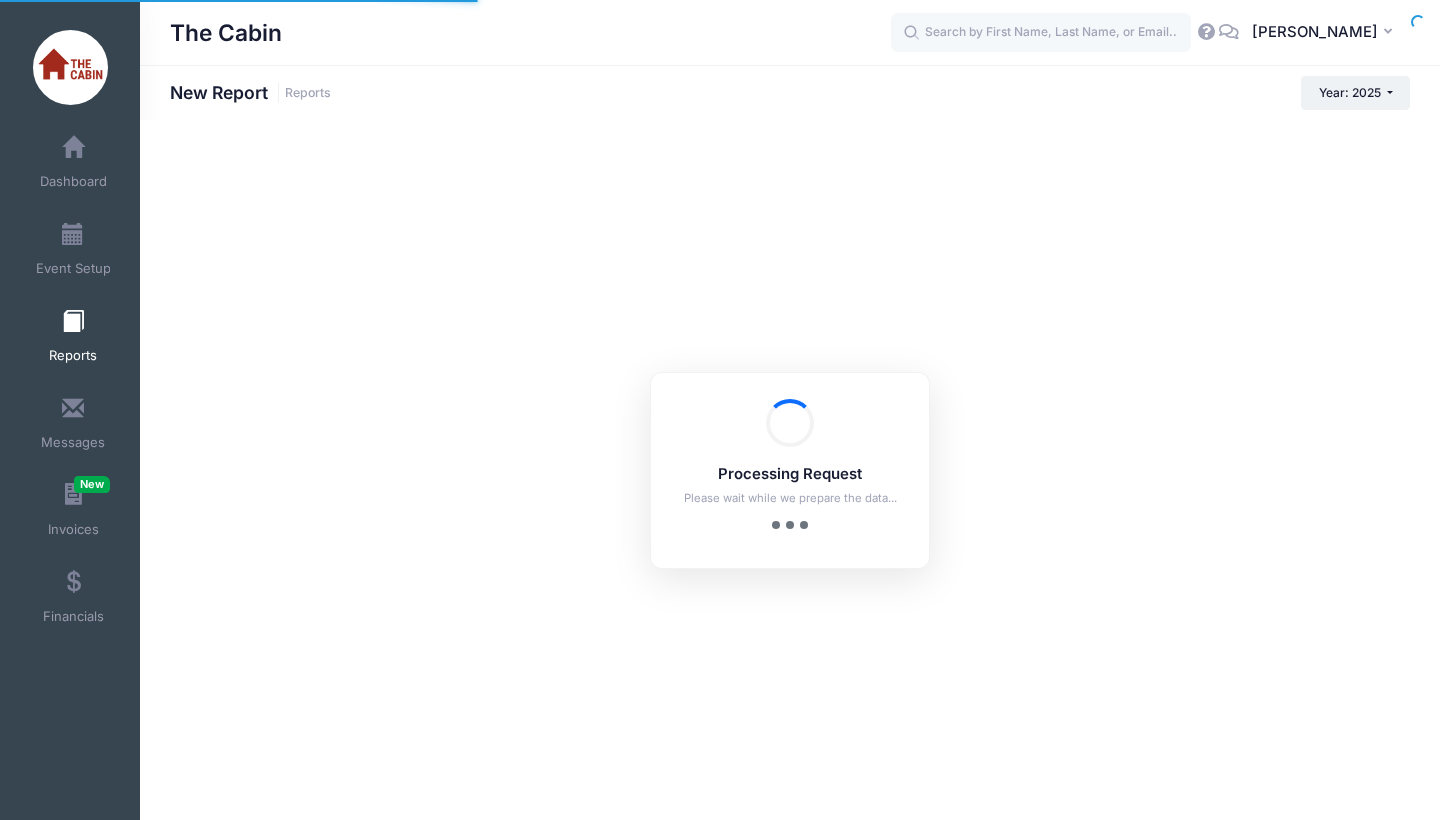 scroll, scrollTop: 0, scrollLeft: 0, axis: both 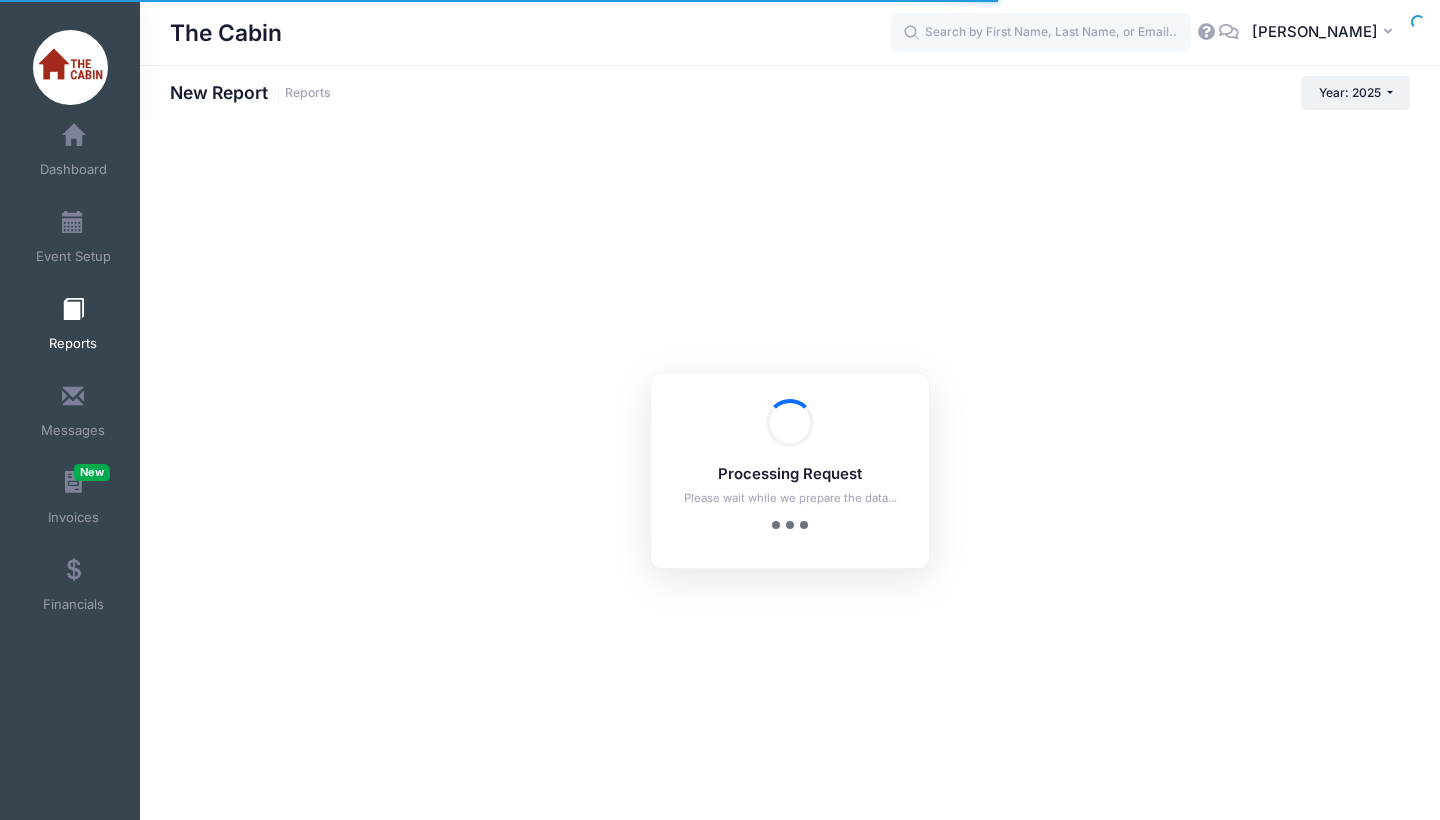 checkbox on "true" 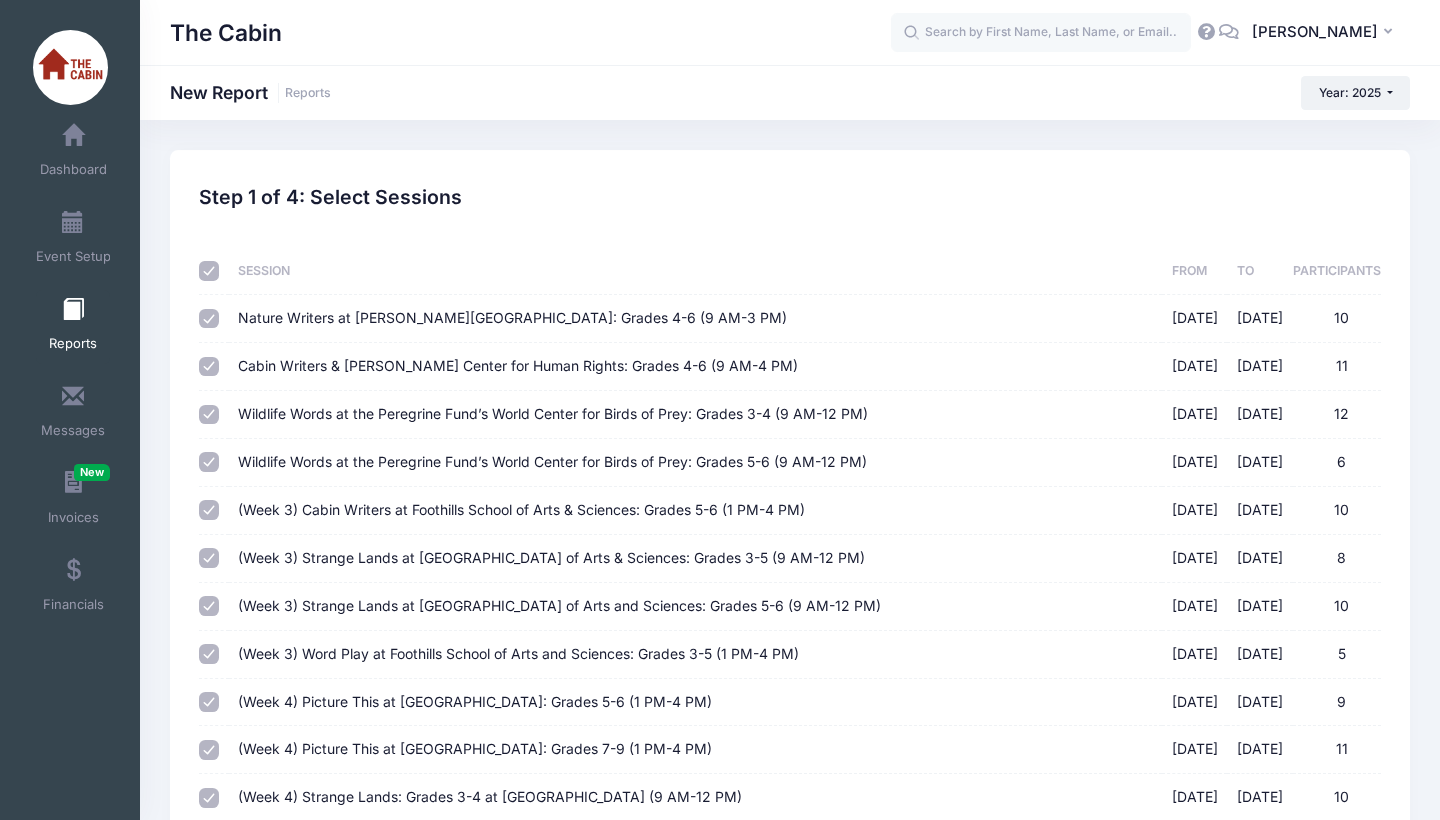 click on "Sessions
Session From To Participants
Nature Writers at Jim Hall Foothills Learning Center: Grades 4-6 (9 AM-3 PM) 06/02/2025 - 06/06/2025  10 06/02/2025 06/06/2025 10
Cabin Writers & Wassmuth Center for Human Rights: Grades 4-6 (9 AM-4 PM) 06/09/2025 - 06/13/2025  11 06/09/2025 06/13/2025 11
Wildlife Words at the Peregrine Fund’s World Center for Birds of Prey: Grades 3-4 (9 AM-12 PM) 06/09/2025 - 06/13/2025  12 06/09/2025 06/13/2025 12
Wildlife Words at the Peregrine Fund’s World Center for Birds of Prey: Grades 5-6 (9 AM-12 PM)  6 6 10" at bounding box center (790, 901) 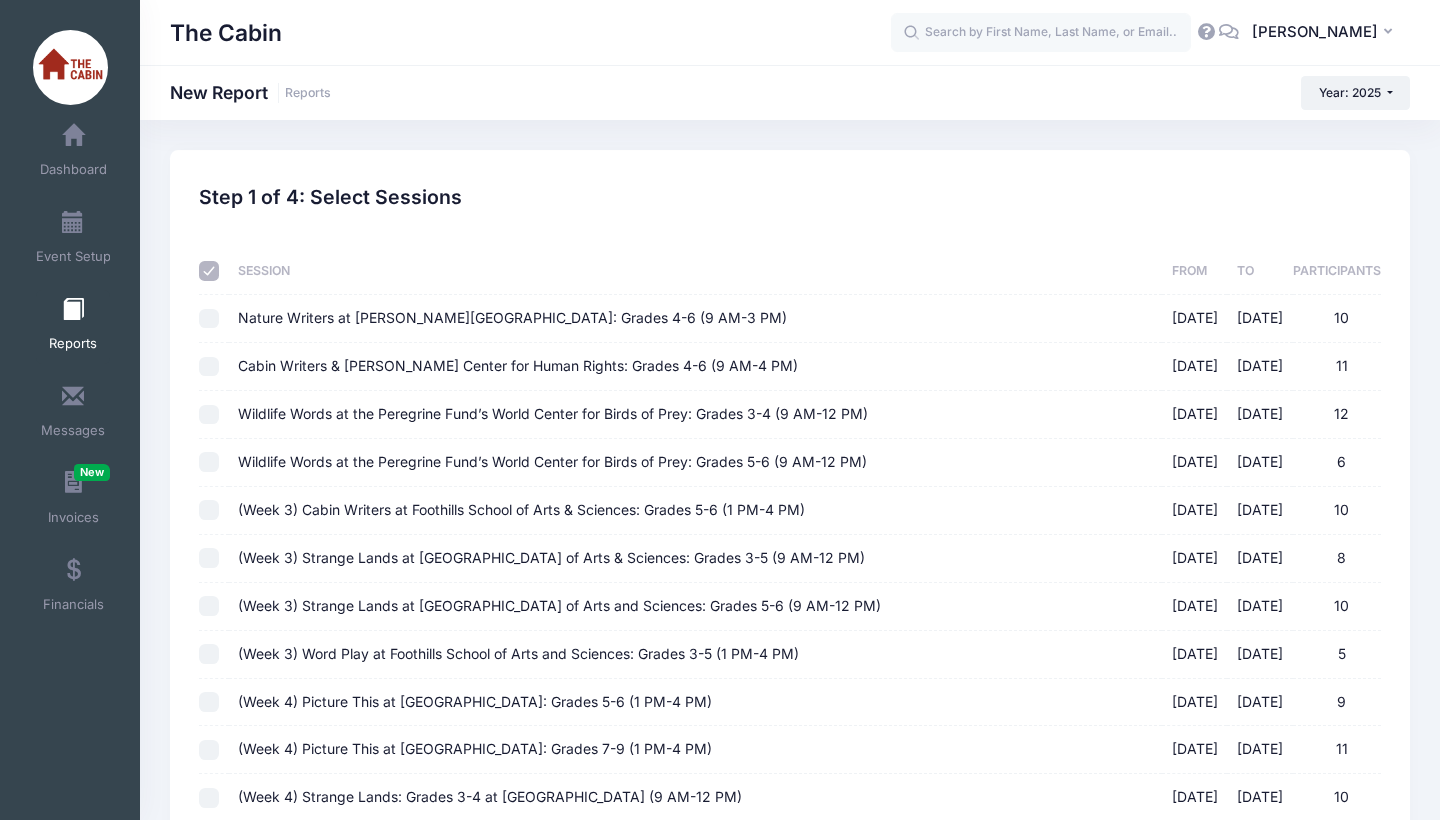 checkbox on "false" 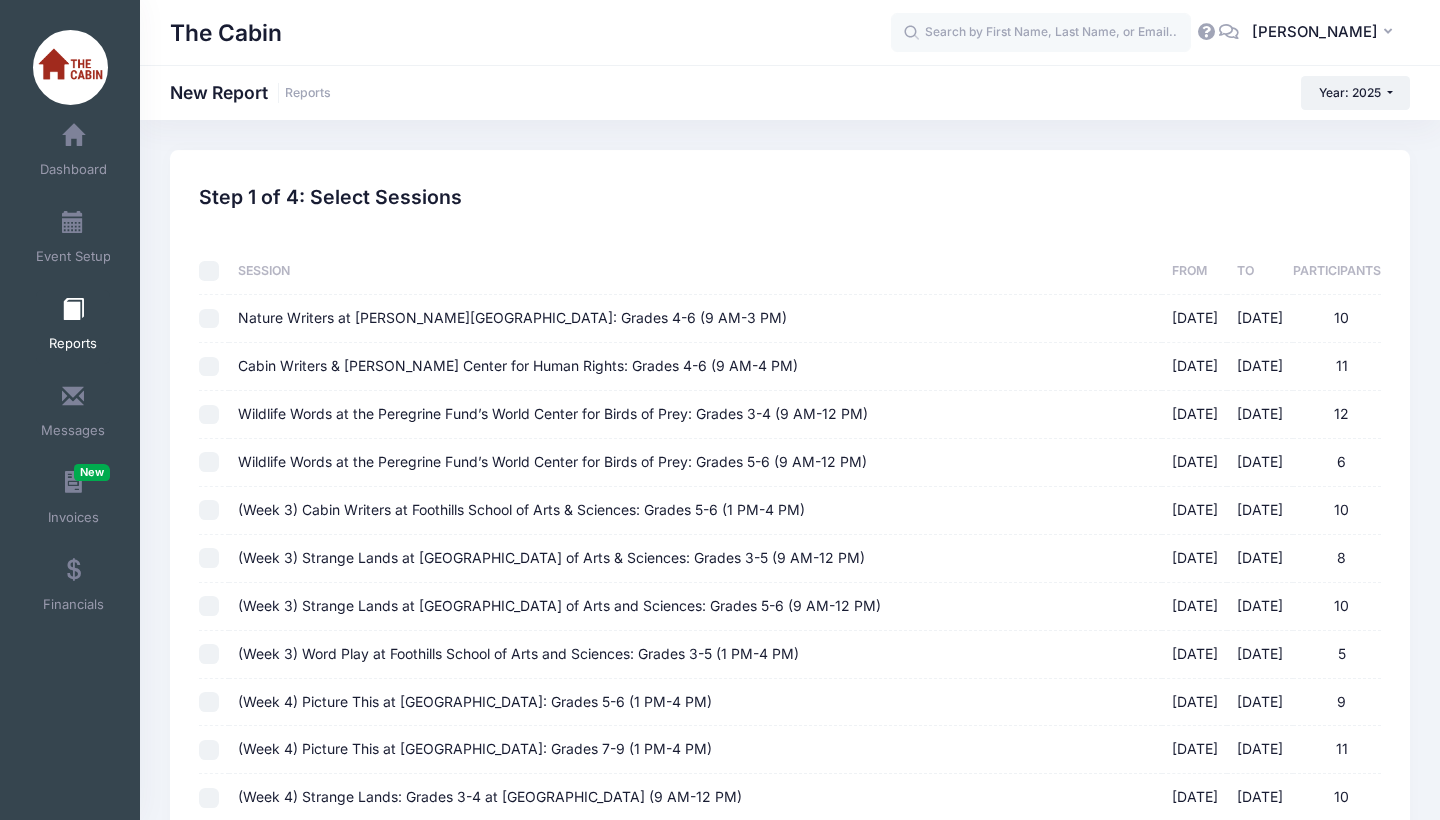 checkbox on "false" 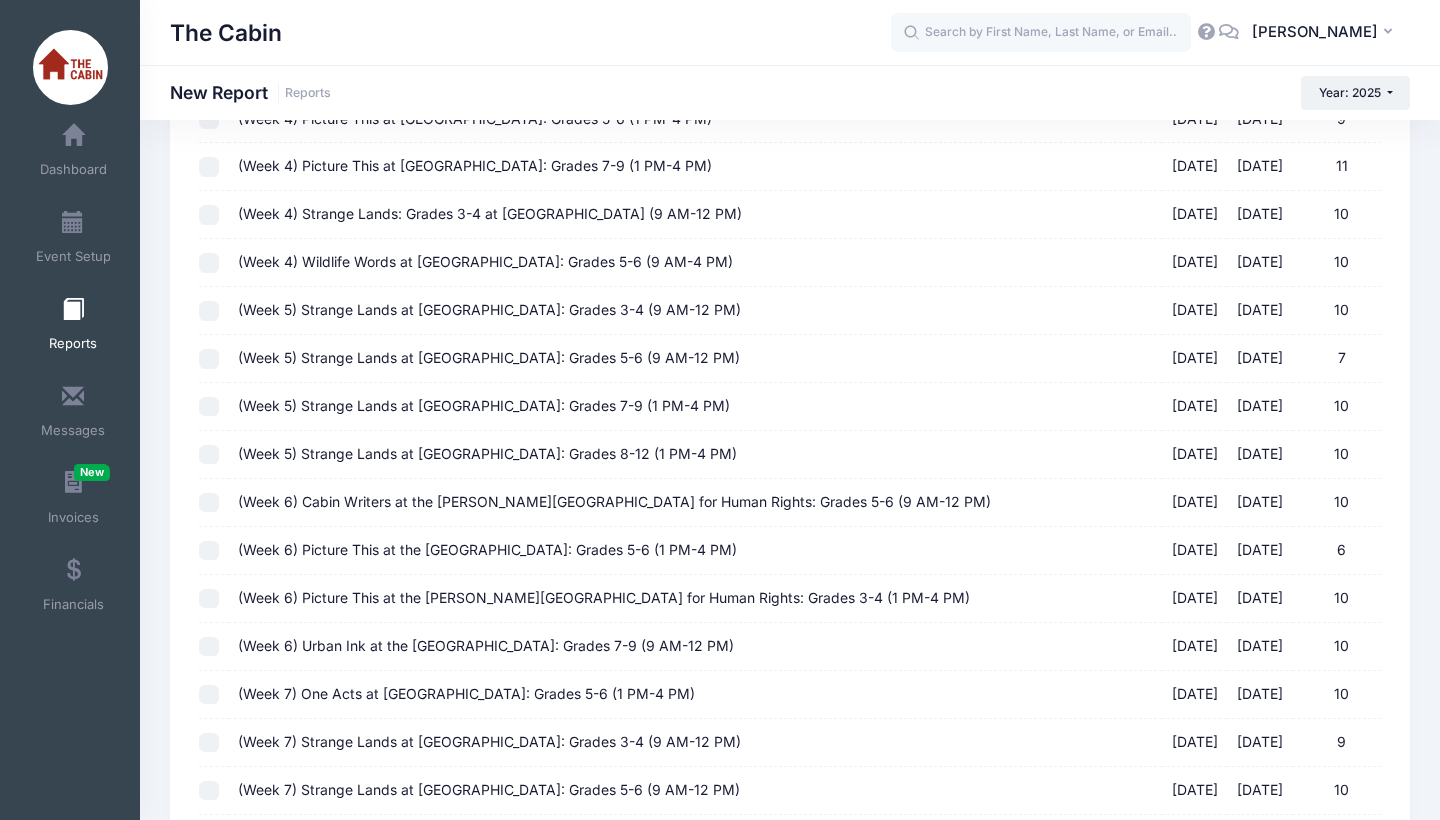 scroll, scrollTop: 606, scrollLeft: 0, axis: vertical 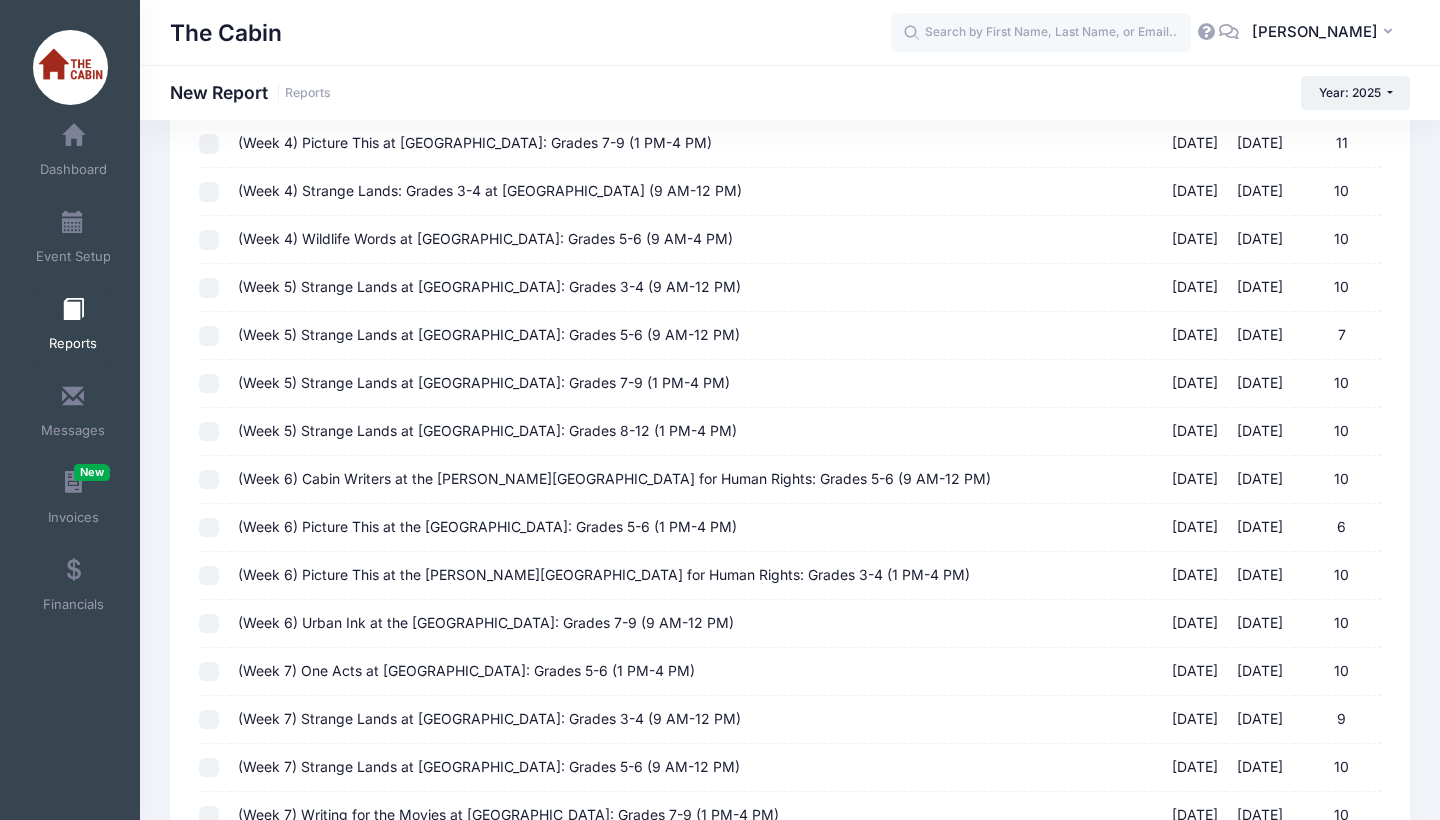 click on "(Week 7) Strange Lands at Boise Art Museum: Grades 3-4 (9 AM-12 PM) 07/28/2025 - 08/01/2025  9" at bounding box center [209, 720] 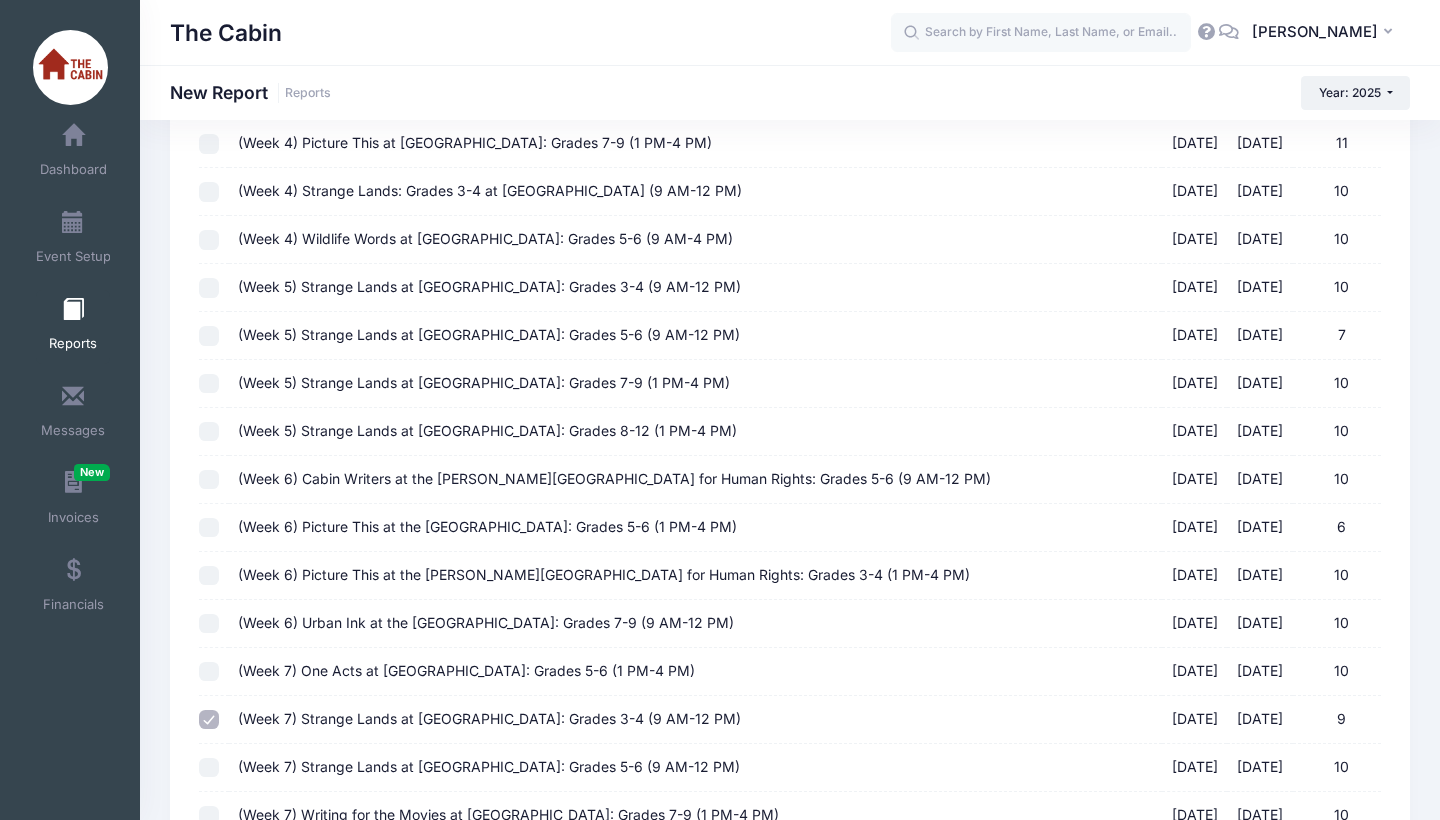 click on "Previous
Next
Step  1  of 4:  Select Sessions
1  Select Sessions
2 Select Information
3  Select Filters
4 Create Report
Created By Participant
Added by Director
Step 1 of 4: Select Sessions
Sessions
Session" at bounding box center [790, 302] 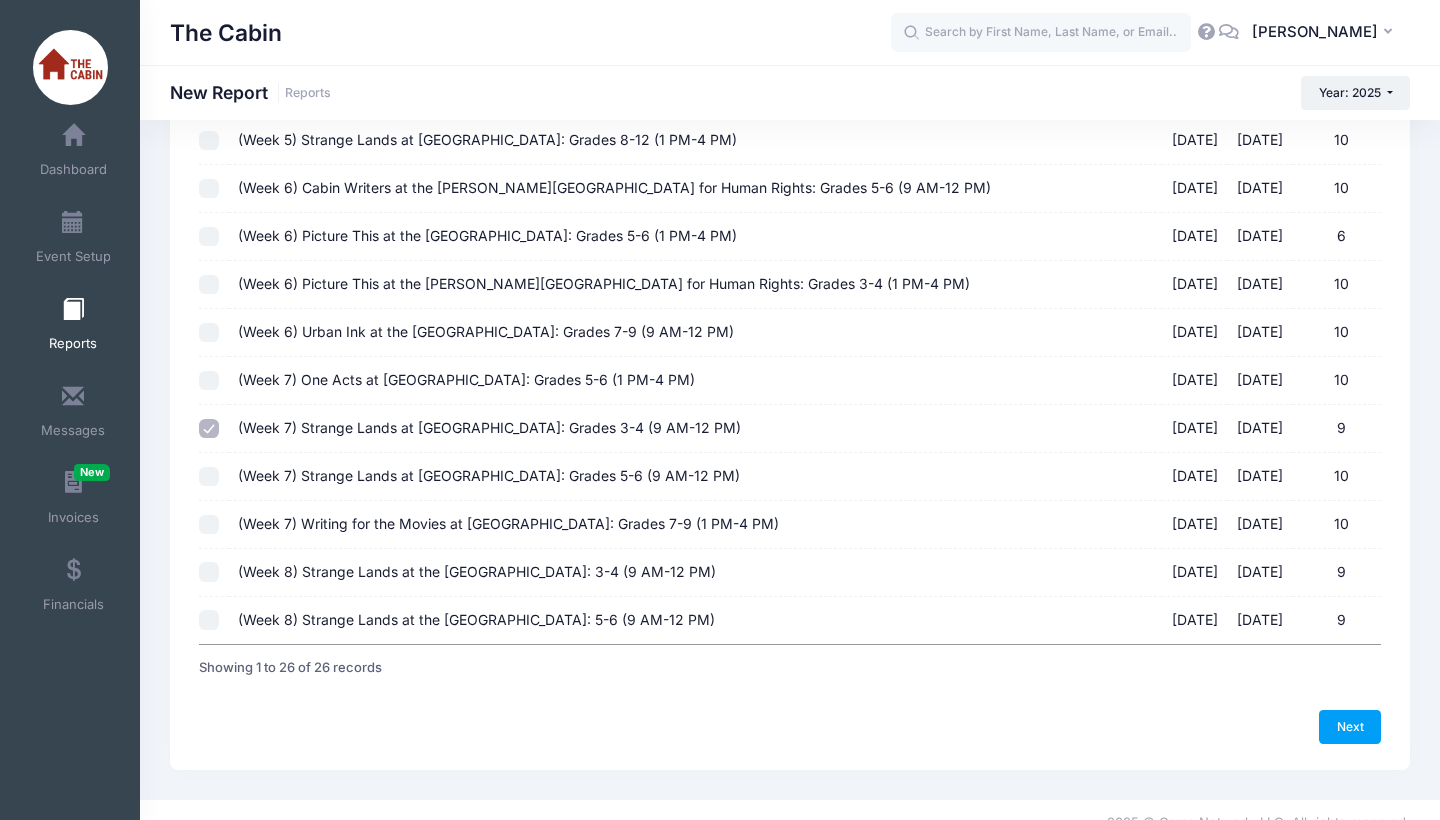 scroll, scrollTop: 896, scrollLeft: 0, axis: vertical 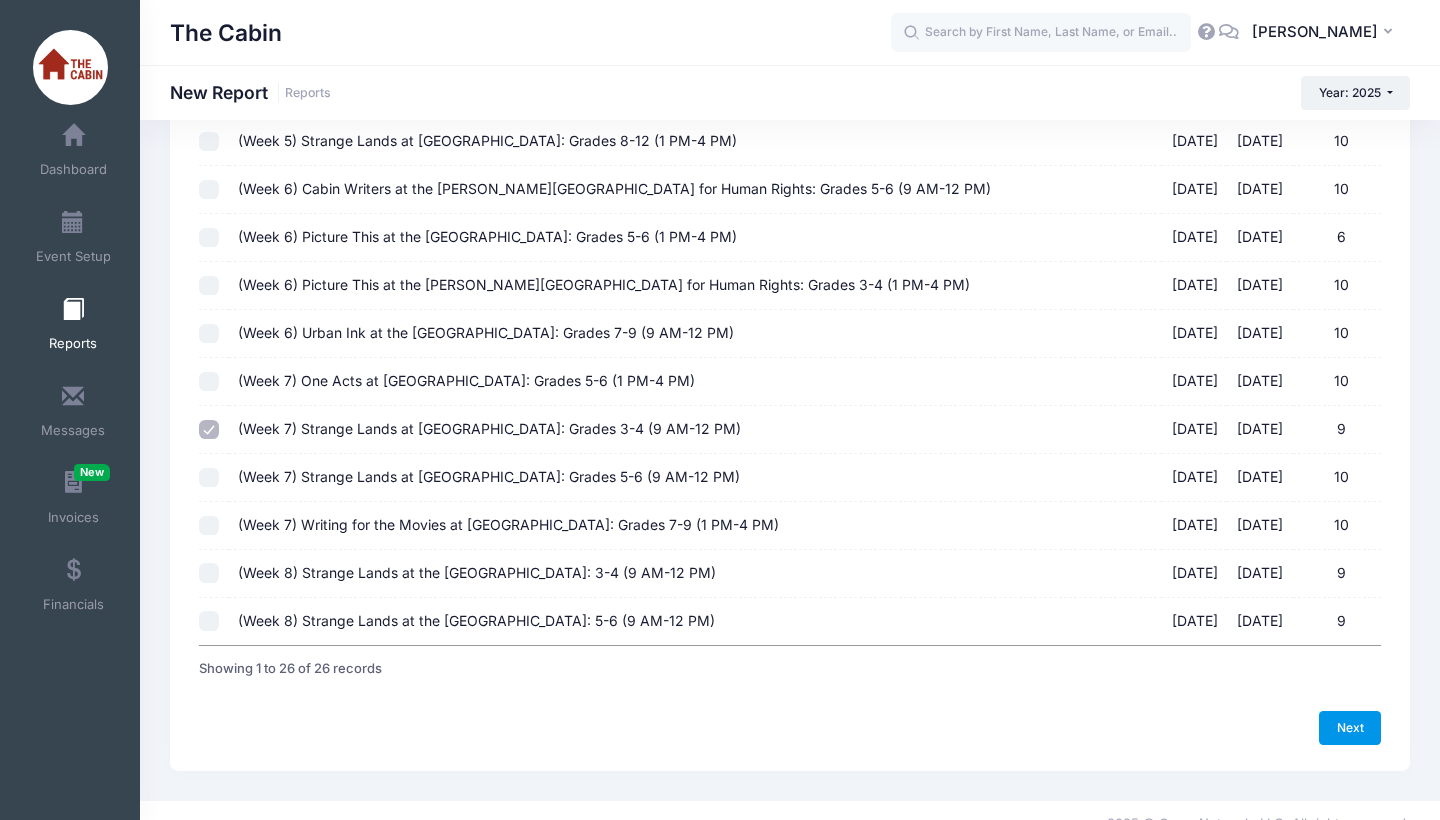 click on "Next" at bounding box center (1350, 728) 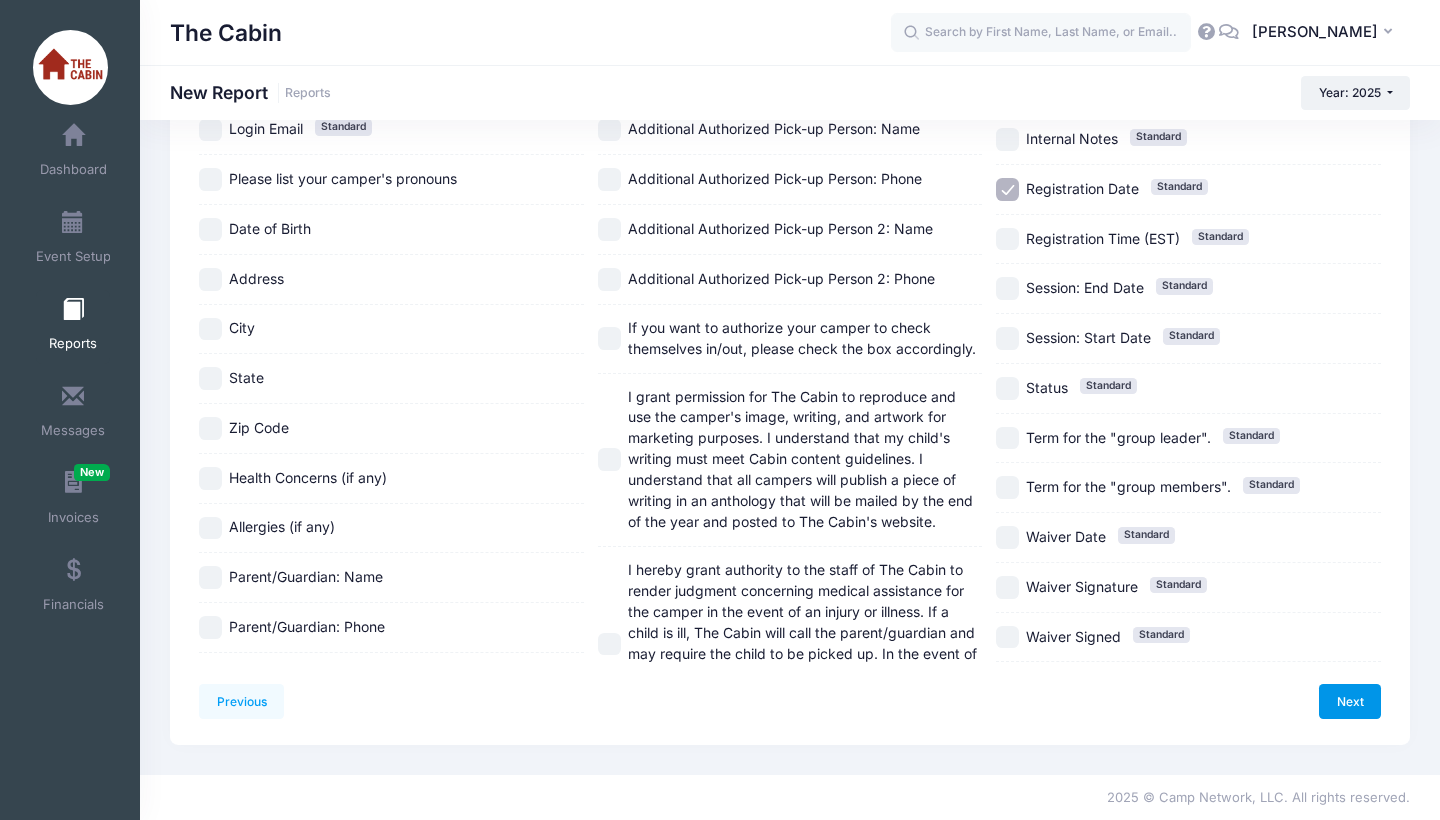 scroll, scrollTop: 0, scrollLeft: 0, axis: both 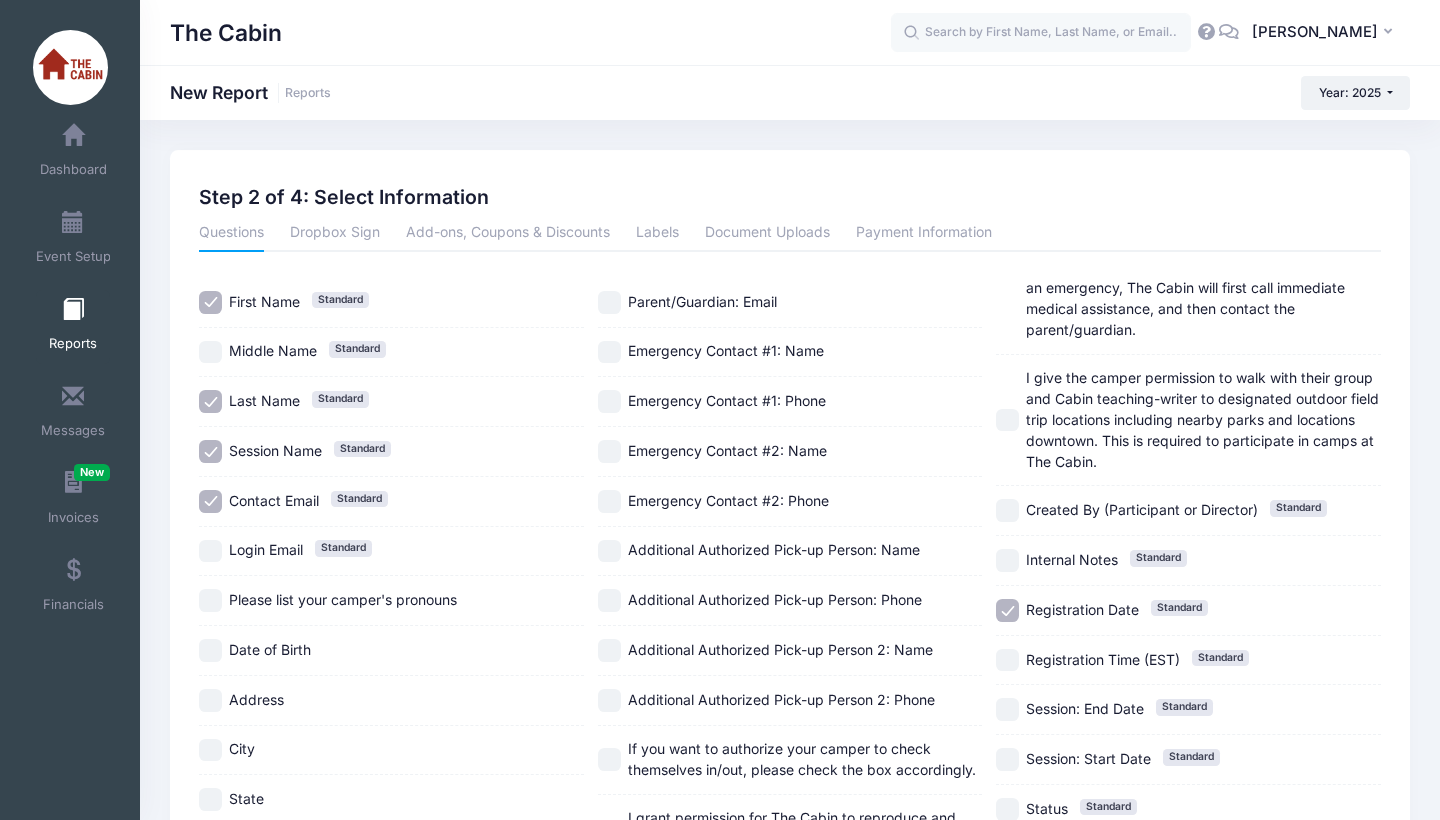 click on "Session Name Standard" at bounding box center (210, 451) 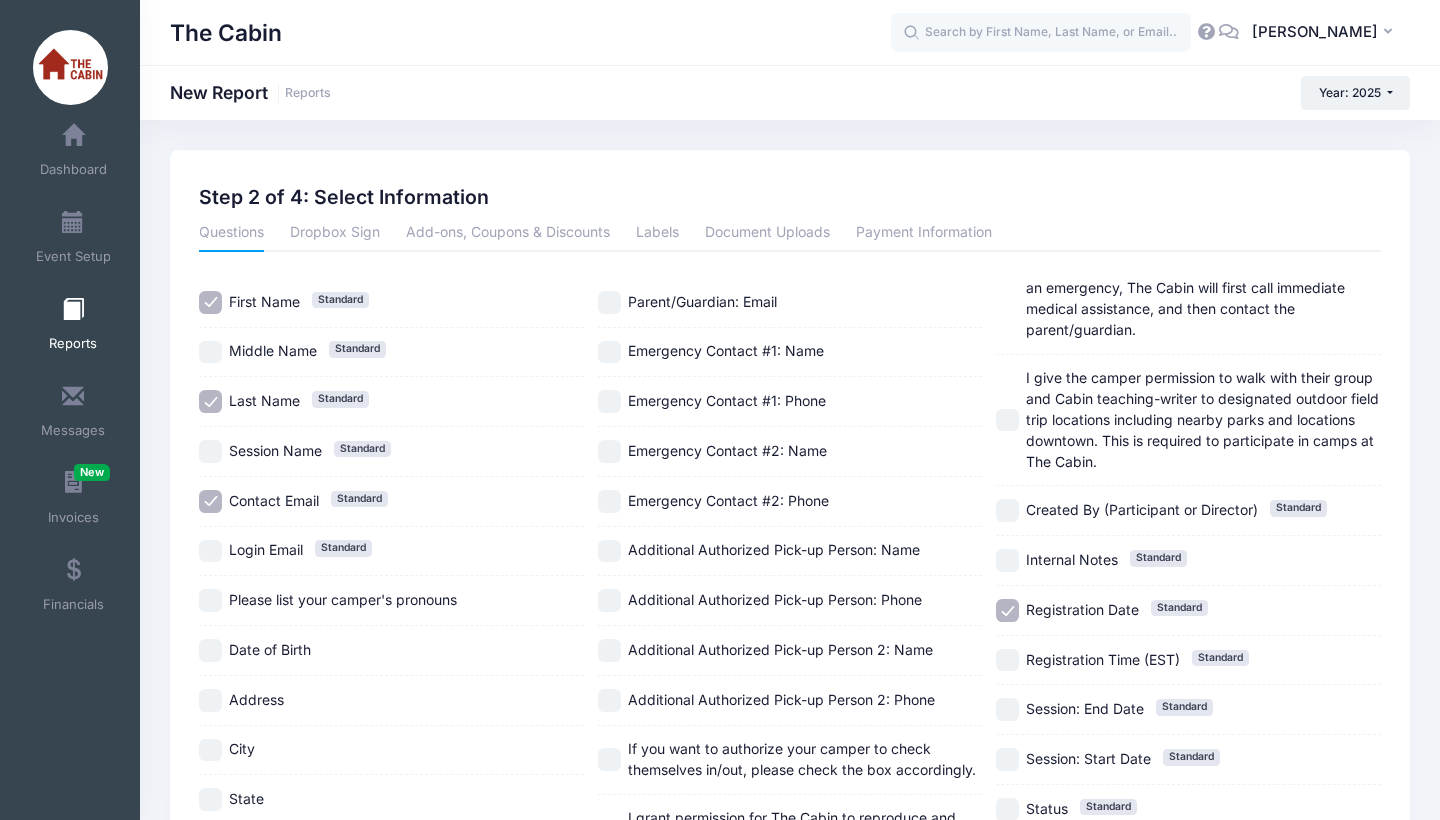 click on "Contact Email Standard" at bounding box center (210, 501) 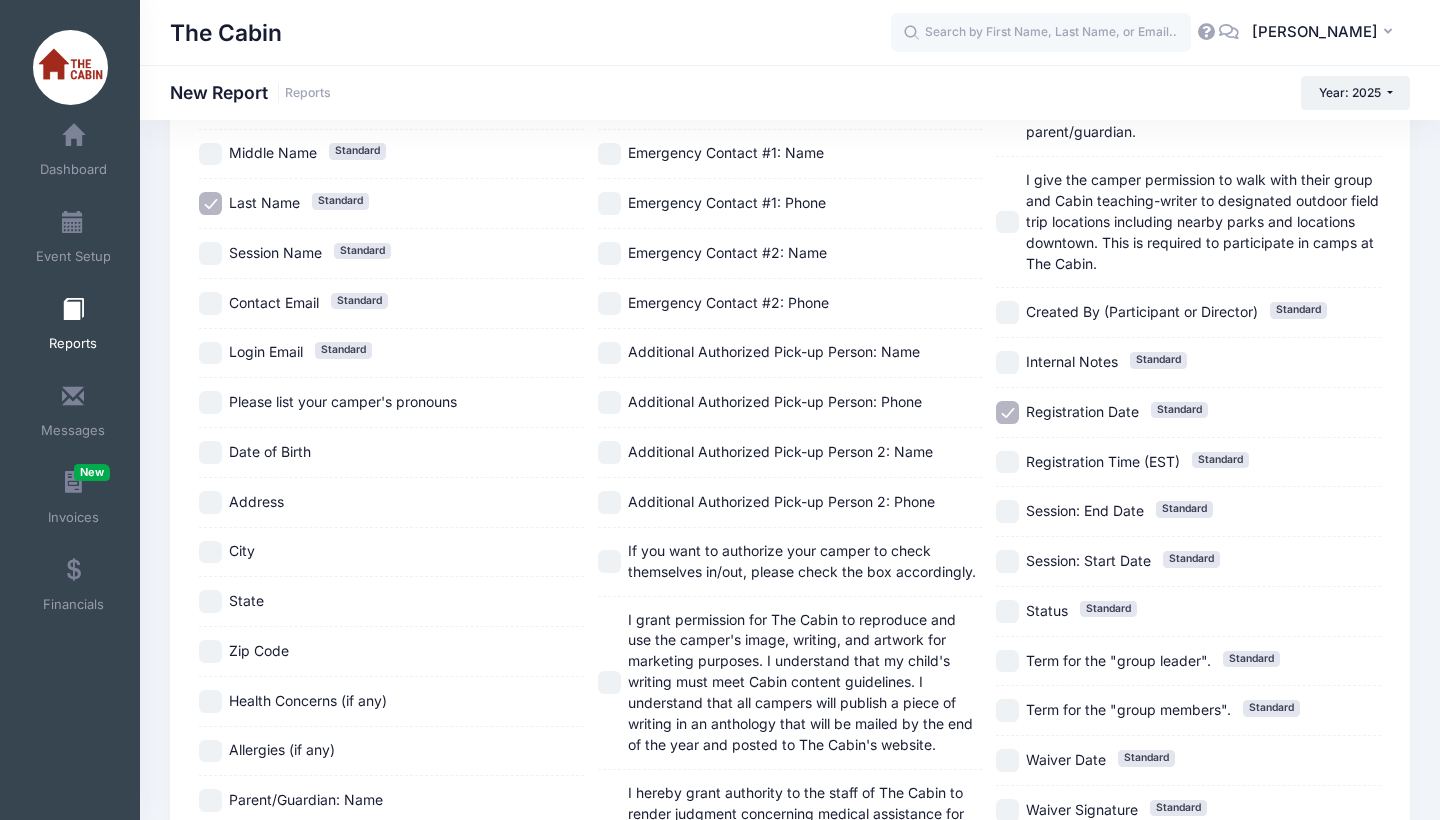 scroll, scrollTop: 202, scrollLeft: 0, axis: vertical 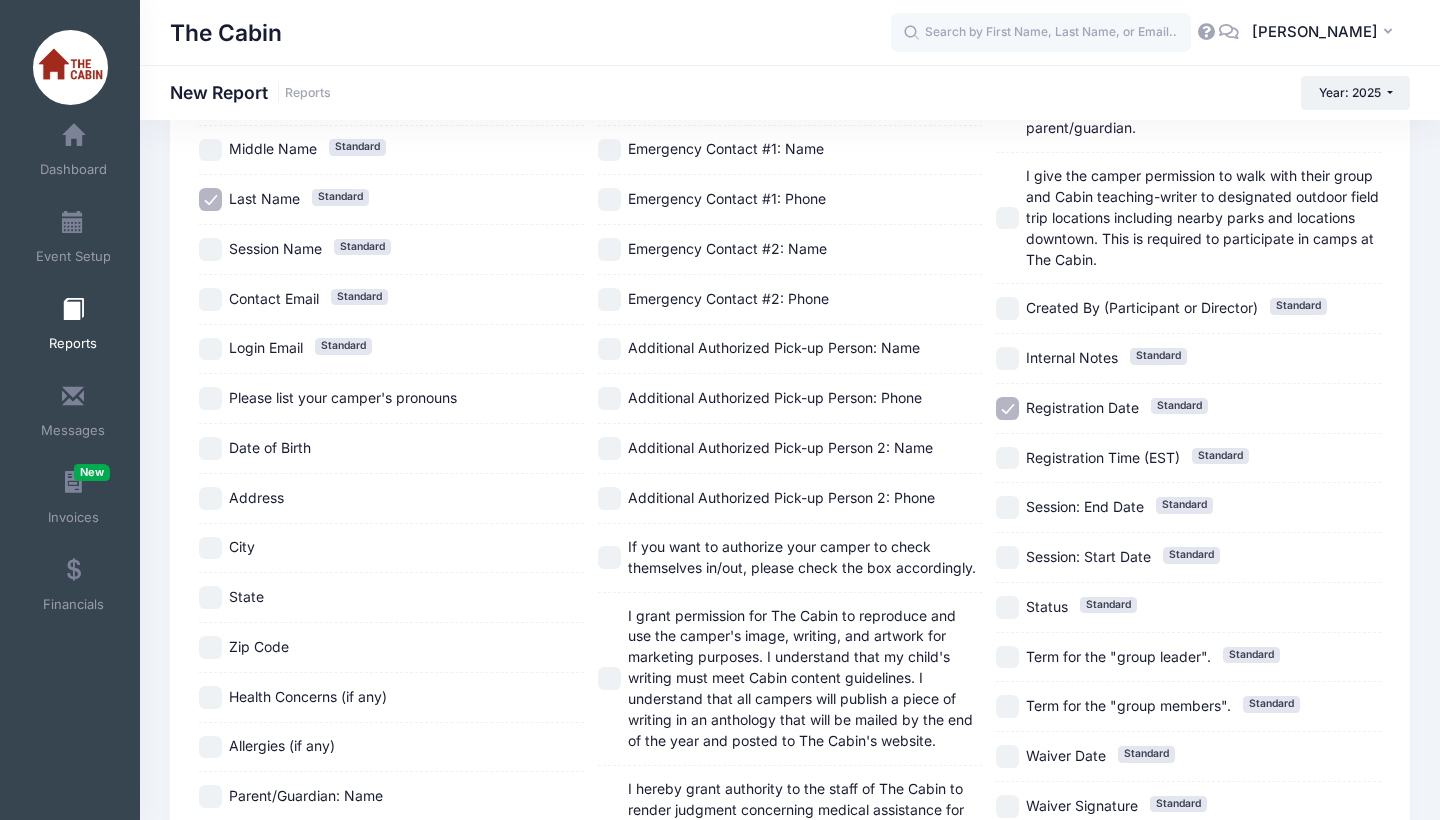 click on "Please list your camper's pronouns" at bounding box center [391, 398] 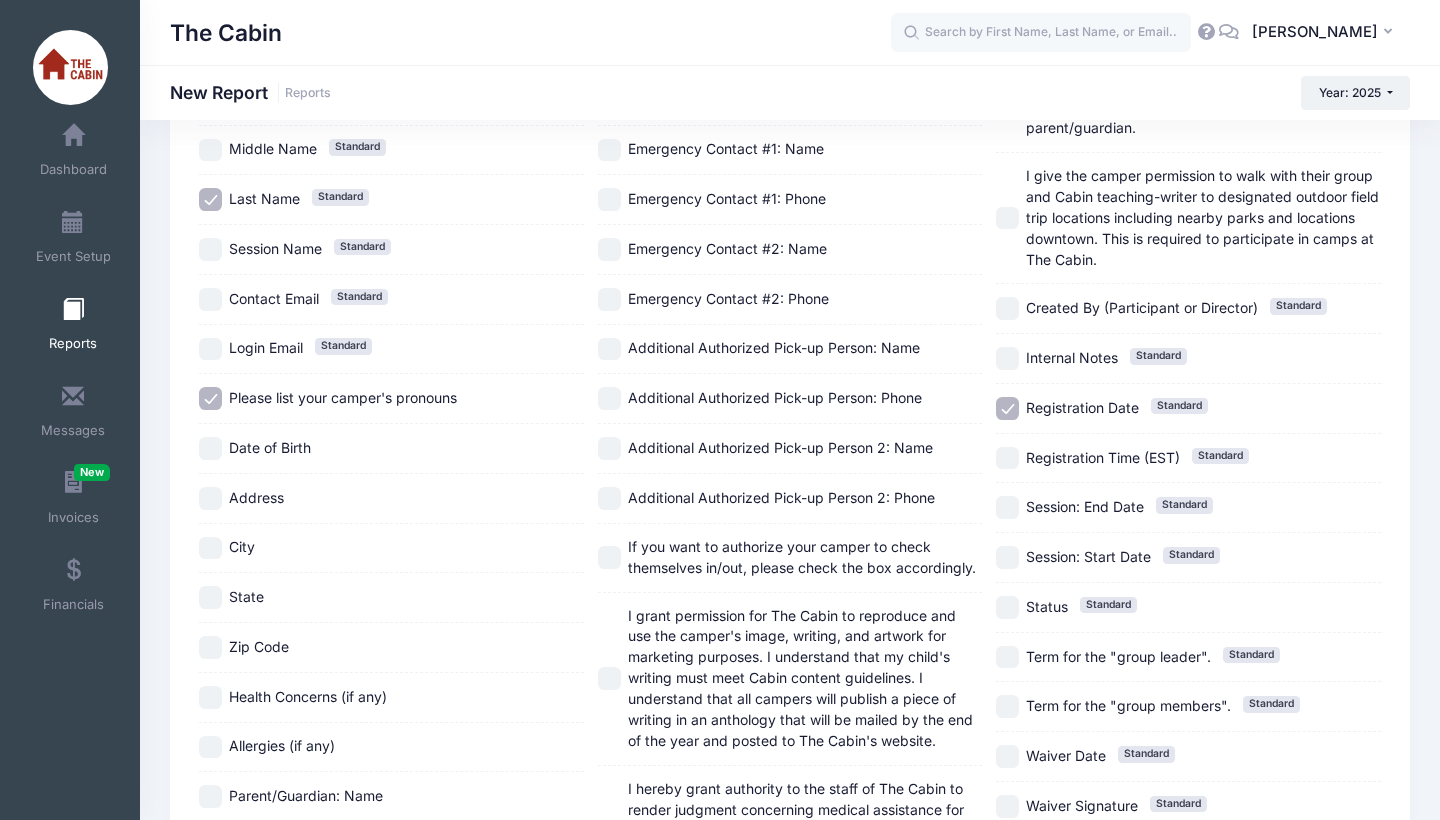click on "Date of Birth" at bounding box center (210, 448) 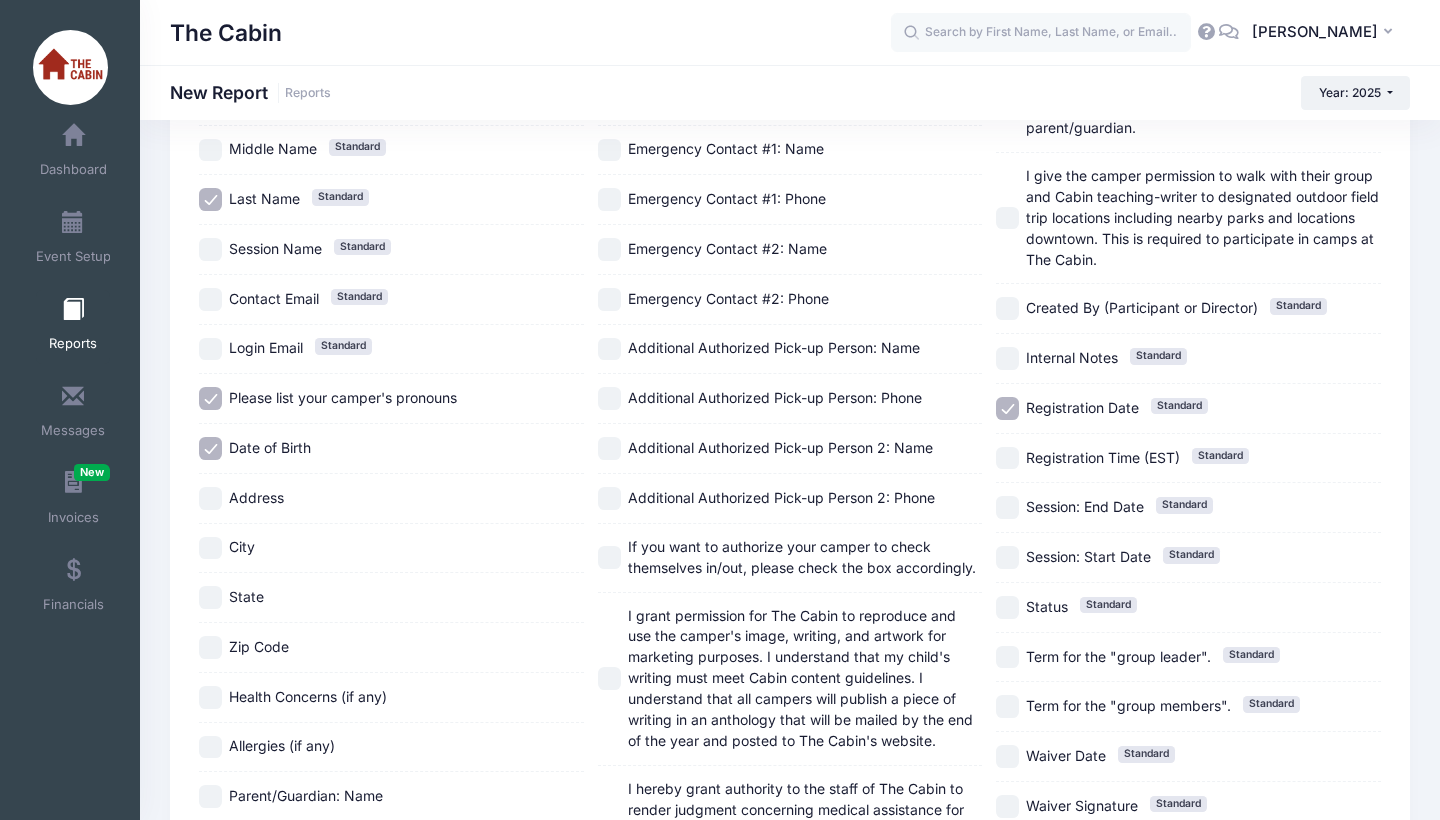 click on "Health Concerns (if any)" at bounding box center [210, 697] 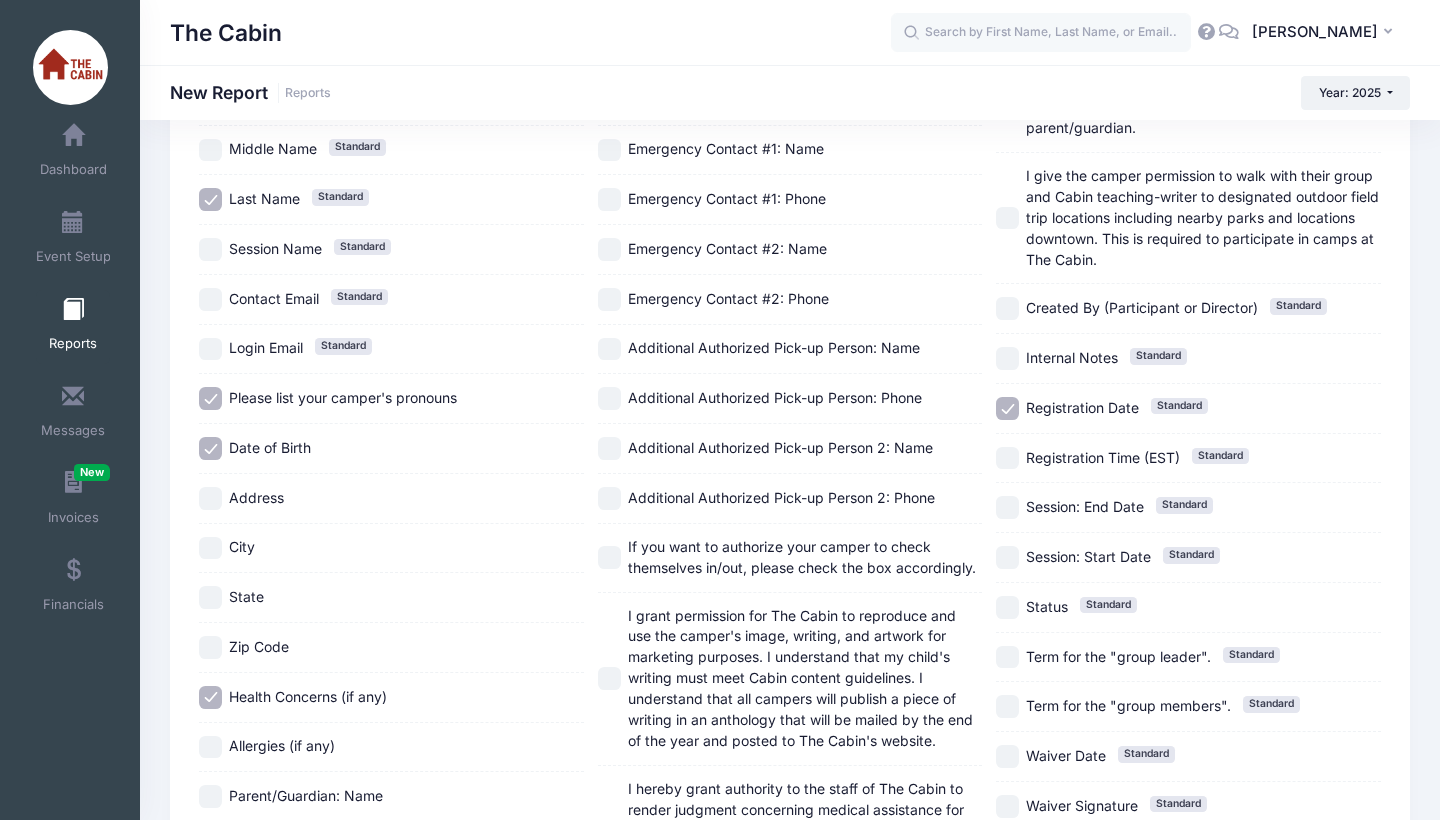 click on "Allergies (if any)" at bounding box center [210, 747] 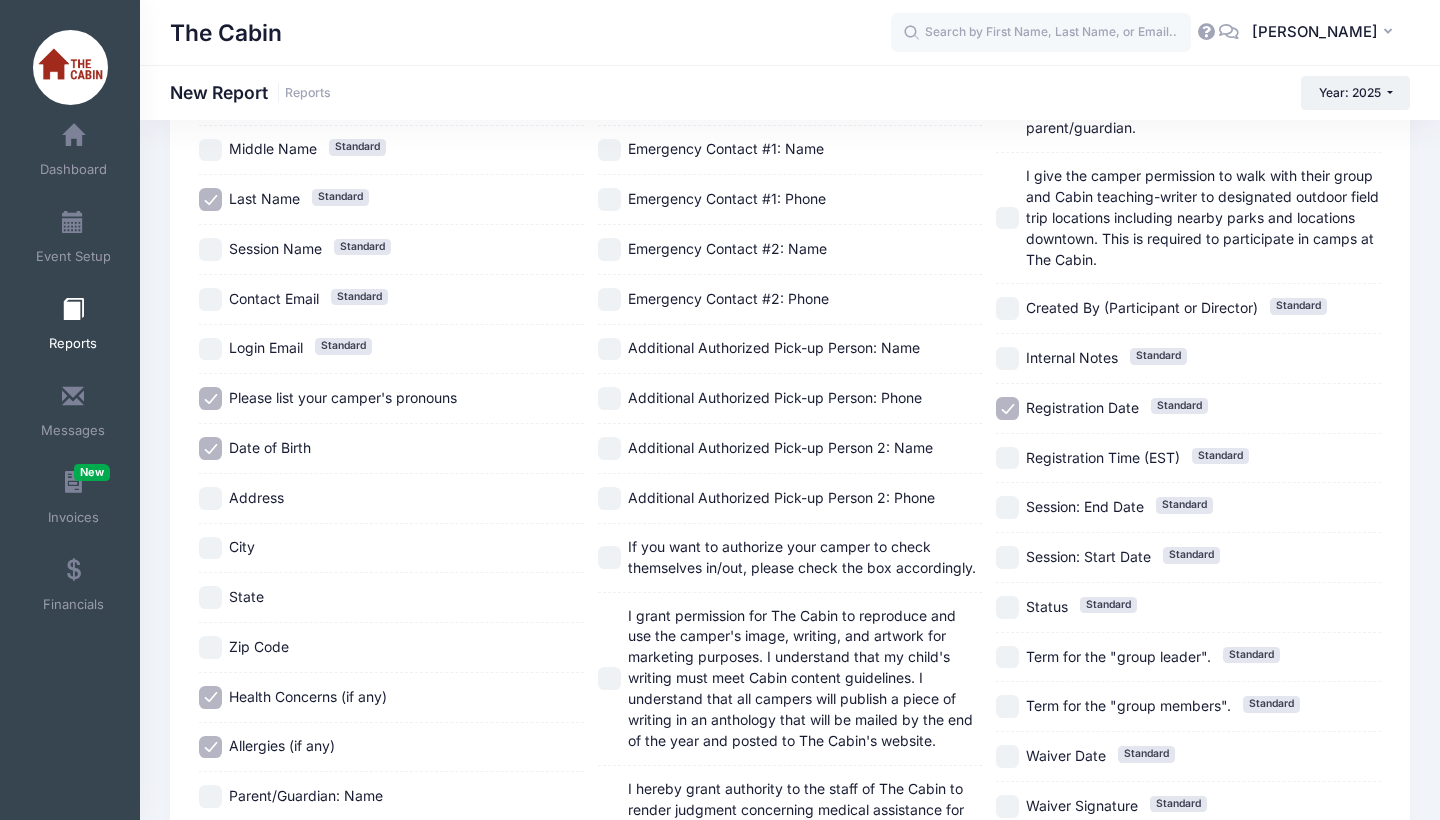 click on "Parent/Guardian: Name" at bounding box center (210, 796) 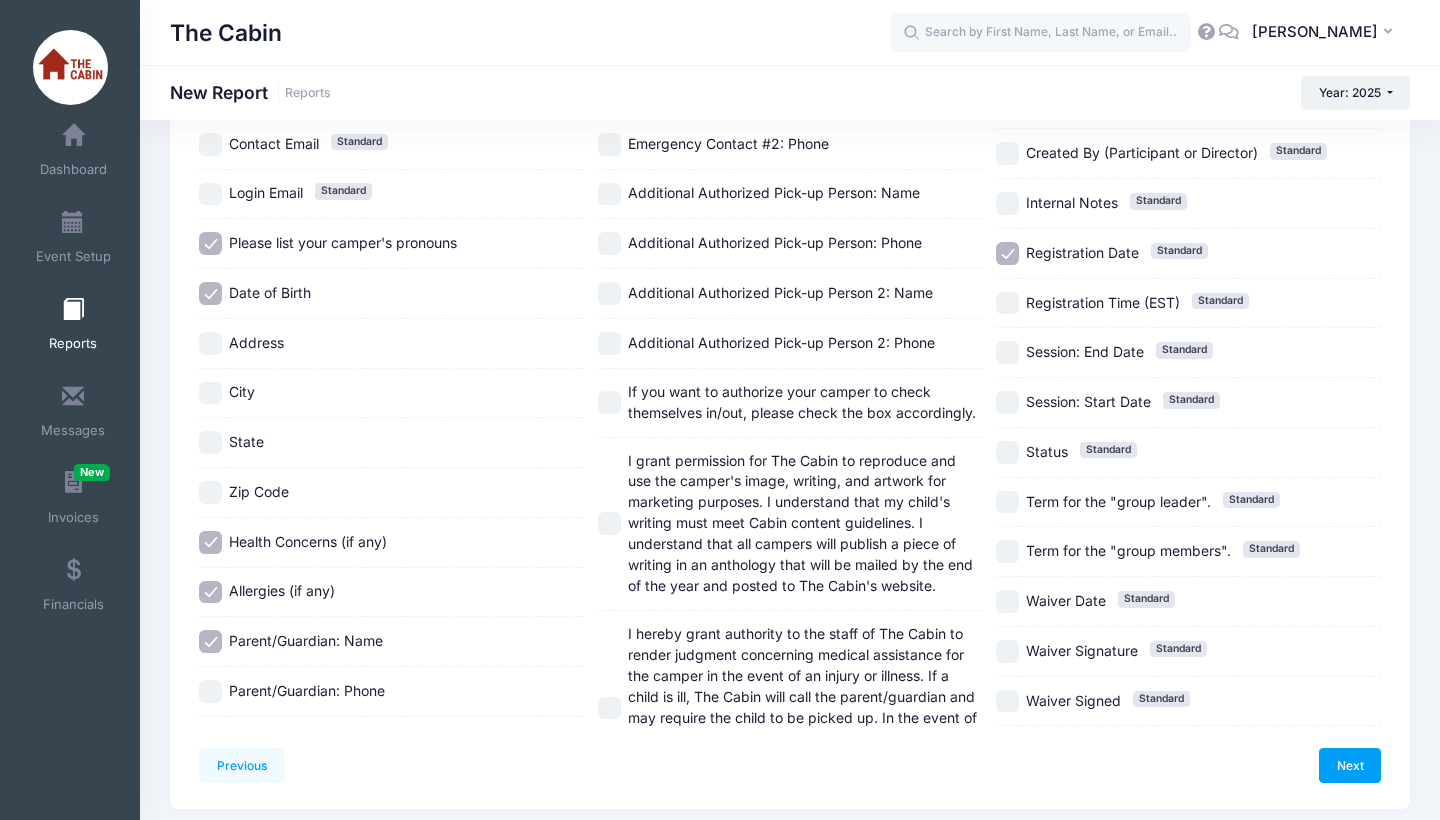 scroll, scrollTop: 358, scrollLeft: 0, axis: vertical 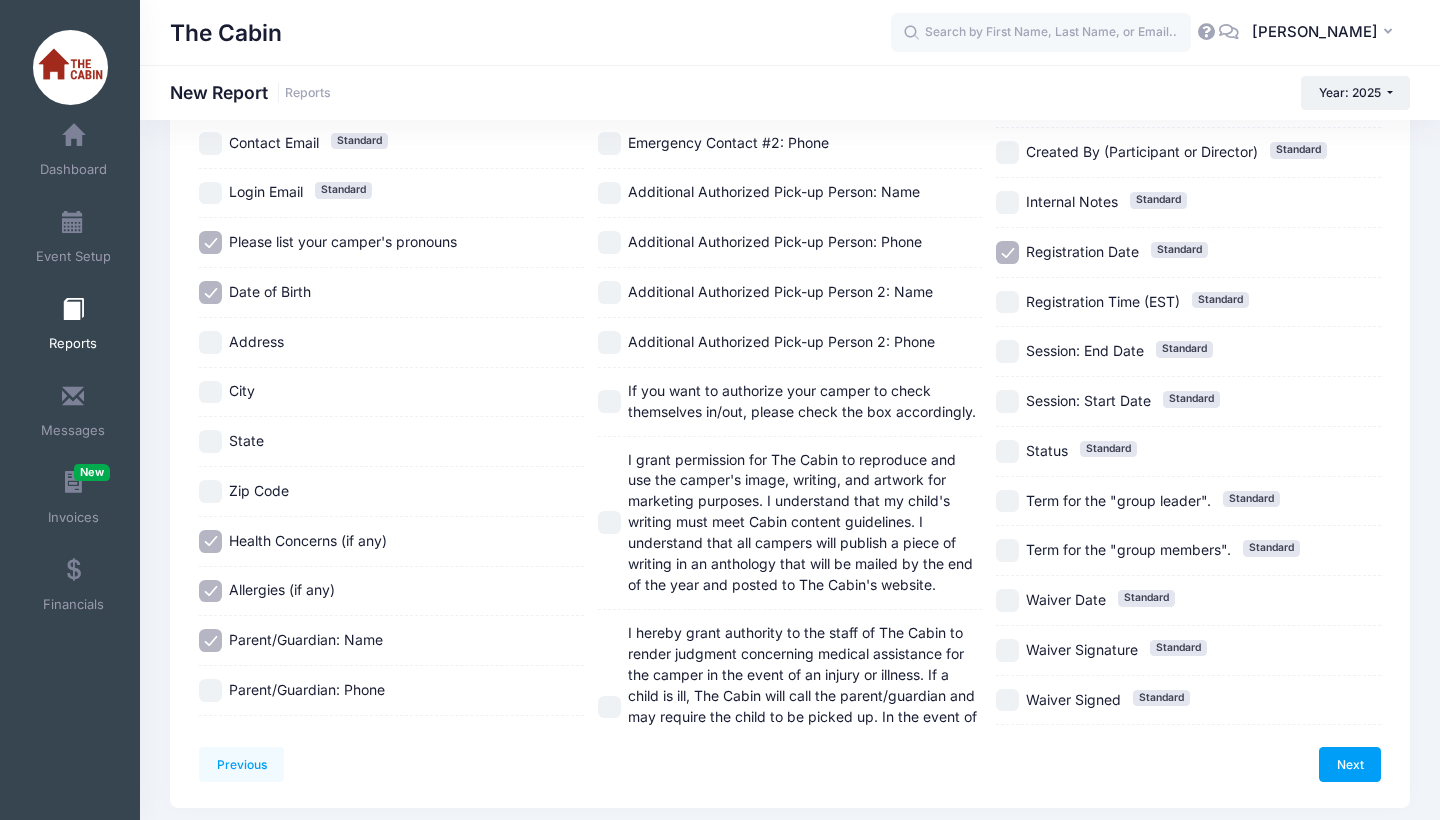 click on "Parent/Guardian: Phone" at bounding box center (210, 690) 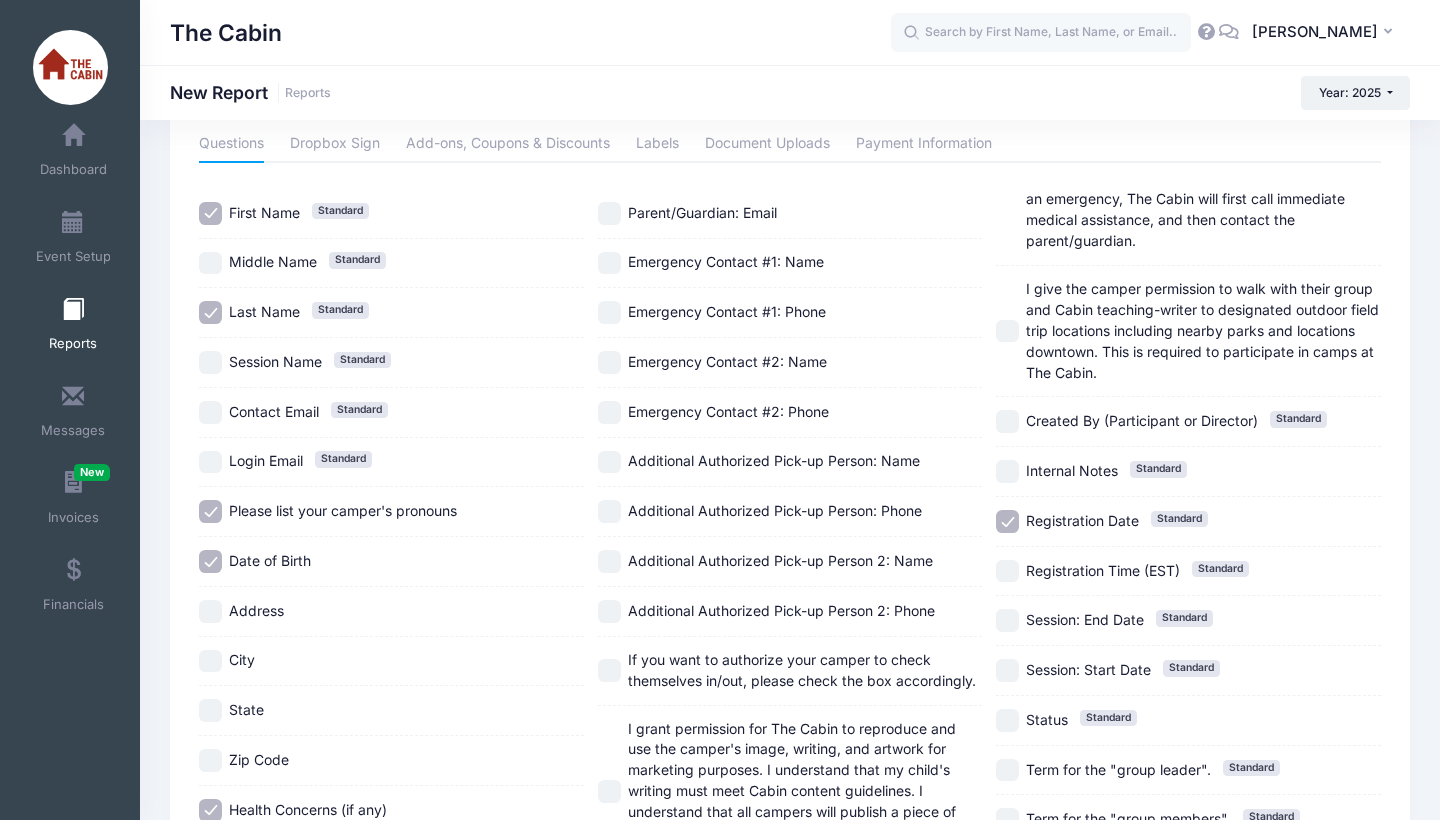 scroll, scrollTop: 87, scrollLeft: 0, axis: vertical 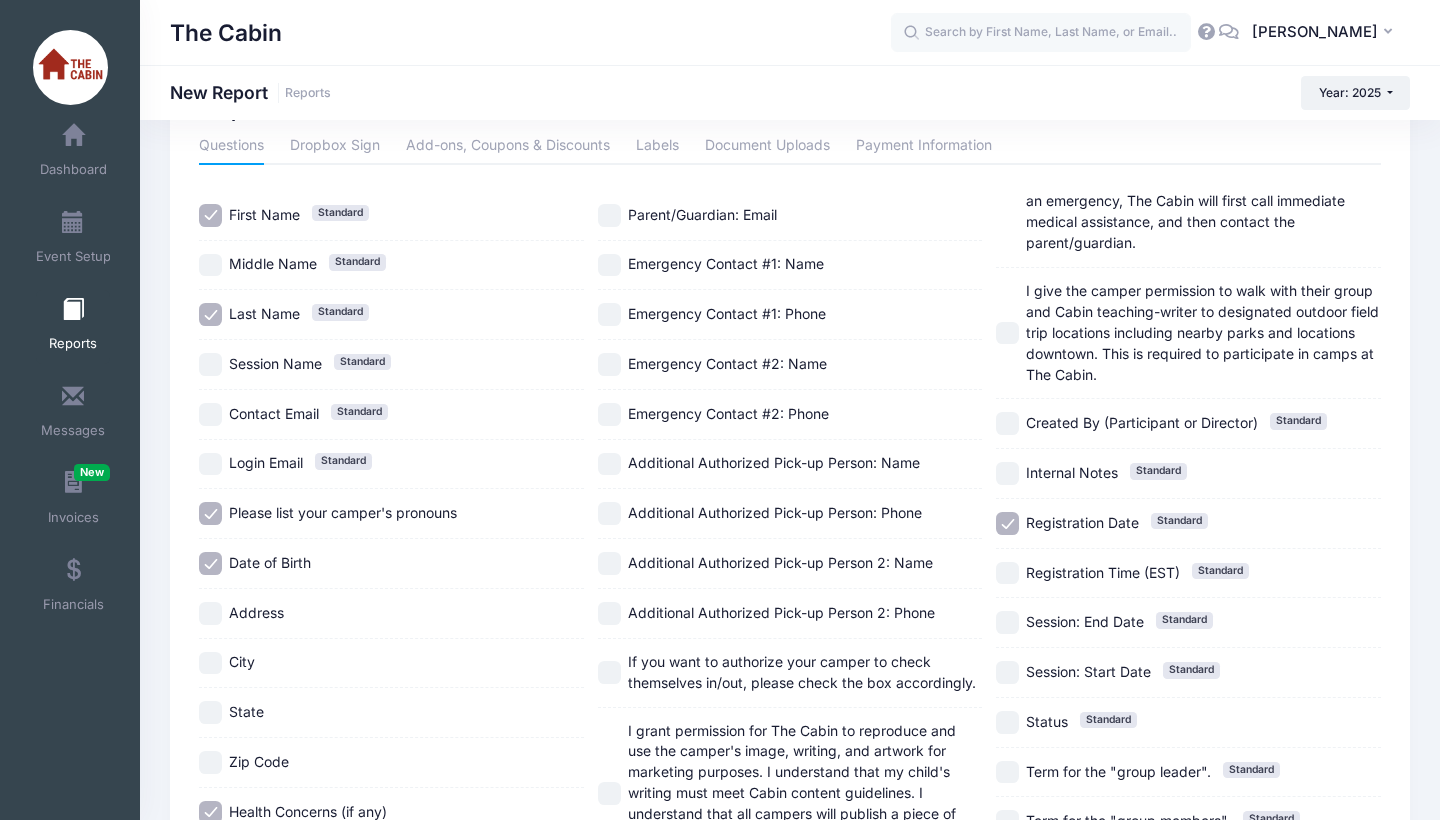 click on "Emergency Contact #1: Name" at bounding box center (609, 265) 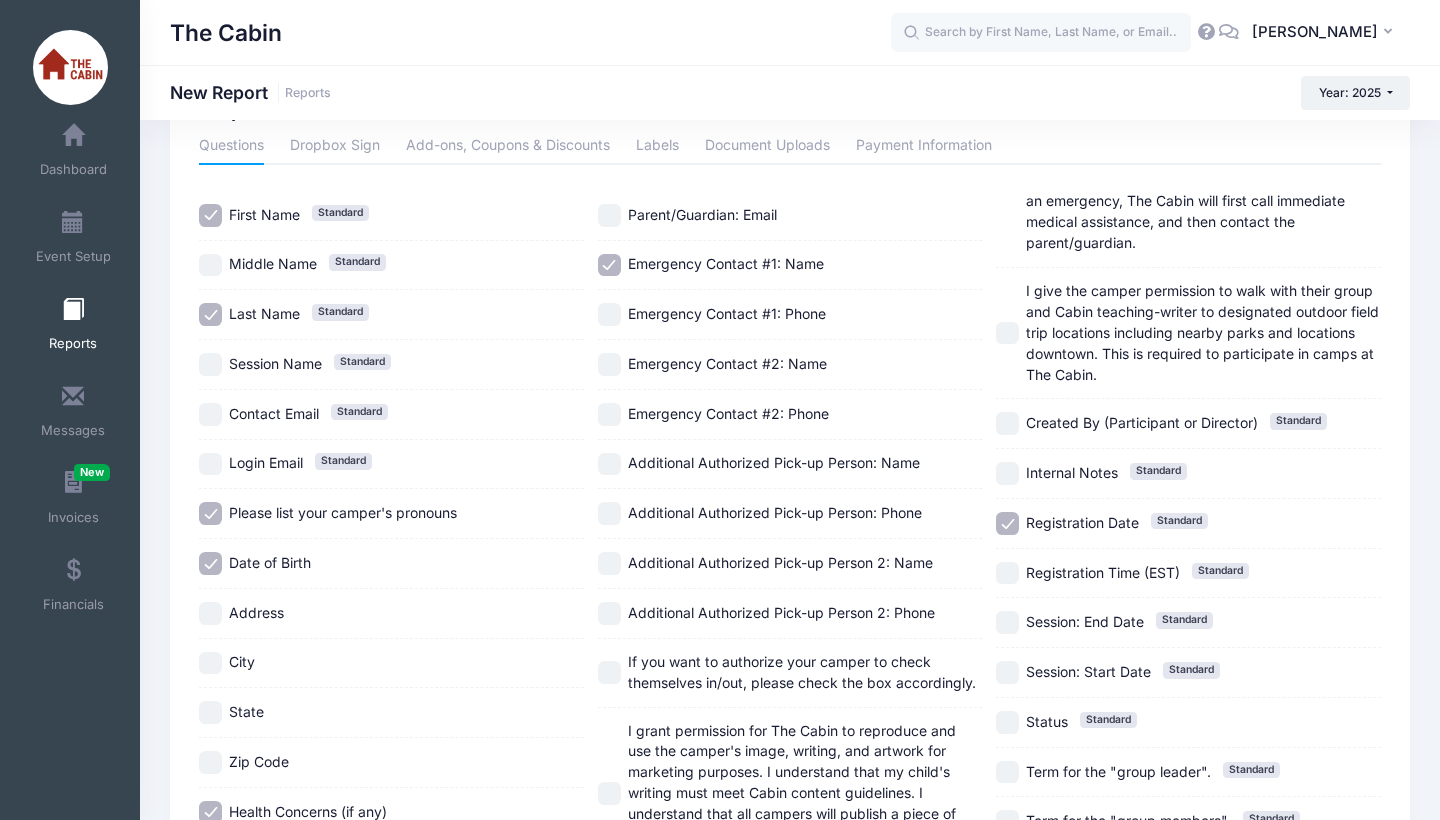 click on "Emergency Contact #1: Phone" at bounding box center (609, 314) 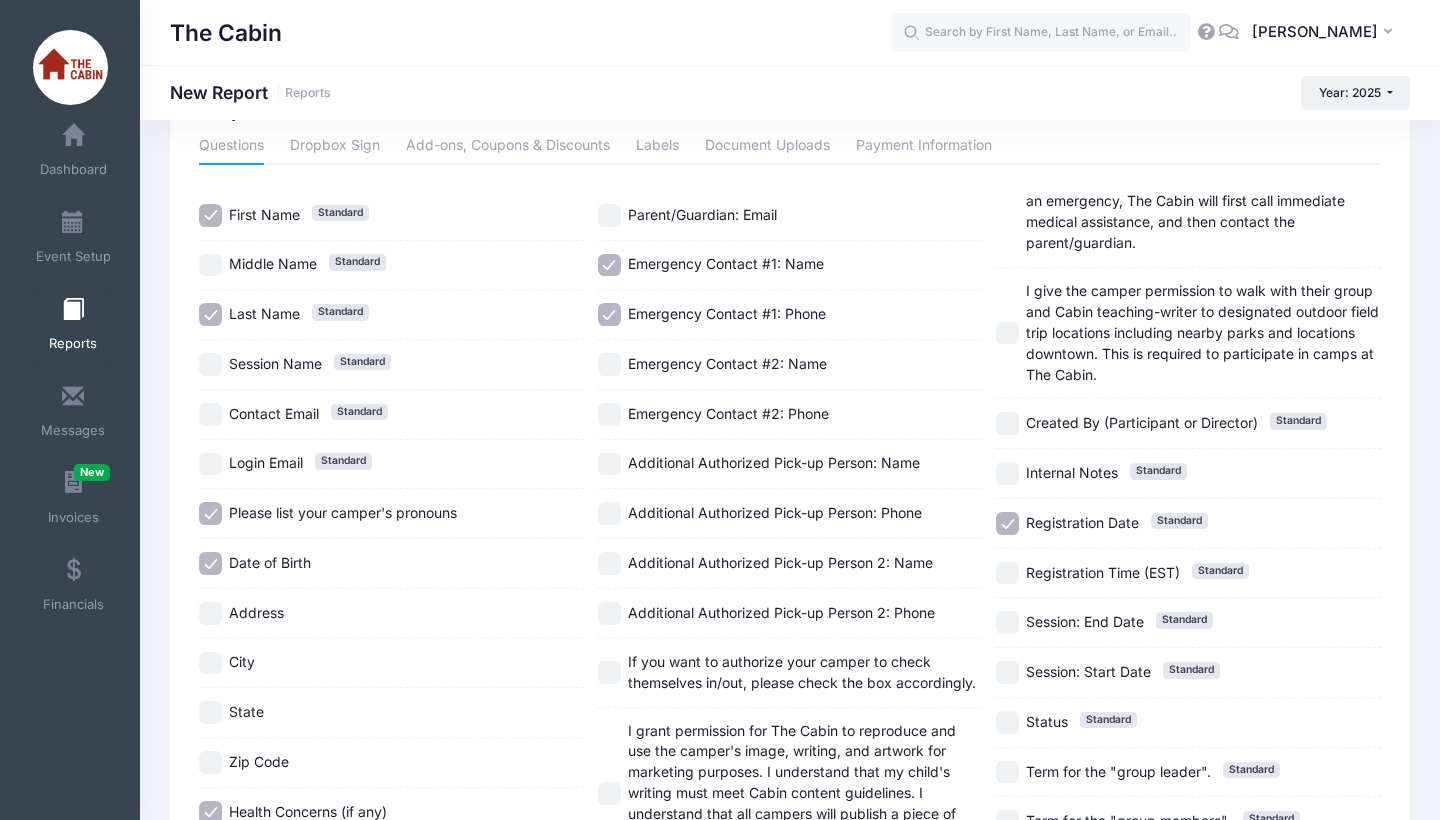 click on "Additional Authorized Pick-up Person: Name" at bounding box center [609, 464] 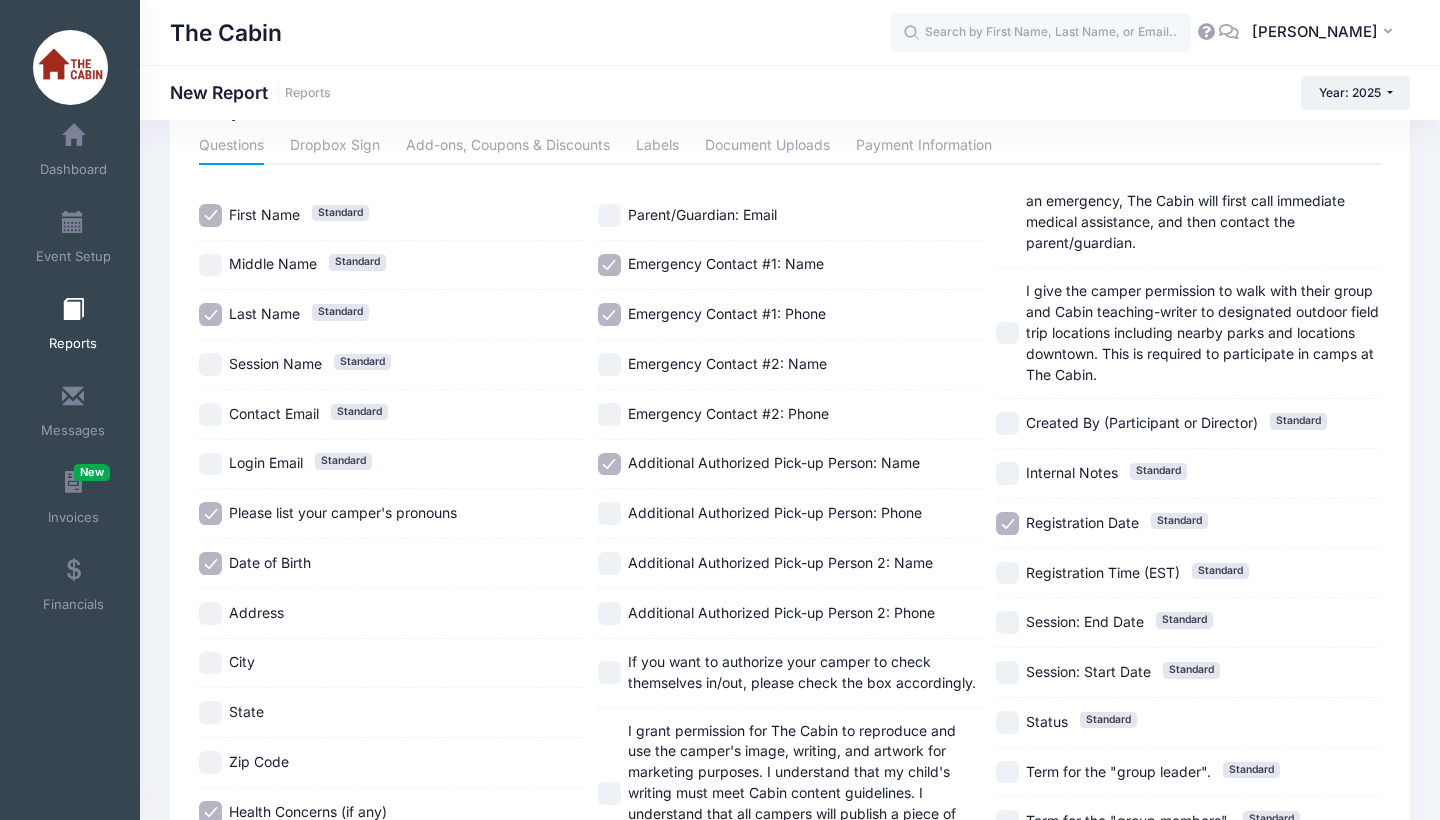 click on "Additional Authorized Pick-up Person 2: Name" at bounding box center [609, 563] 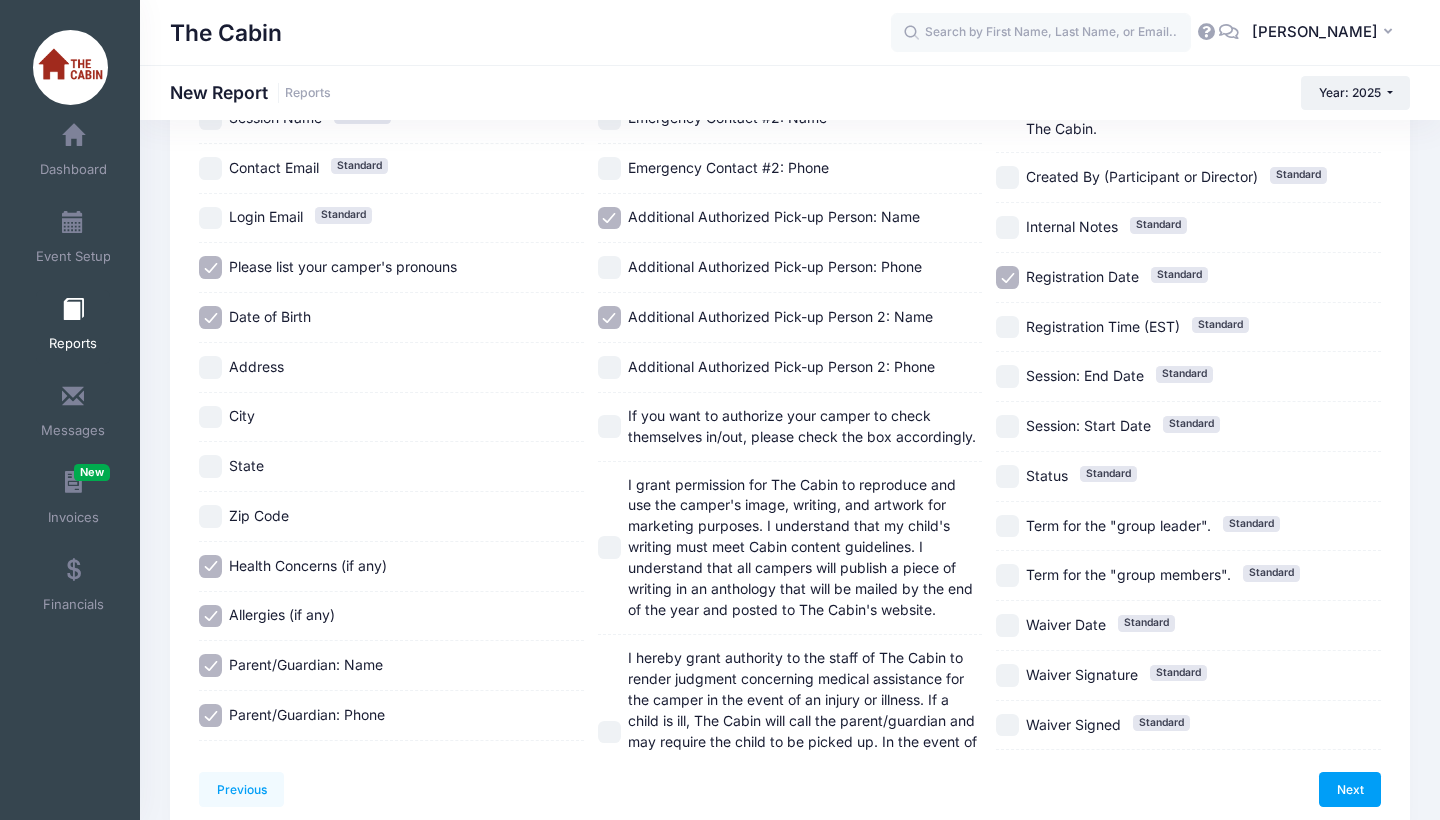 scroll, scrollTop: 336, scrollLeft: 0, axis: vertical 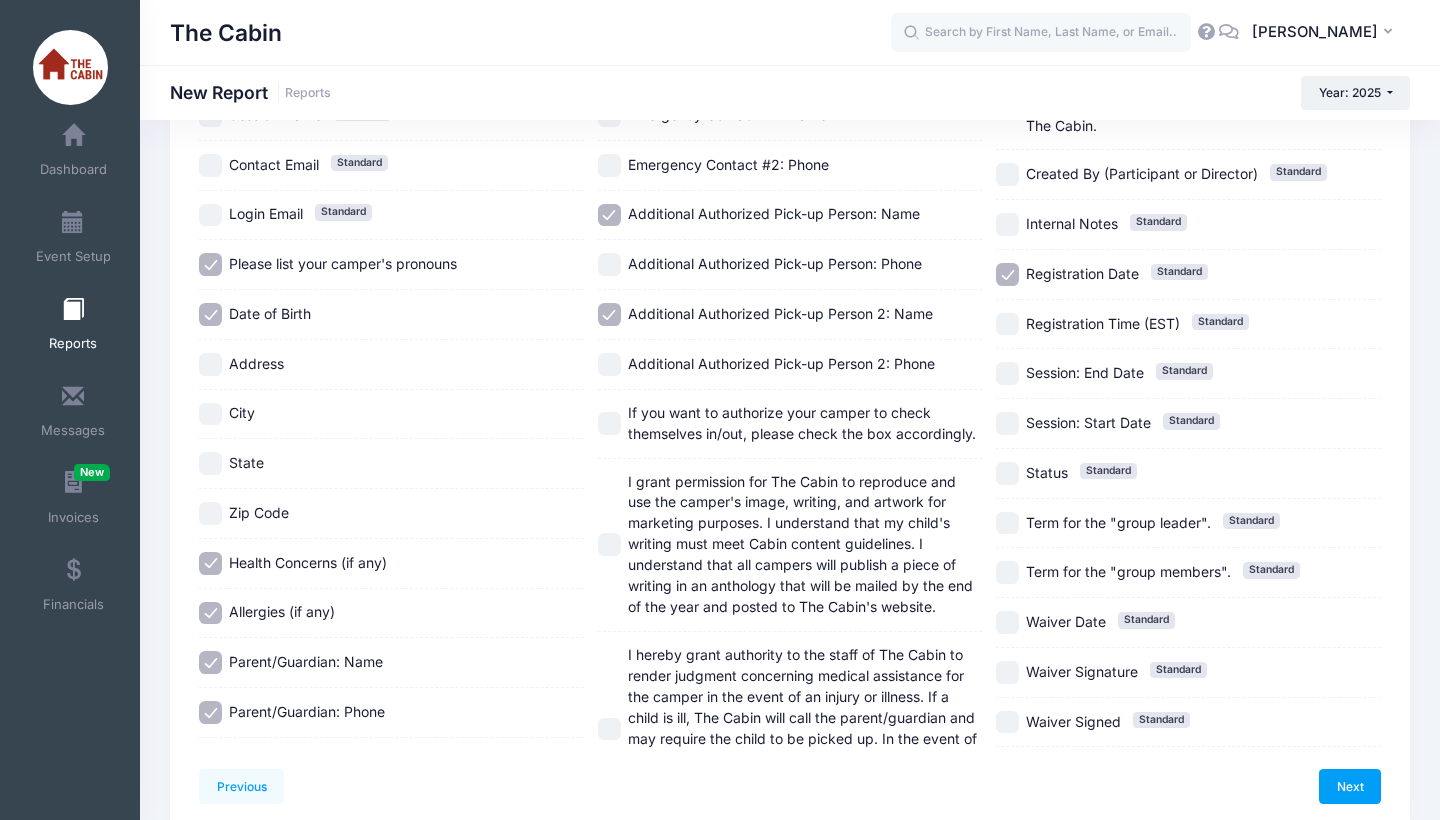 click on "If you want to authorize your camper to check themselves in/out, please check the box accordingly." at bounding box center (609, 423) 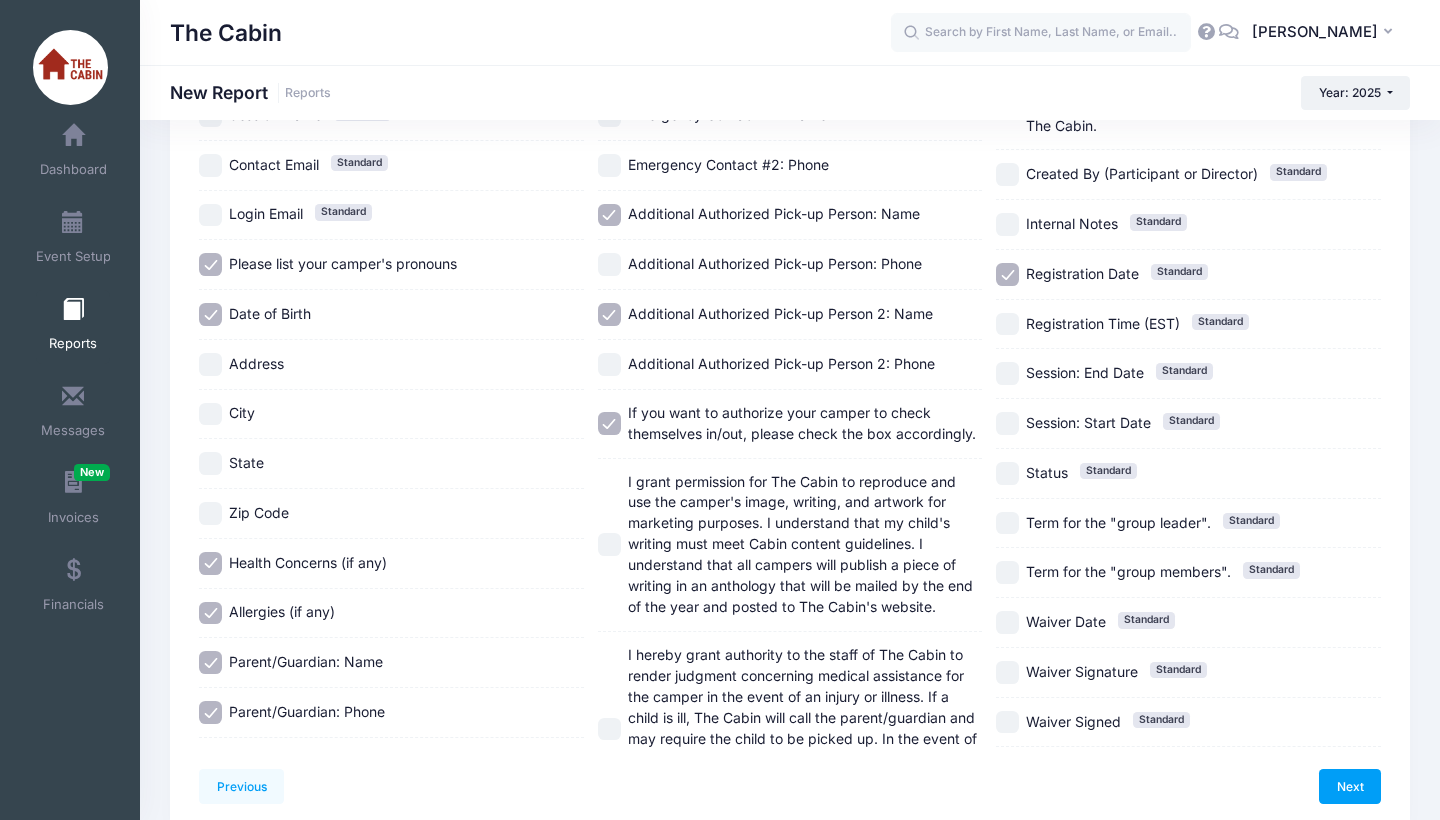 click on "I grant permission for The Cabin to reproduce and use the camper's image, writing, and artwork for marketing purposes. I understand that my child's writing must meet Cabin content guidelines. I understand that all campers will publish a piece of writing in an anthology that will be mailed by the end of the year and posted to The Cabin's website." at bounding box center [609, 544] 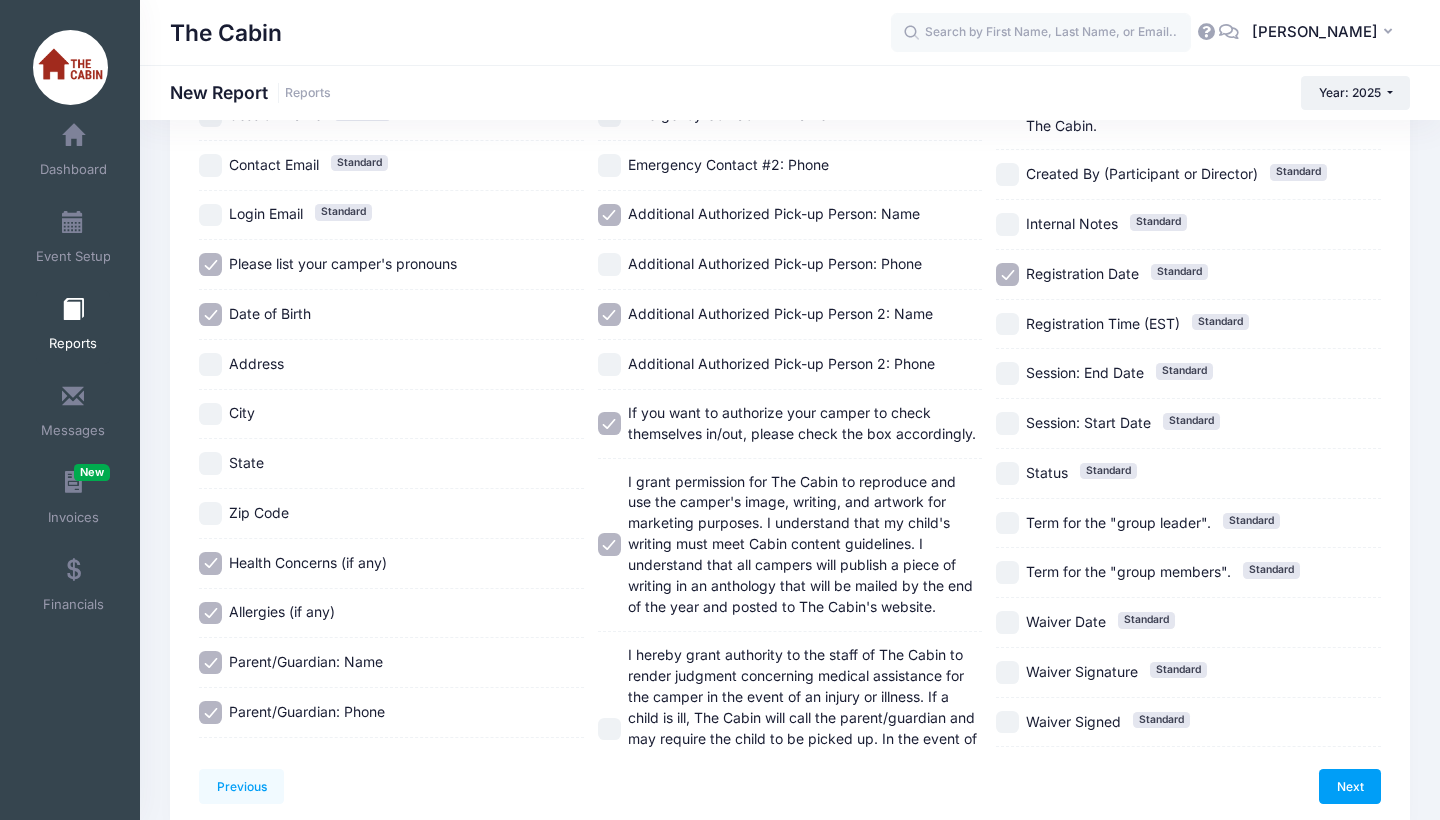 click on "I hereby grant authority to the staff of The Cabin to render judgment concerning medical assistance for the camper in the event of an injury or illness. If a child is ill, The Cabin will call the parent/guardian and may require the child to be picked up. In the event of an emergency, The Cabin will first call immediate medical assistance, and then contact the parent/guardian." at bounding box center [609, 729] 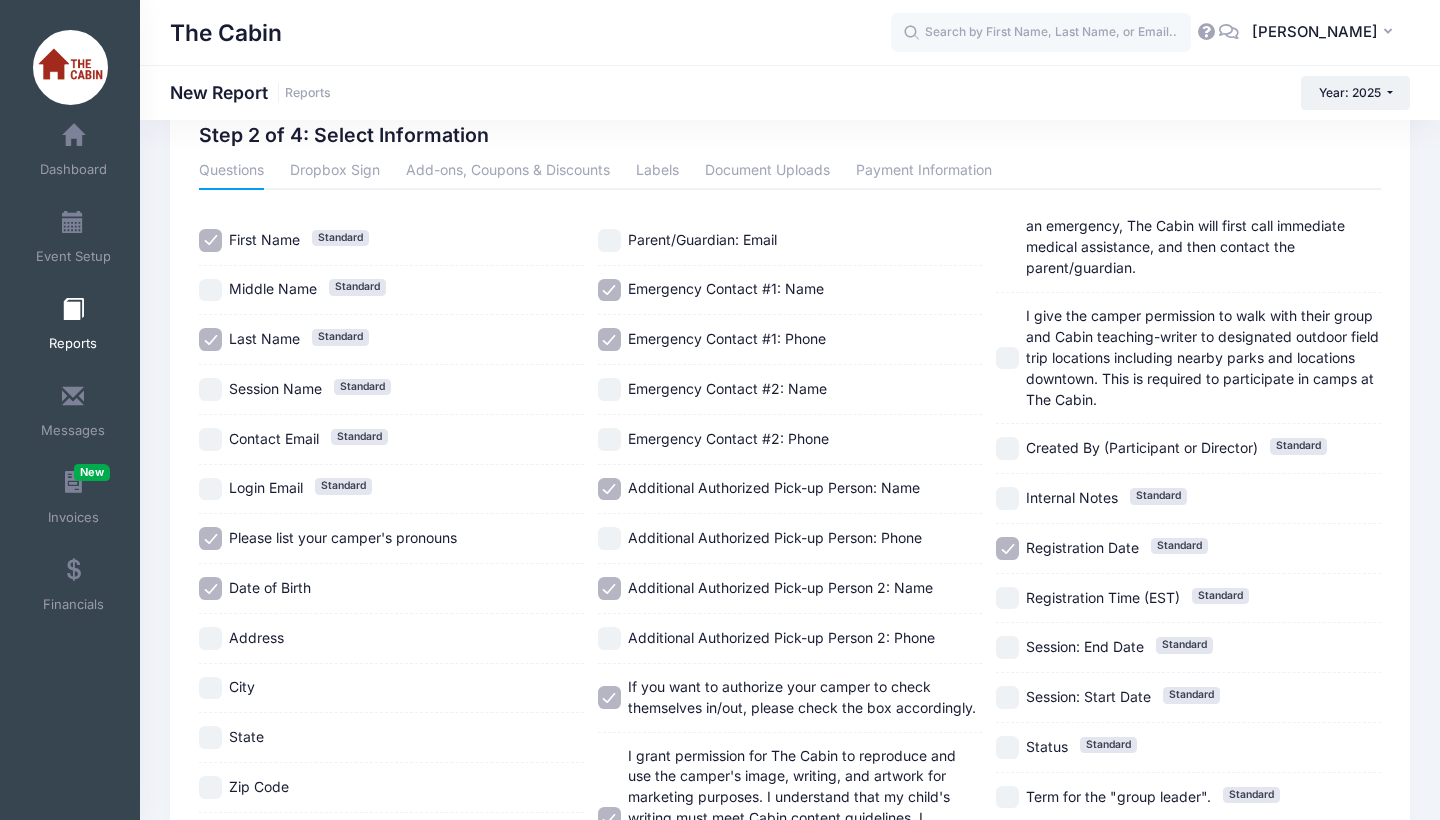 scroll, scrollTop: 58, scrollLeft: 0, axis: vertical 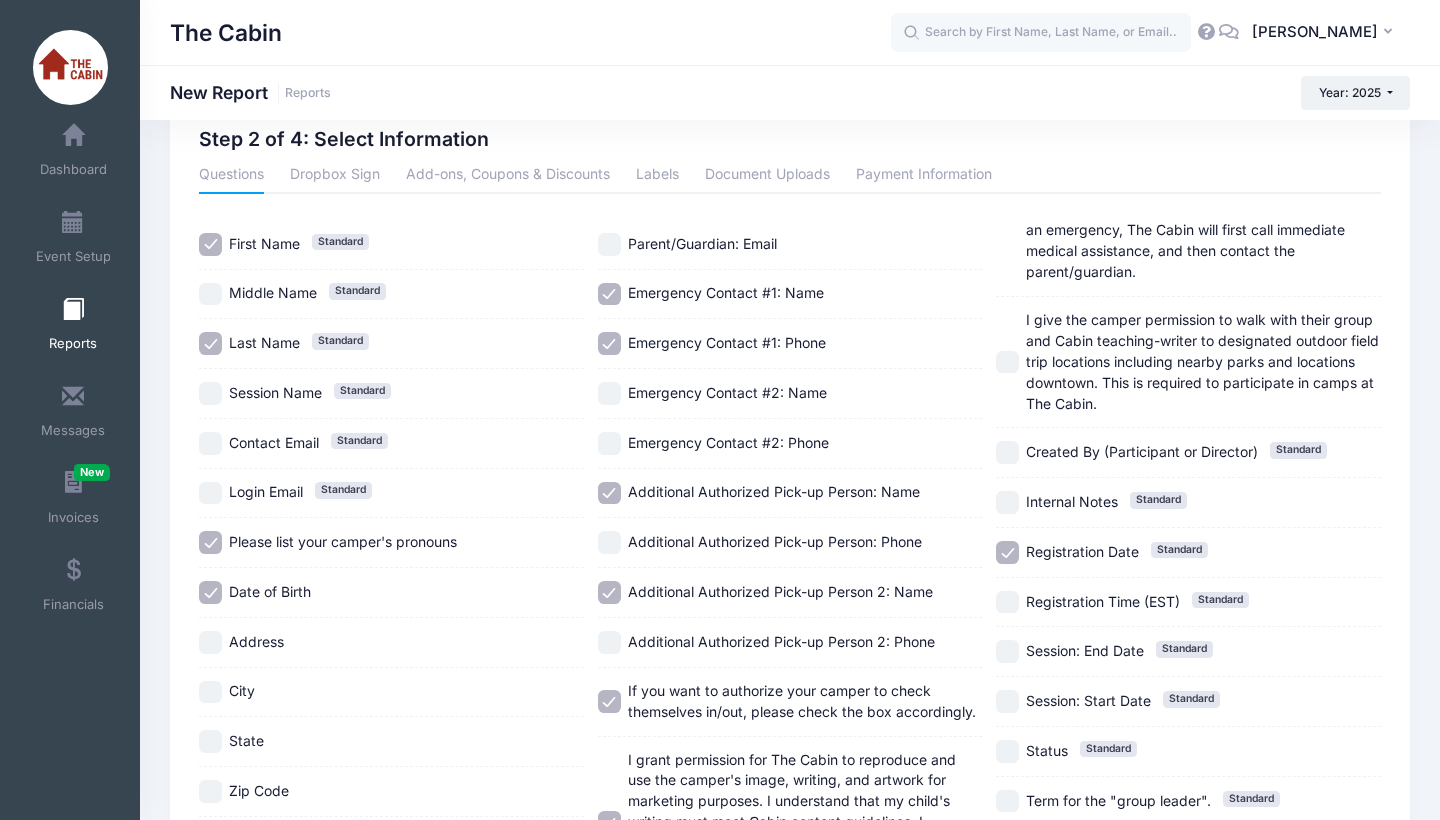 click on "I give the camper permission to walk with their group and Cabin teaching-writer to designated outdoor field trip locations including nearby parks and locations downtown. This is required to participate in camps at The Cabin." at bounding box center (1007, 362) 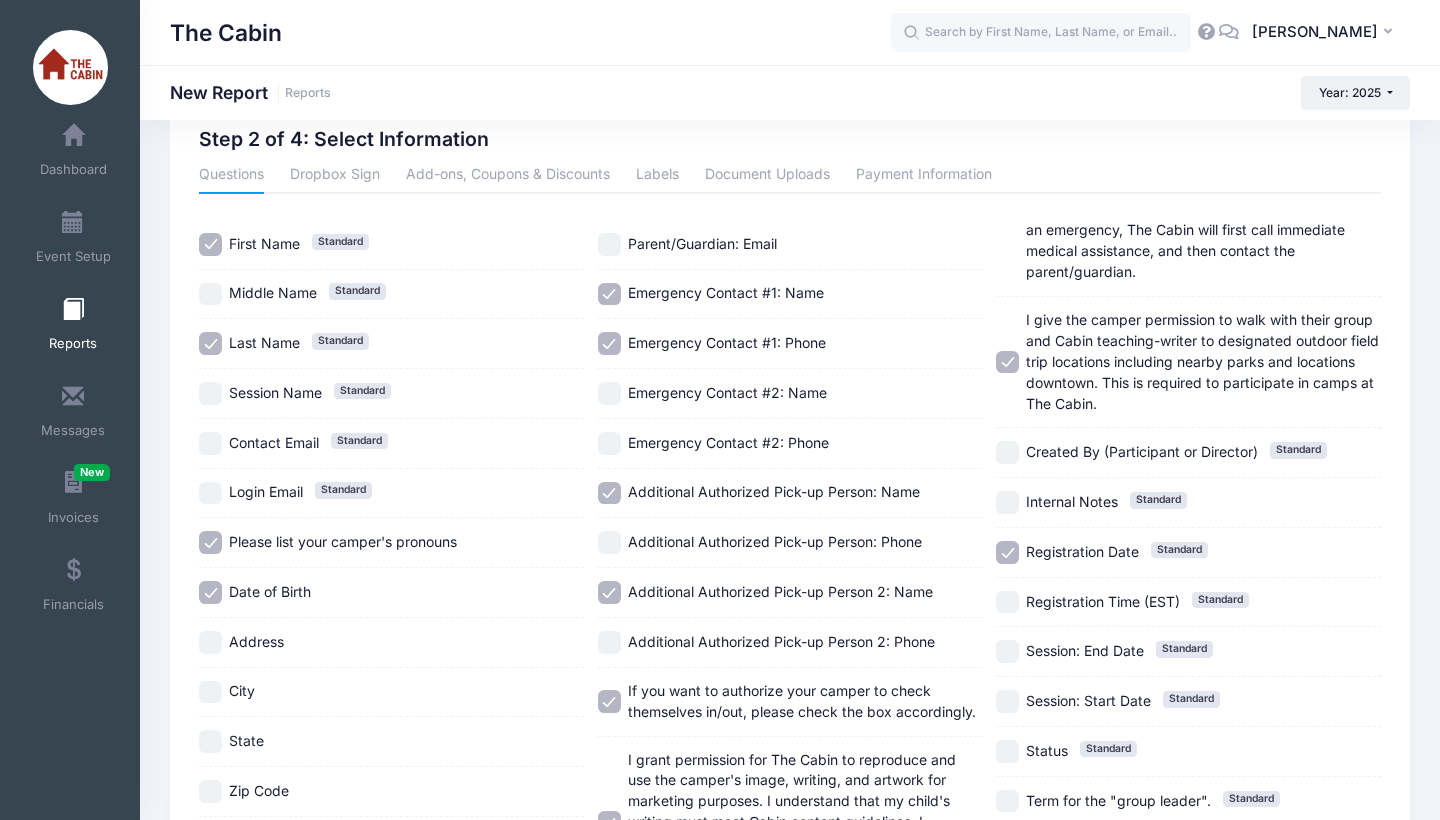 click on "Registration Date Standard" at bounding box center [1007, 552] 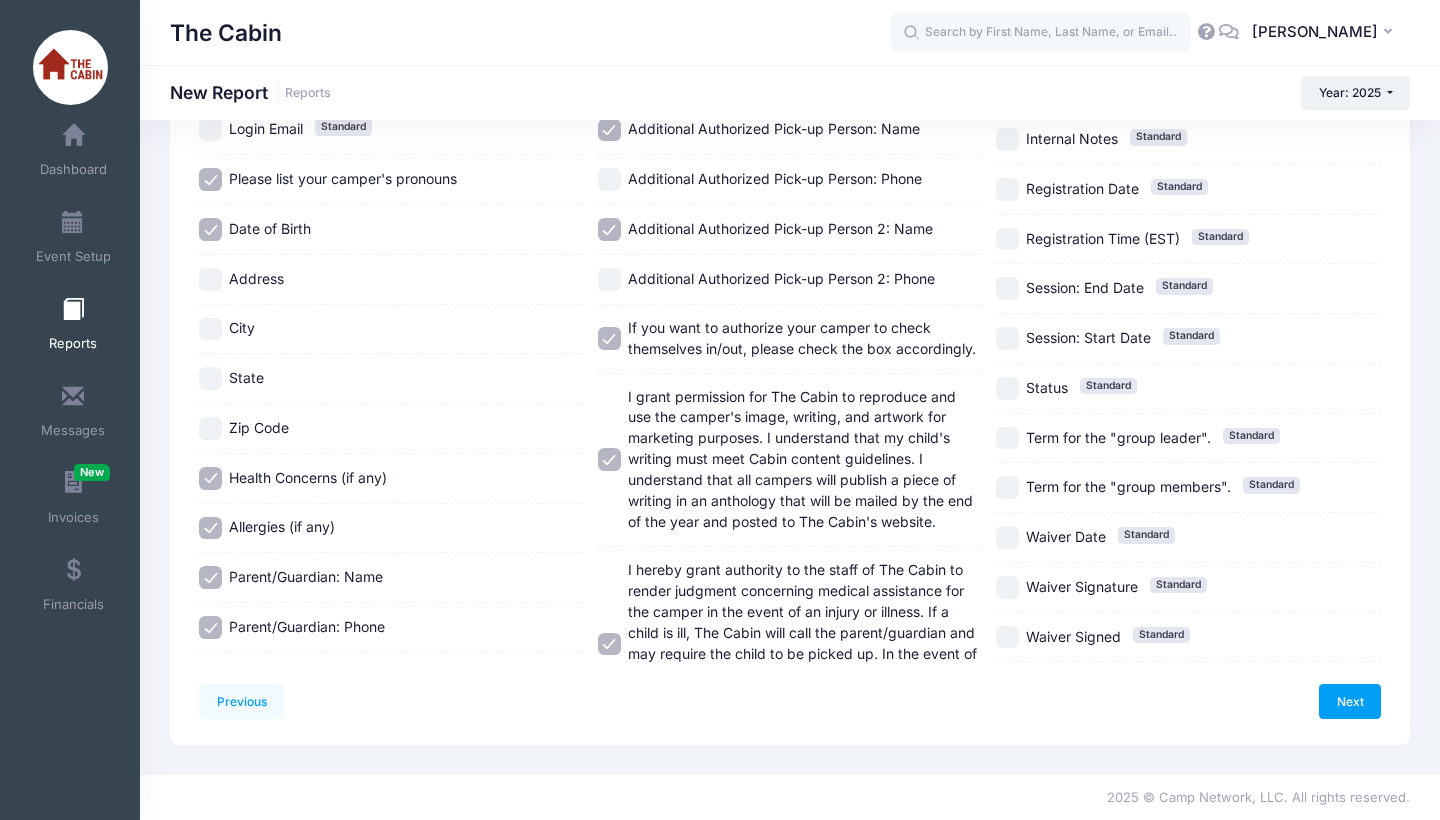 scroll, scrollTop: 456, scrollLeft: 0, axis: vertical 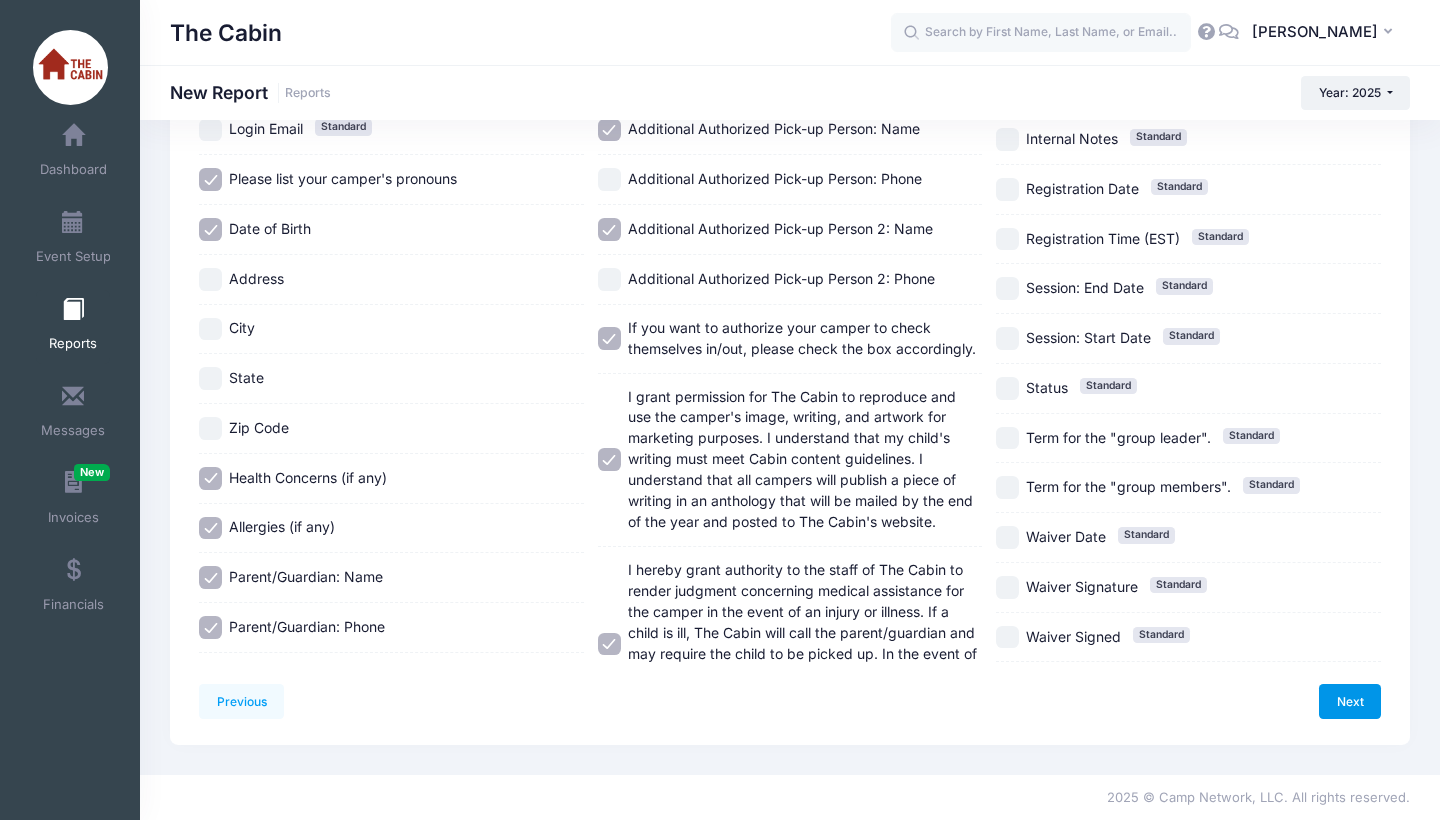 click on "Next" at bounding box center [1350, 701] 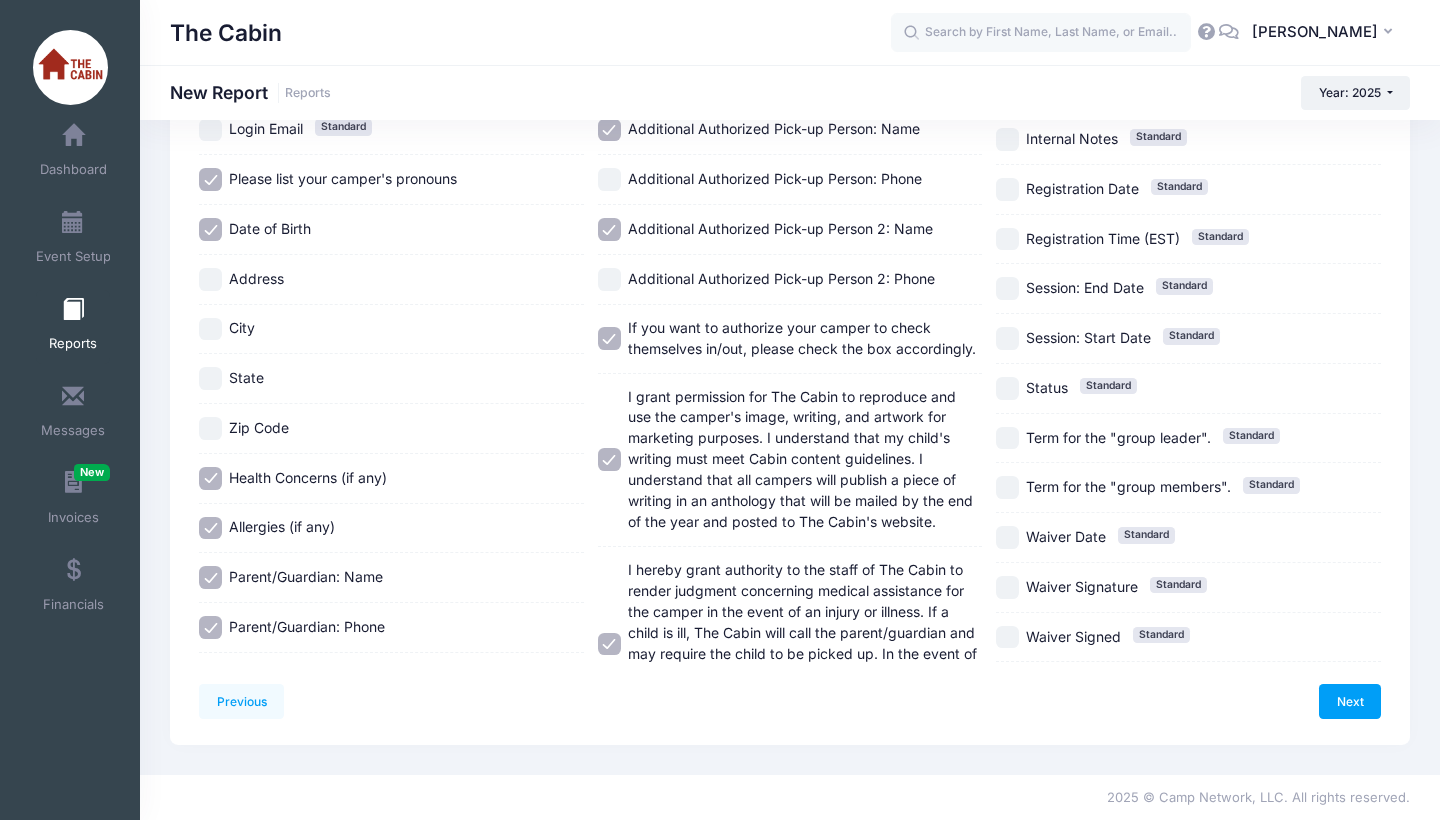 scroll, scrollTop: 0, scrollLeft: 0, axis: both 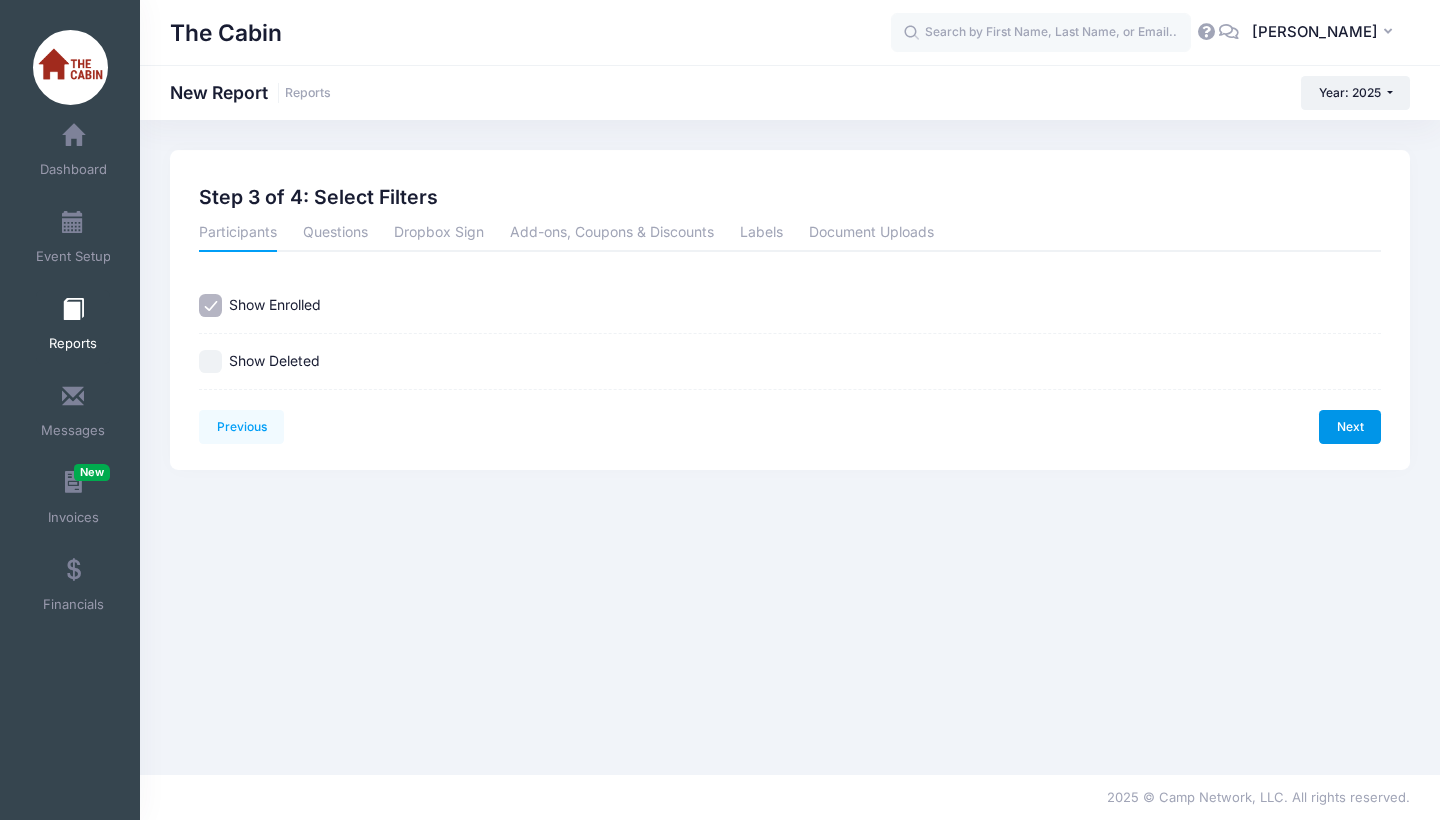 click on "Next" at bounding box center (1350, 427) 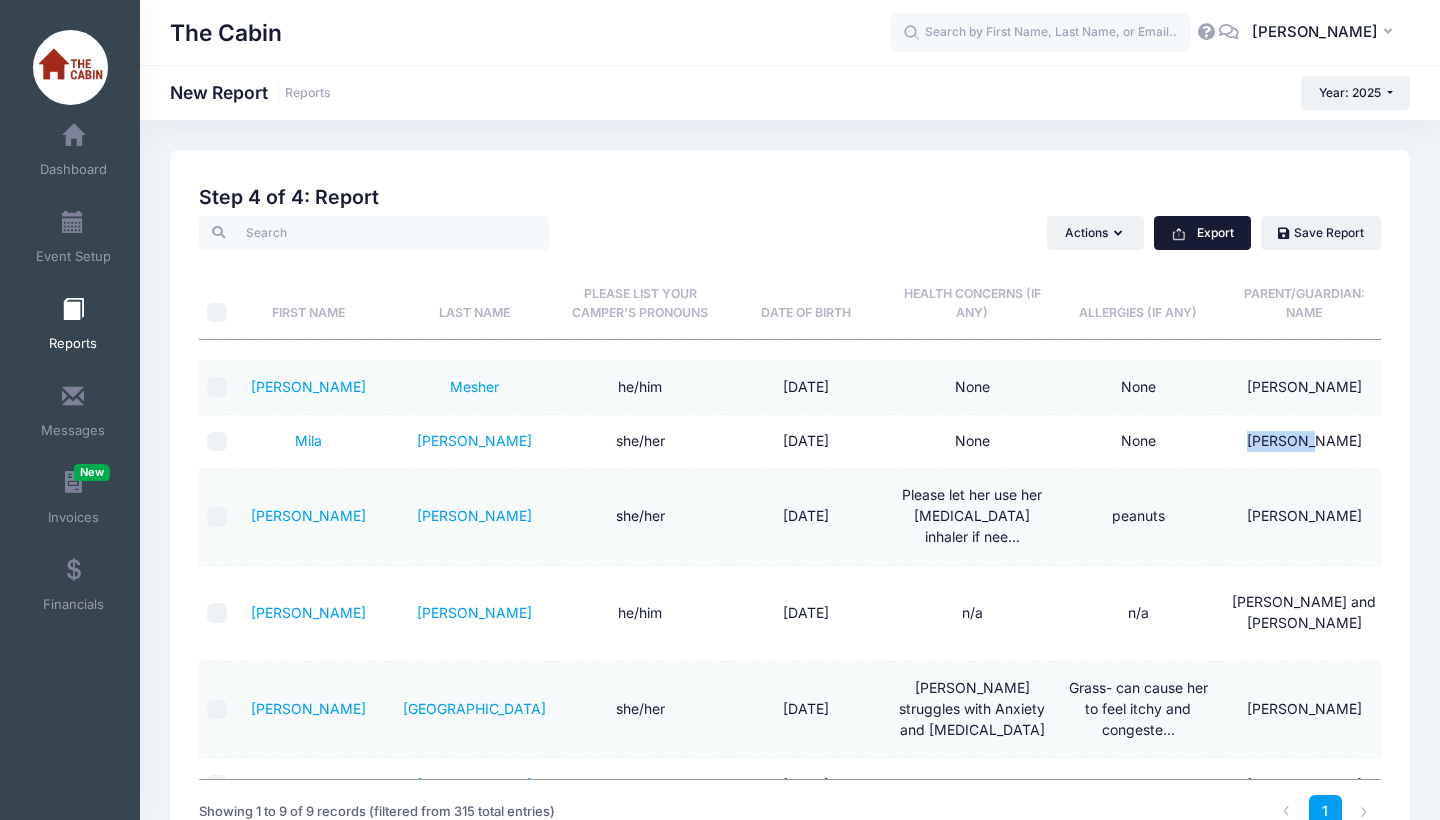 click on "Export" at bounding box center [1202, 233] 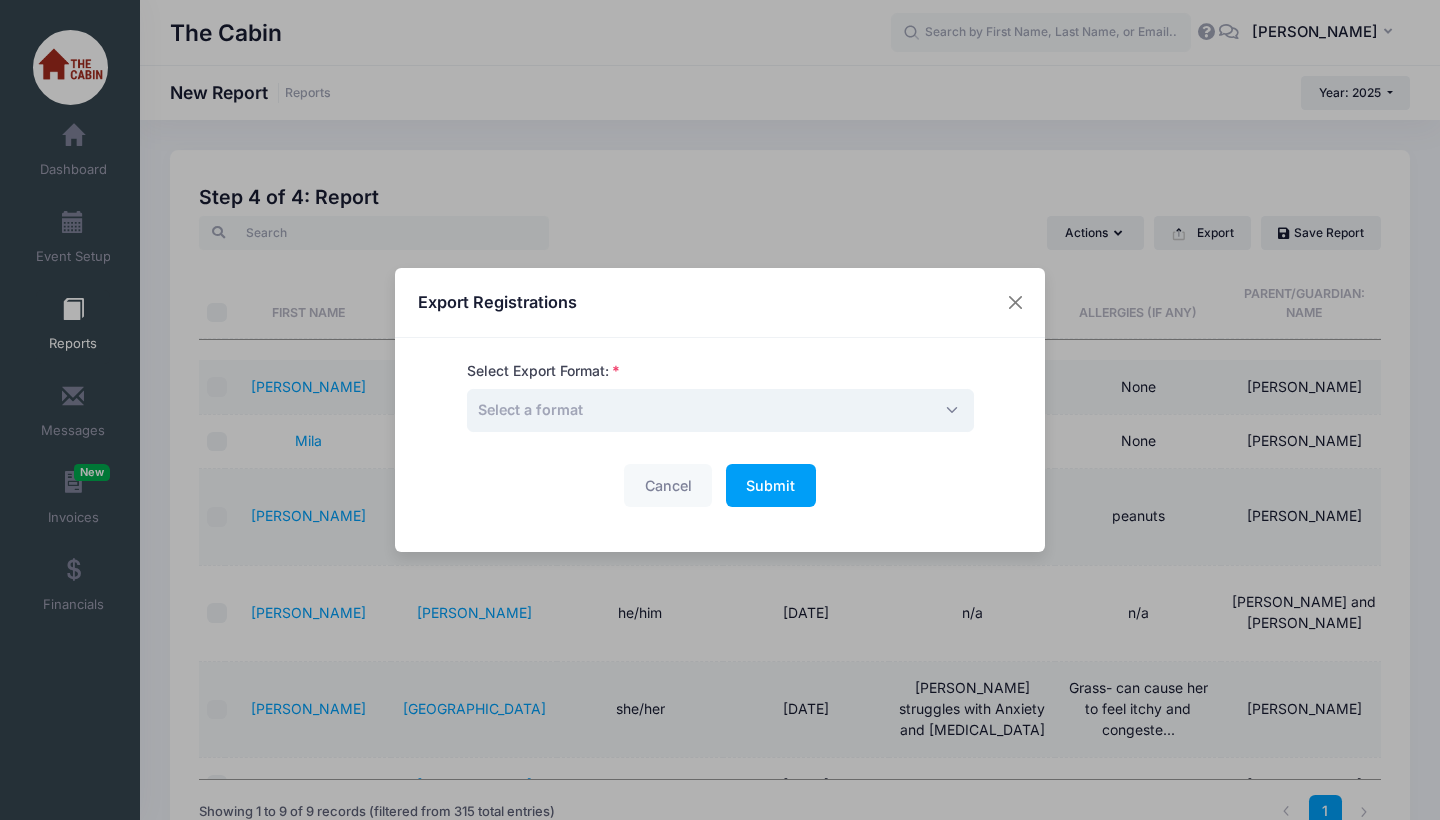 click on "Select a format" at bounding box center [720, 410] 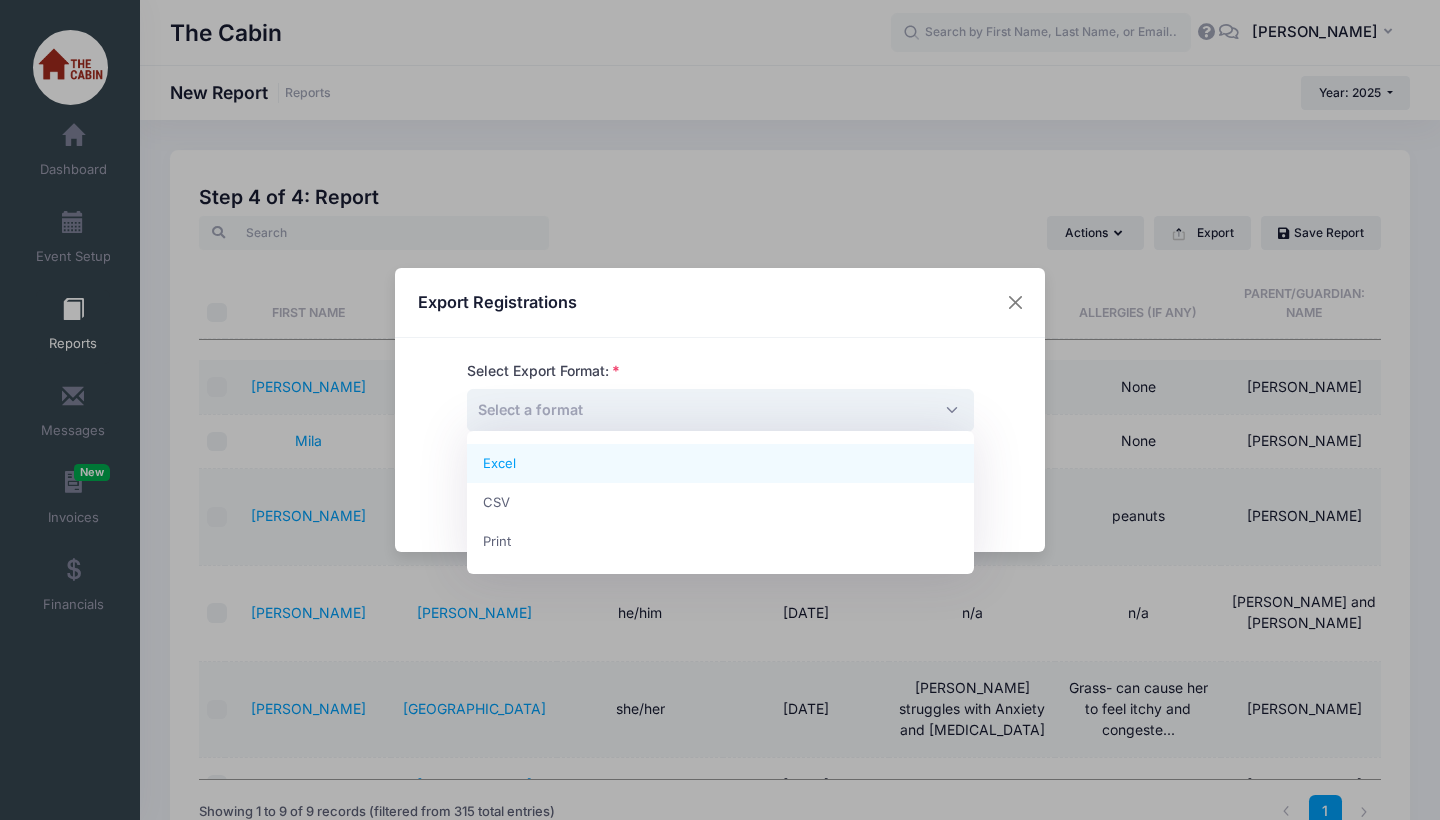 select on "excel" 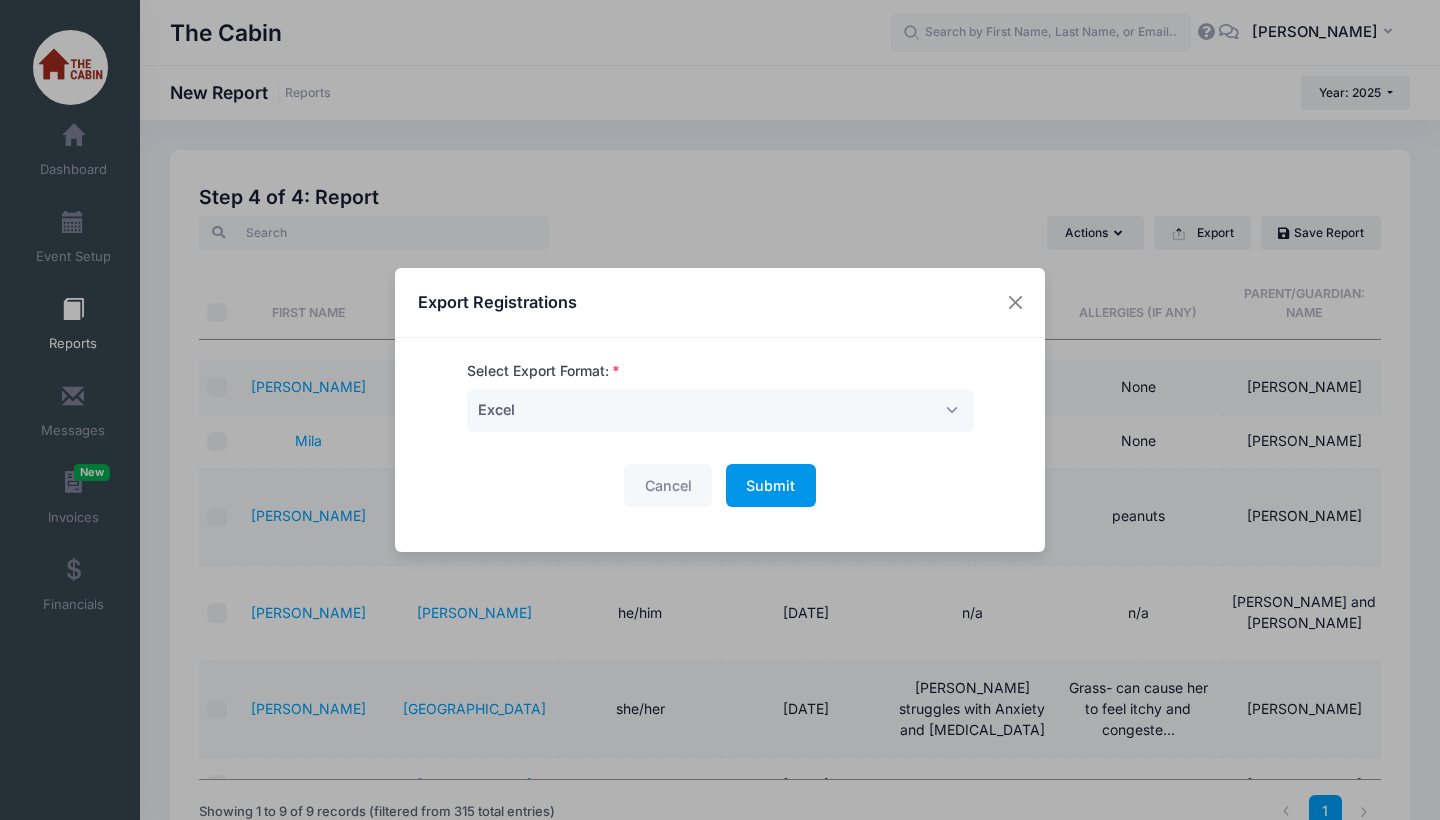 click on "Submit" at bounding box center [770, 485] 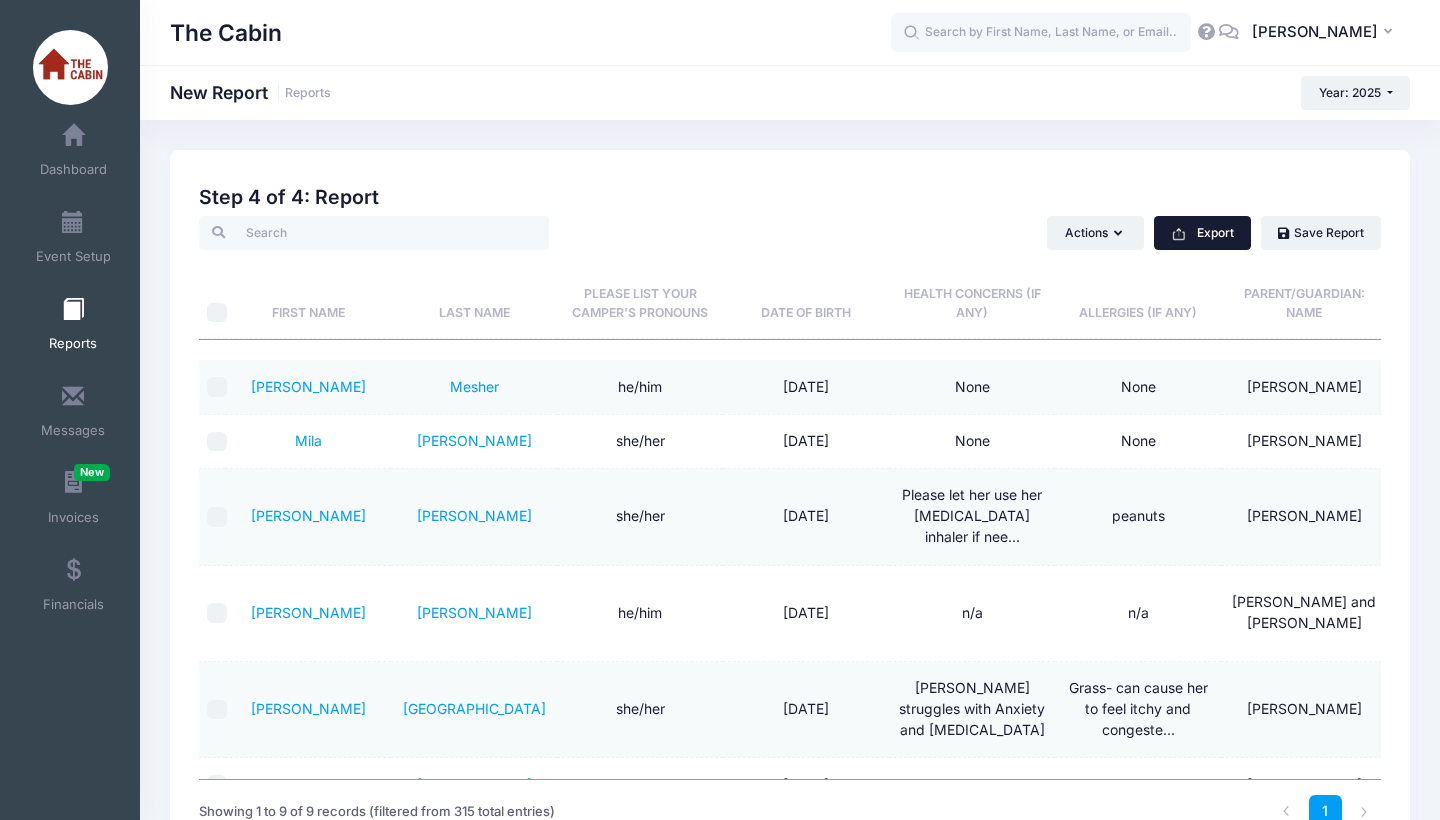 type 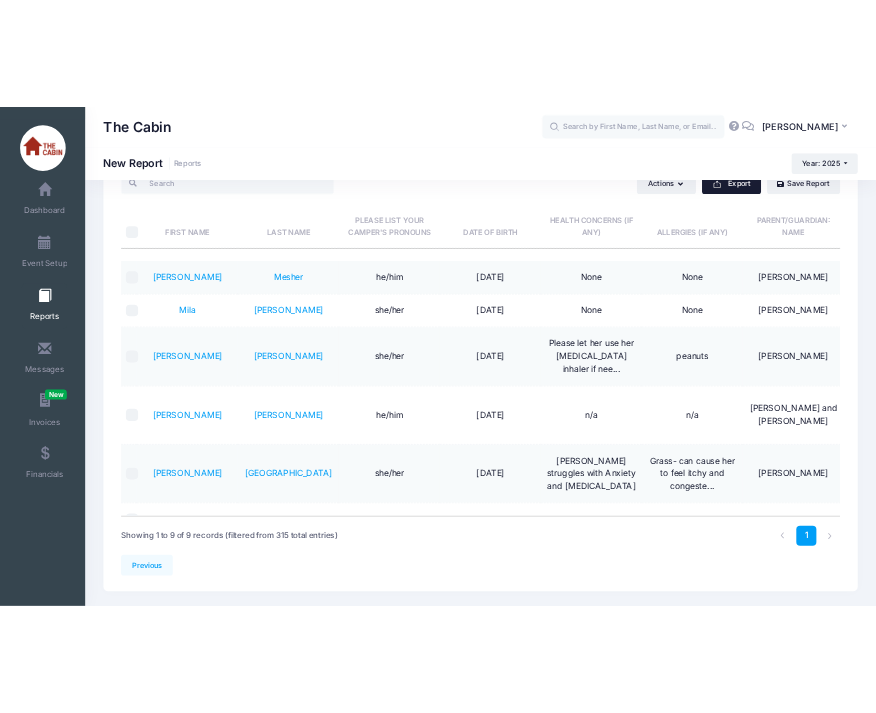 scroll, scrollTop: 108, scrollLeft: 0, axis: vertical 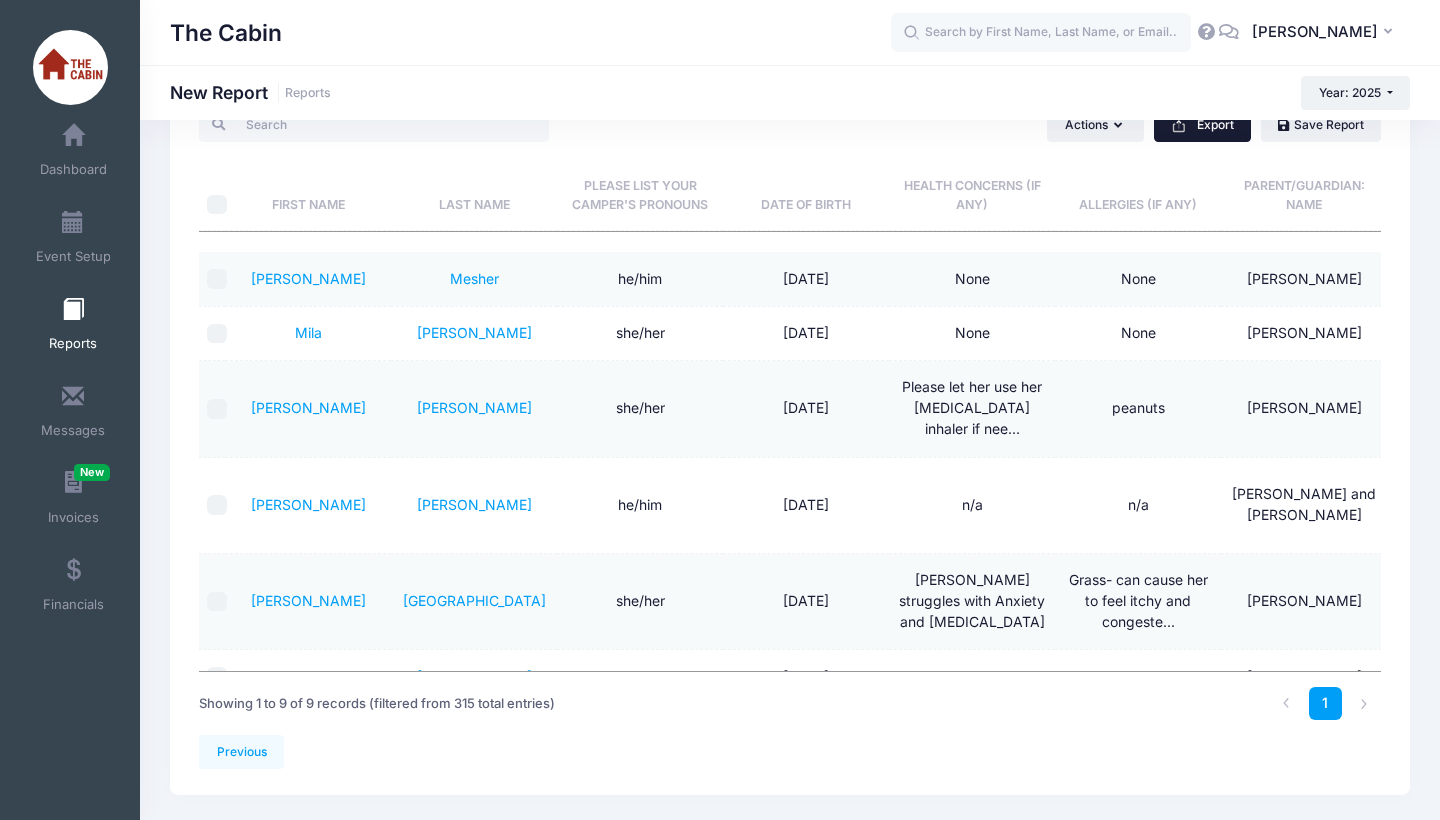 click on "Export" at bounding box center (1202, 125) 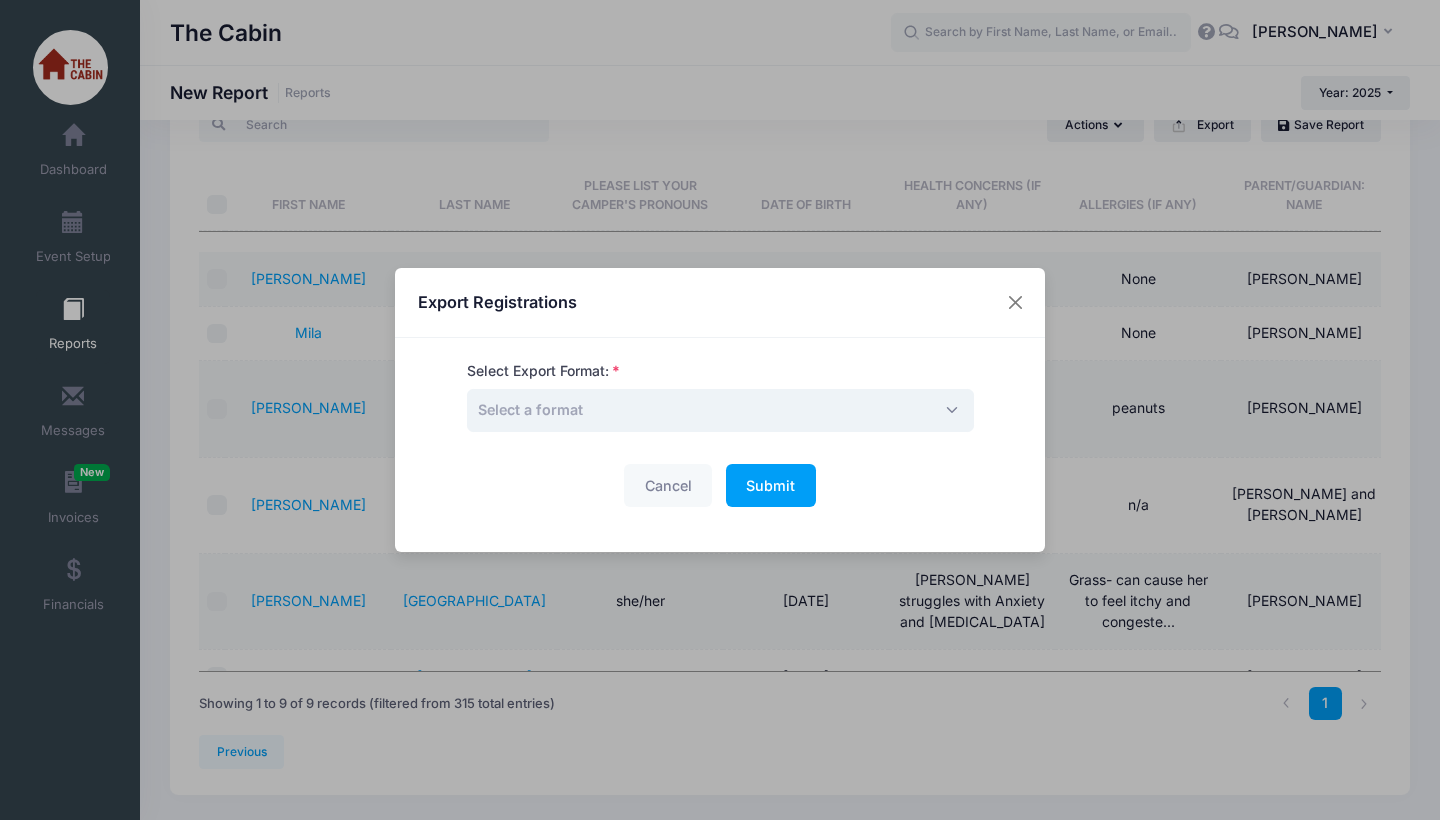 click on "Select a format" at bounding box center (720, 410) 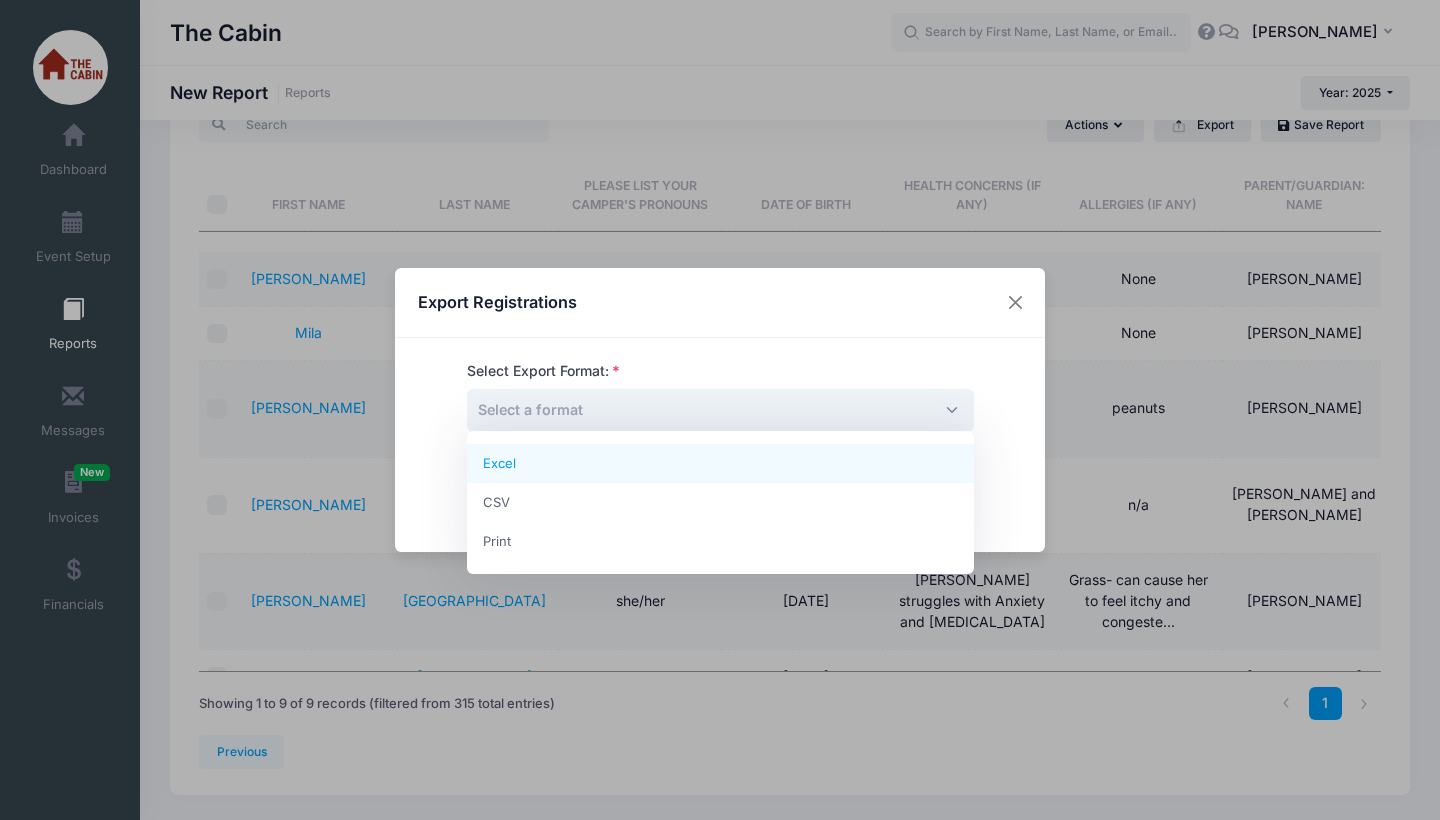 select on "excel" 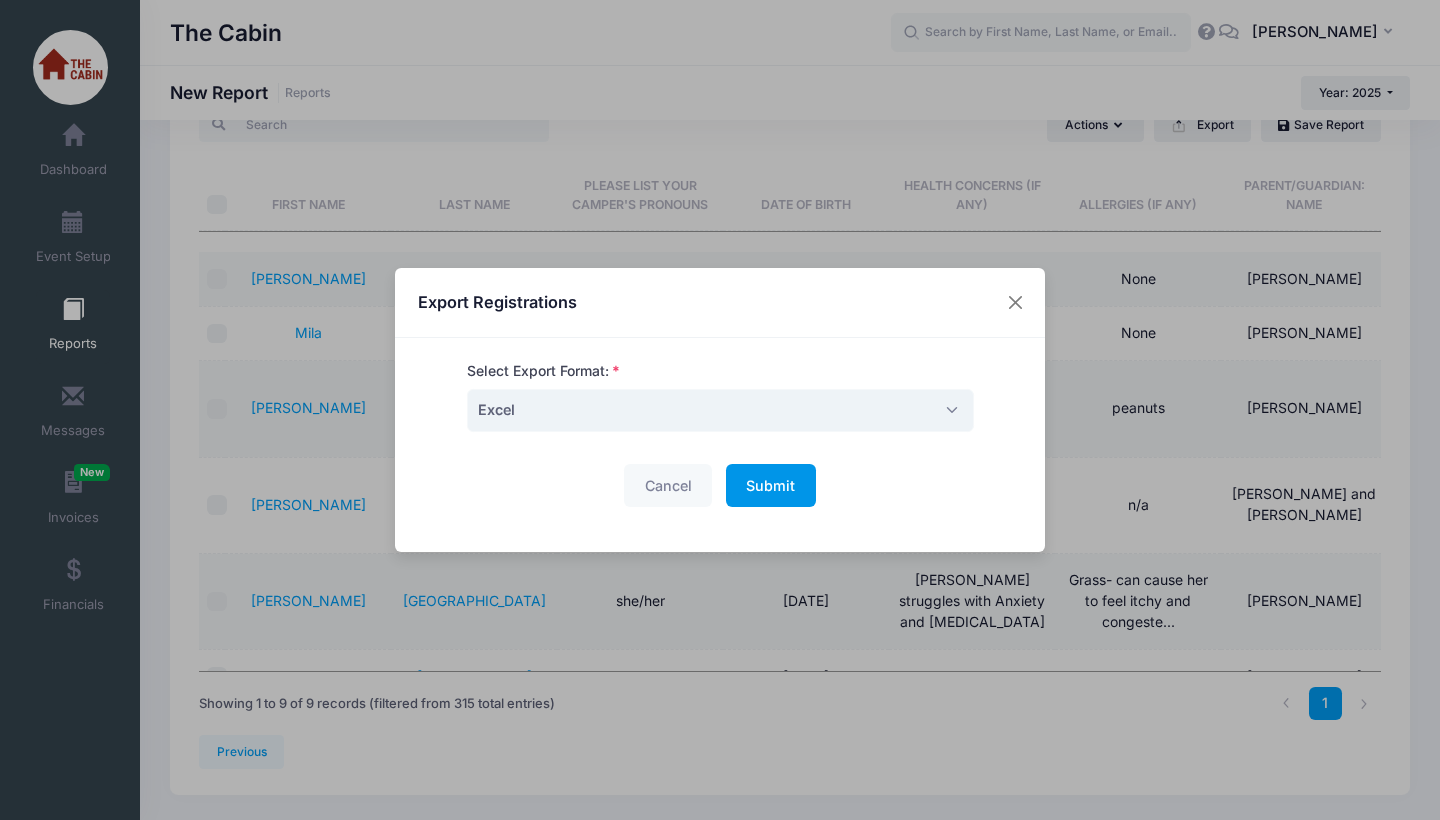 click on "Submit" at bounding box center [770, 485] 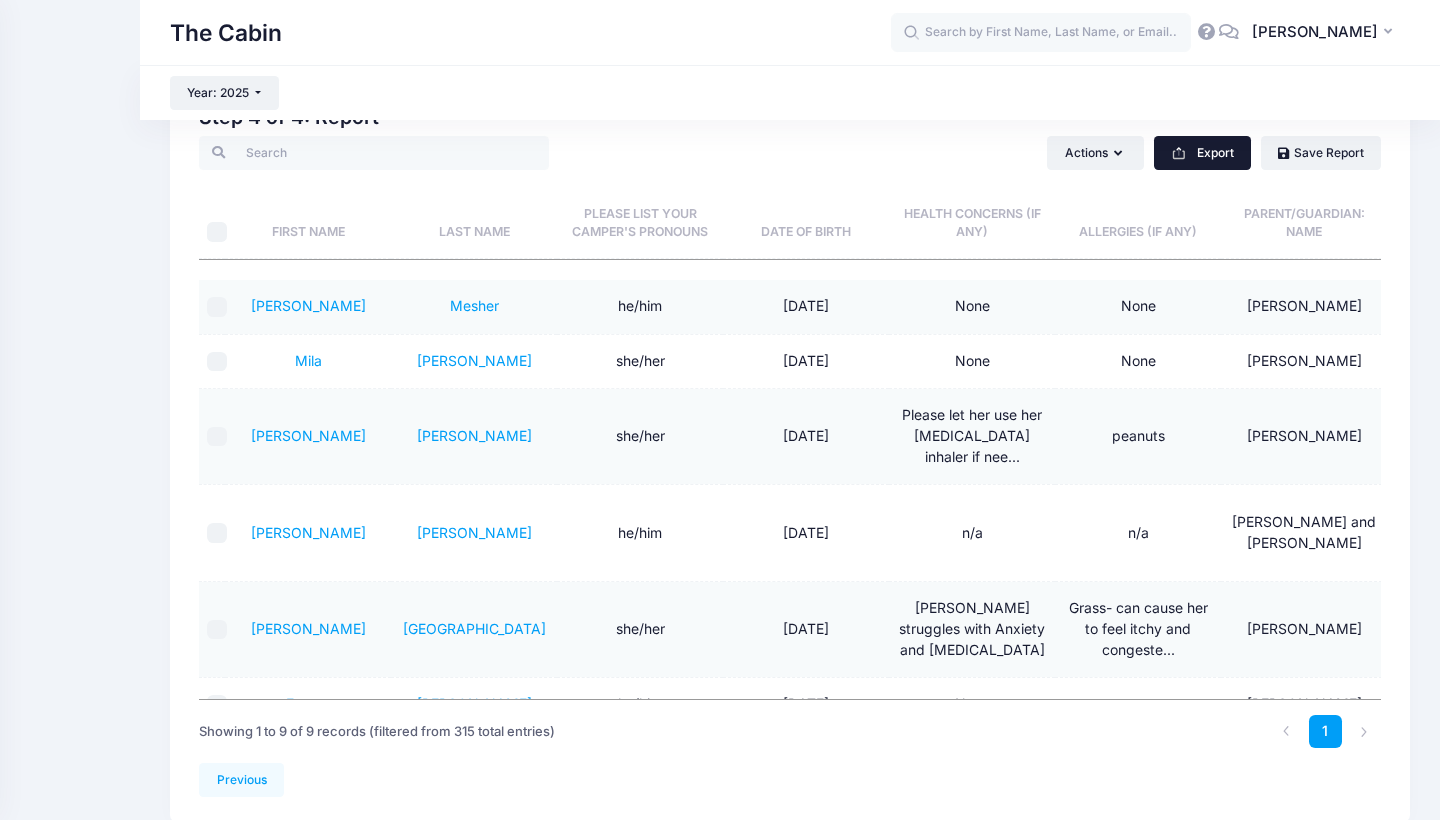 scroll, scrollTop: 0, scrollLeft: 0, axis: both 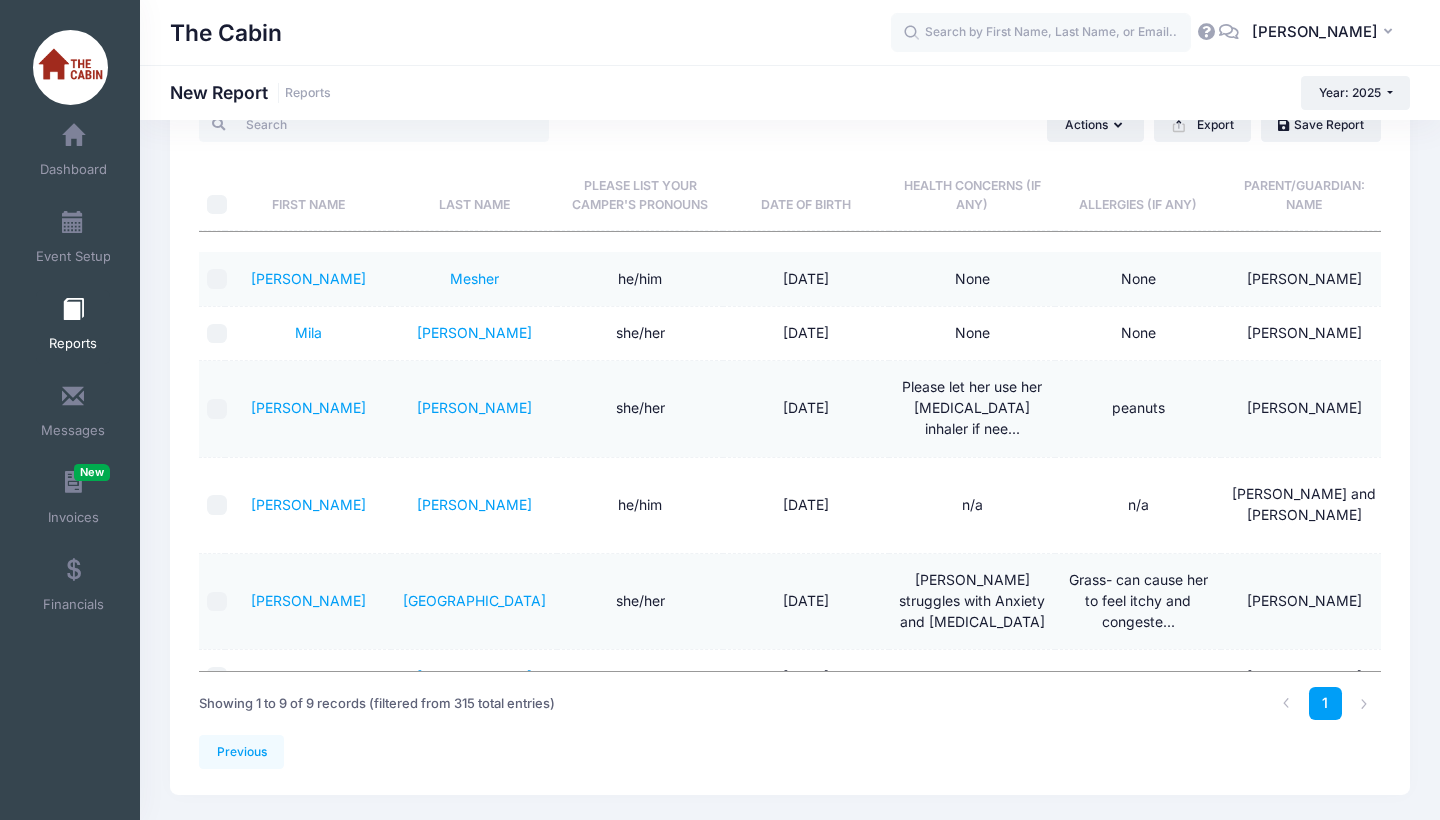click on "Reports" at bounding box center (73, 327) 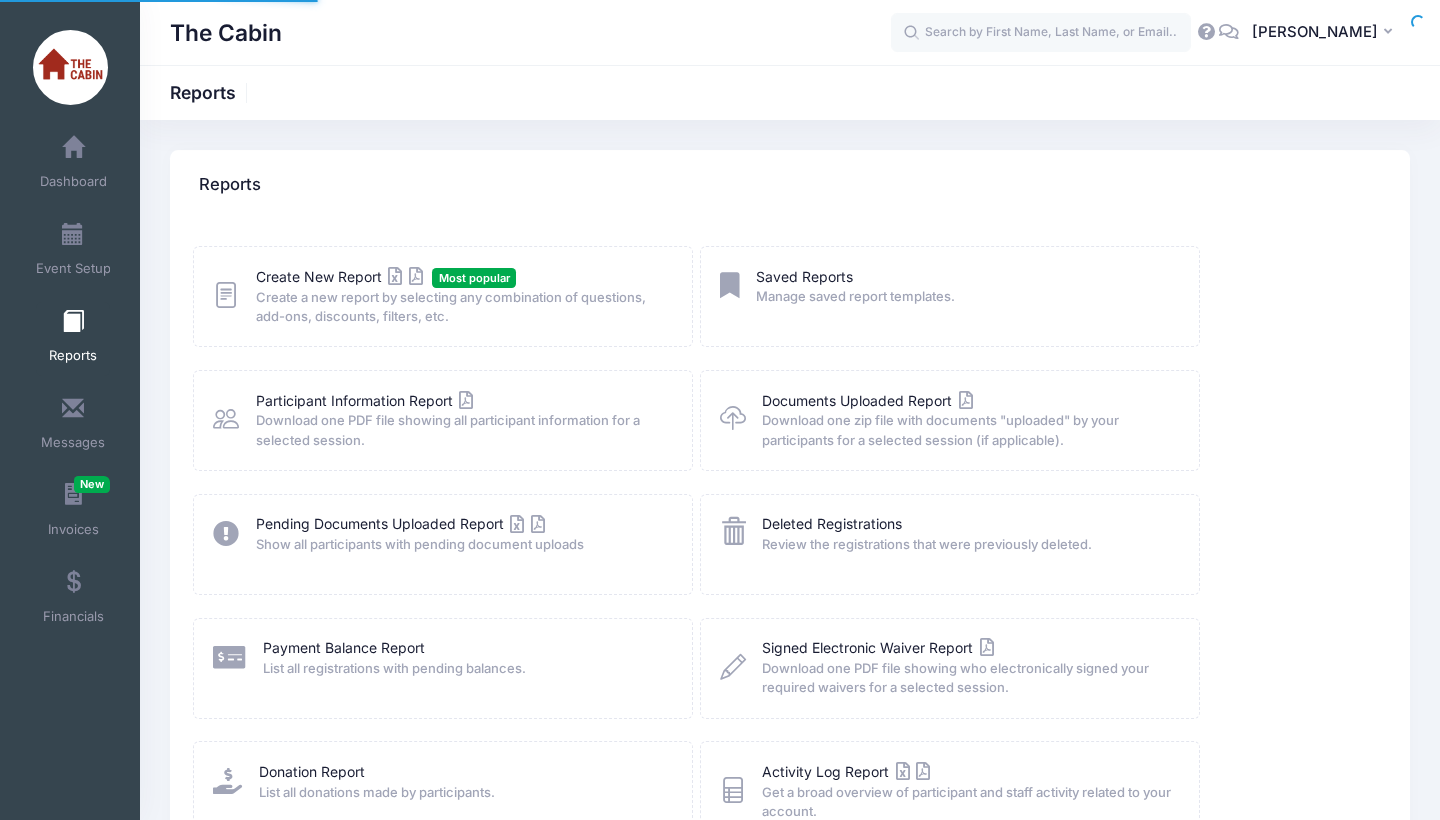 scroll, scrollTop: 0, scrollLeft: 0, axis: both 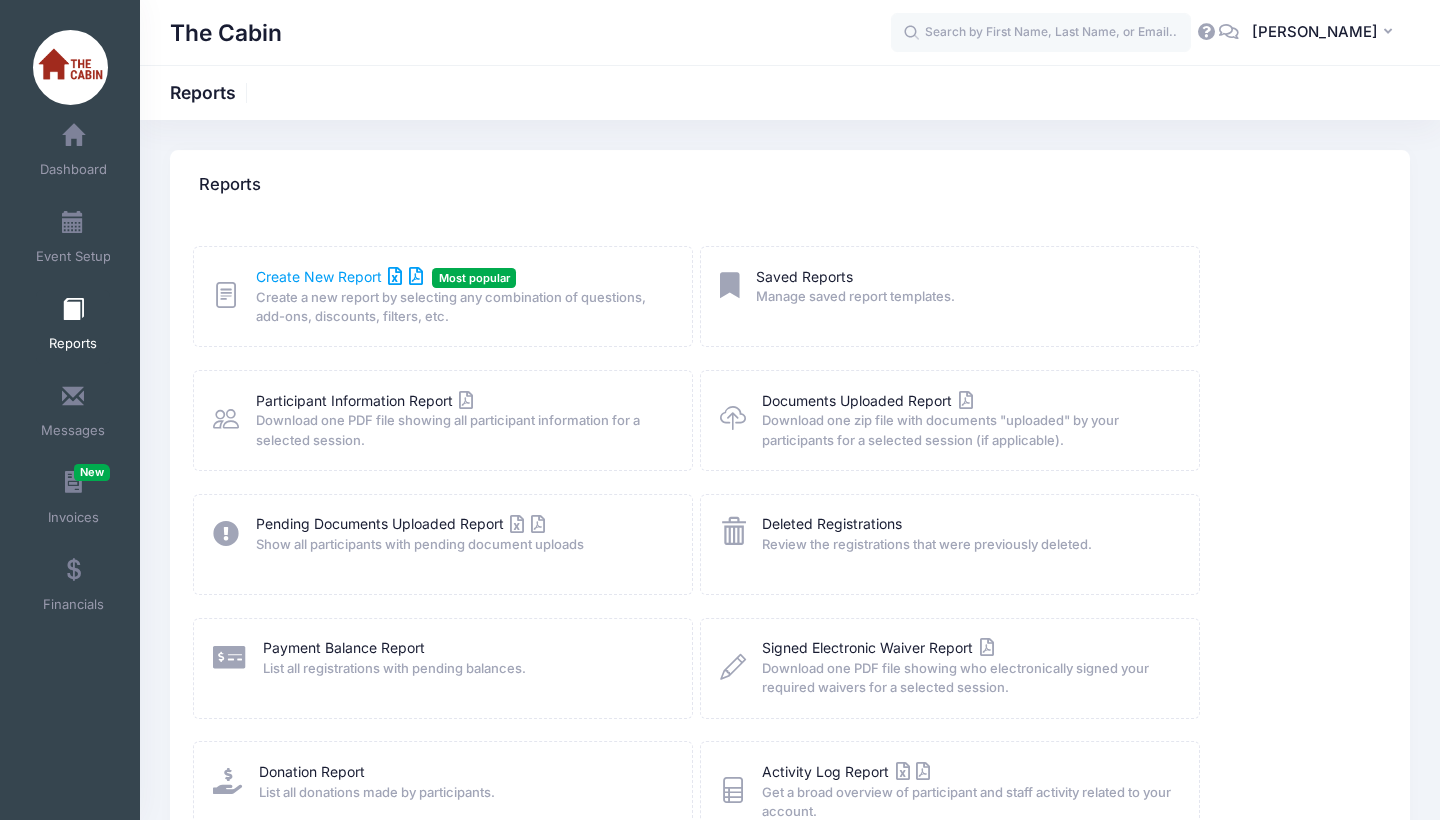 click on "Create New Report" at bounding box center (339, 276) 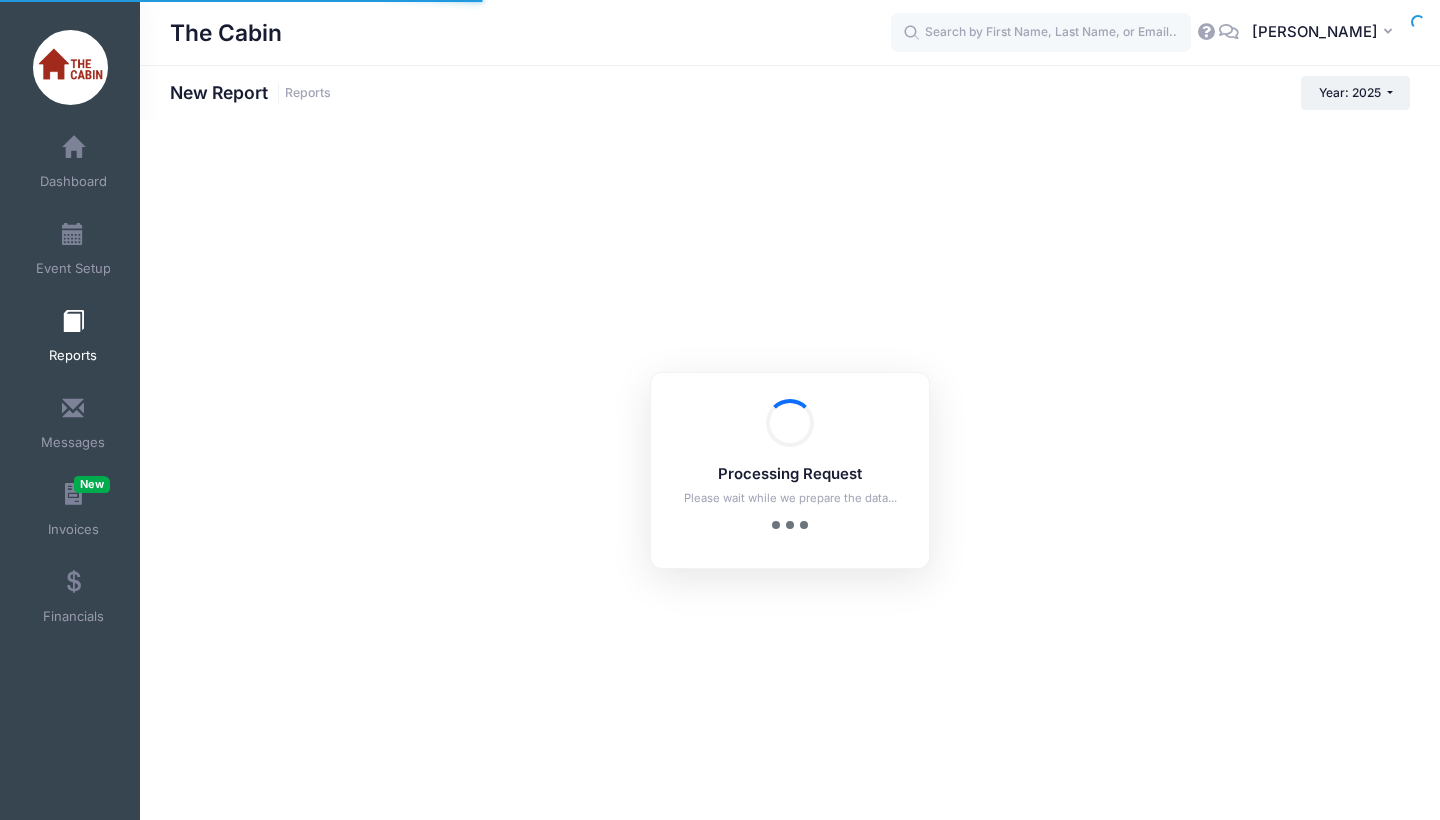 scroll, scrollTop: 0, scrollLeft: 0, axis: both 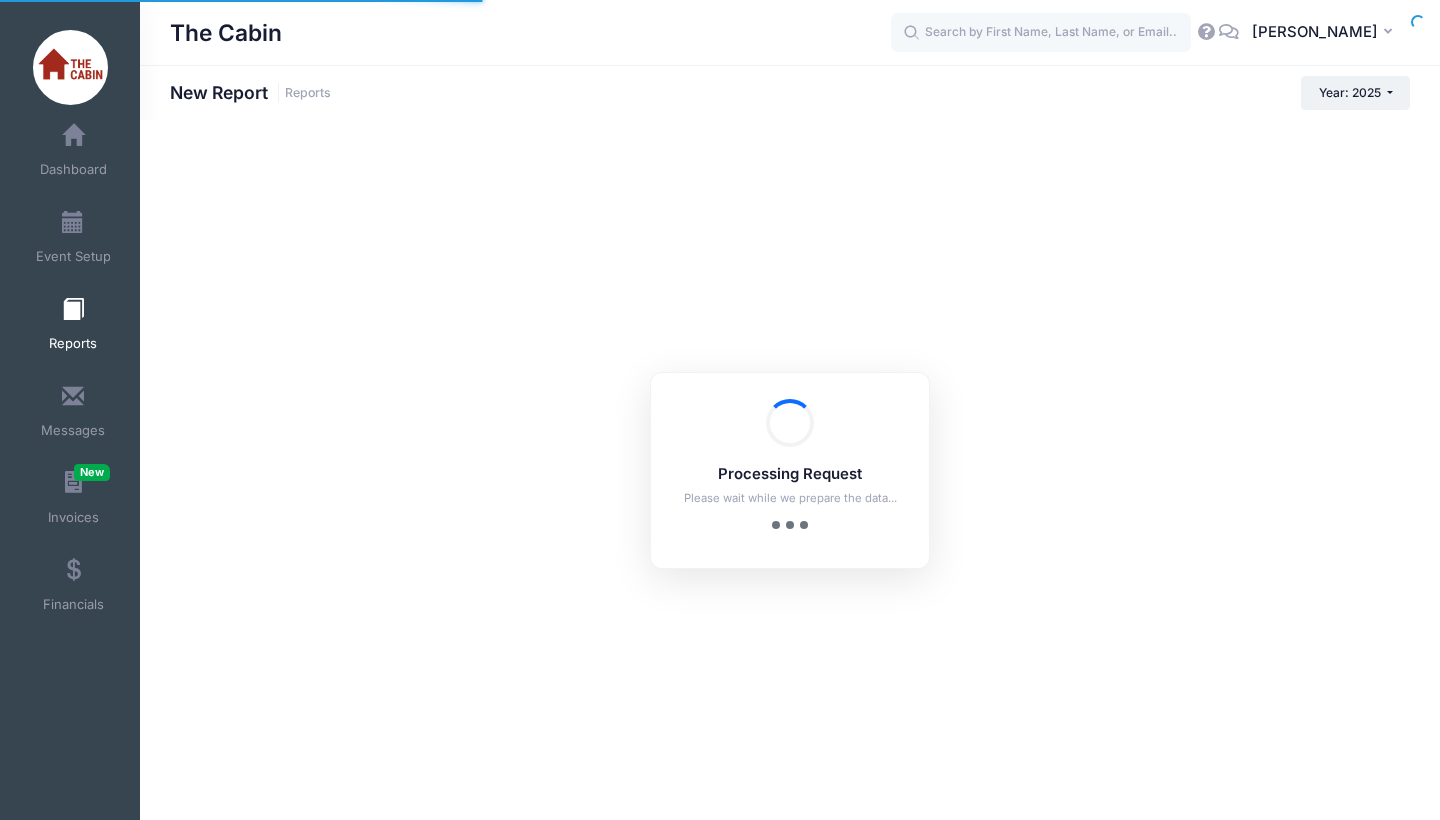 checkbox on "true" 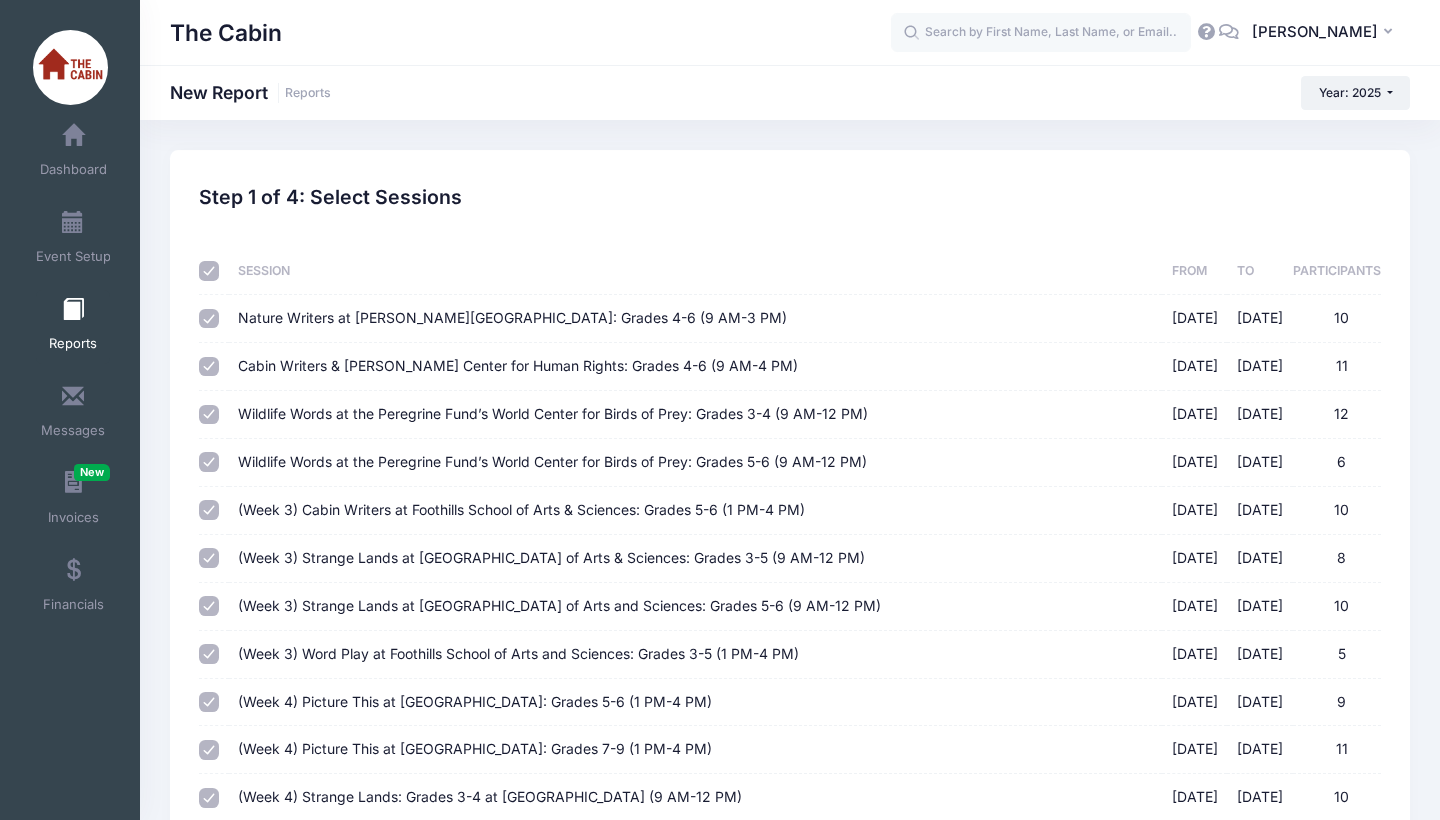click at bounding box center [209, 271] 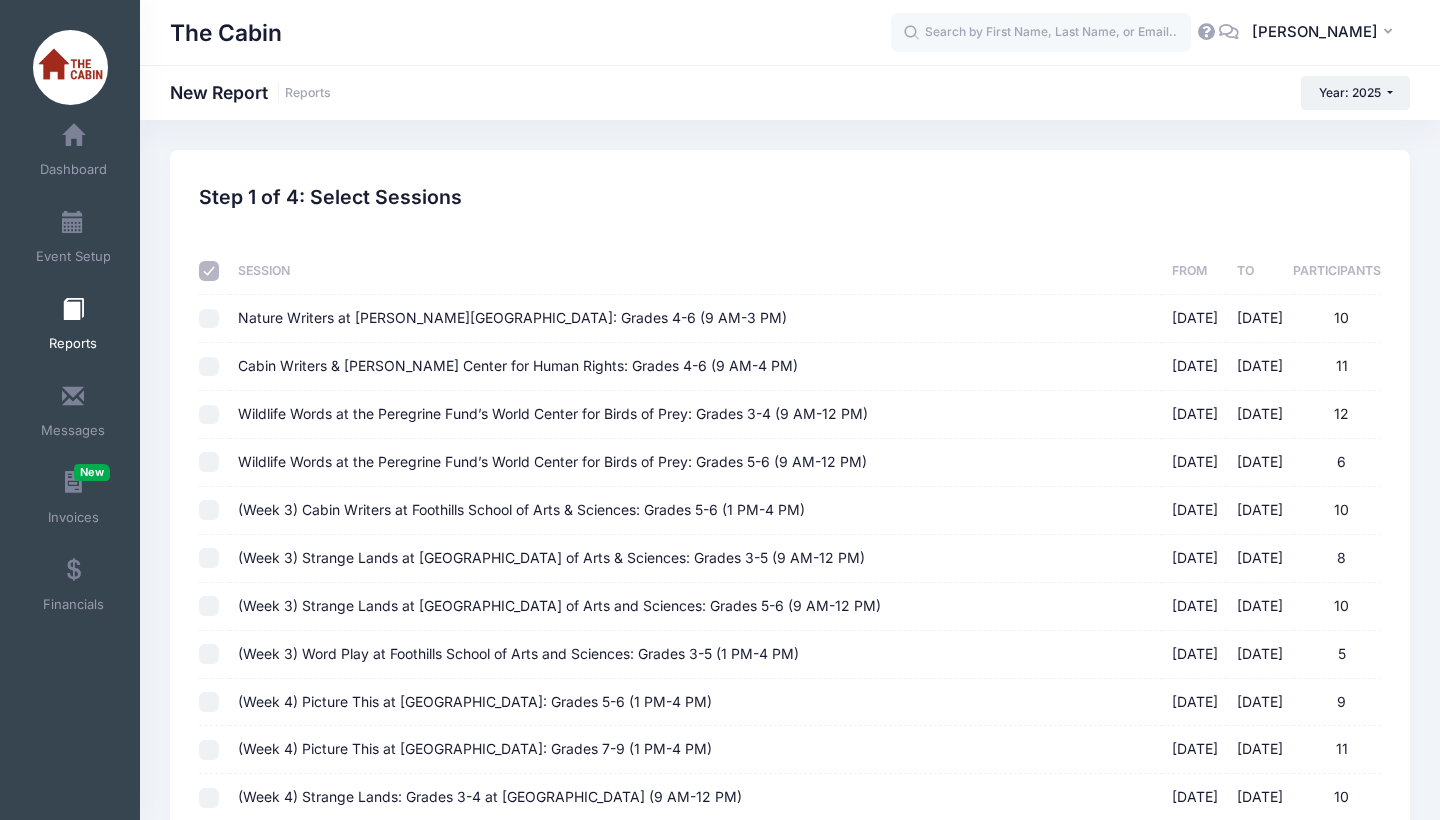 checkbox on "false" 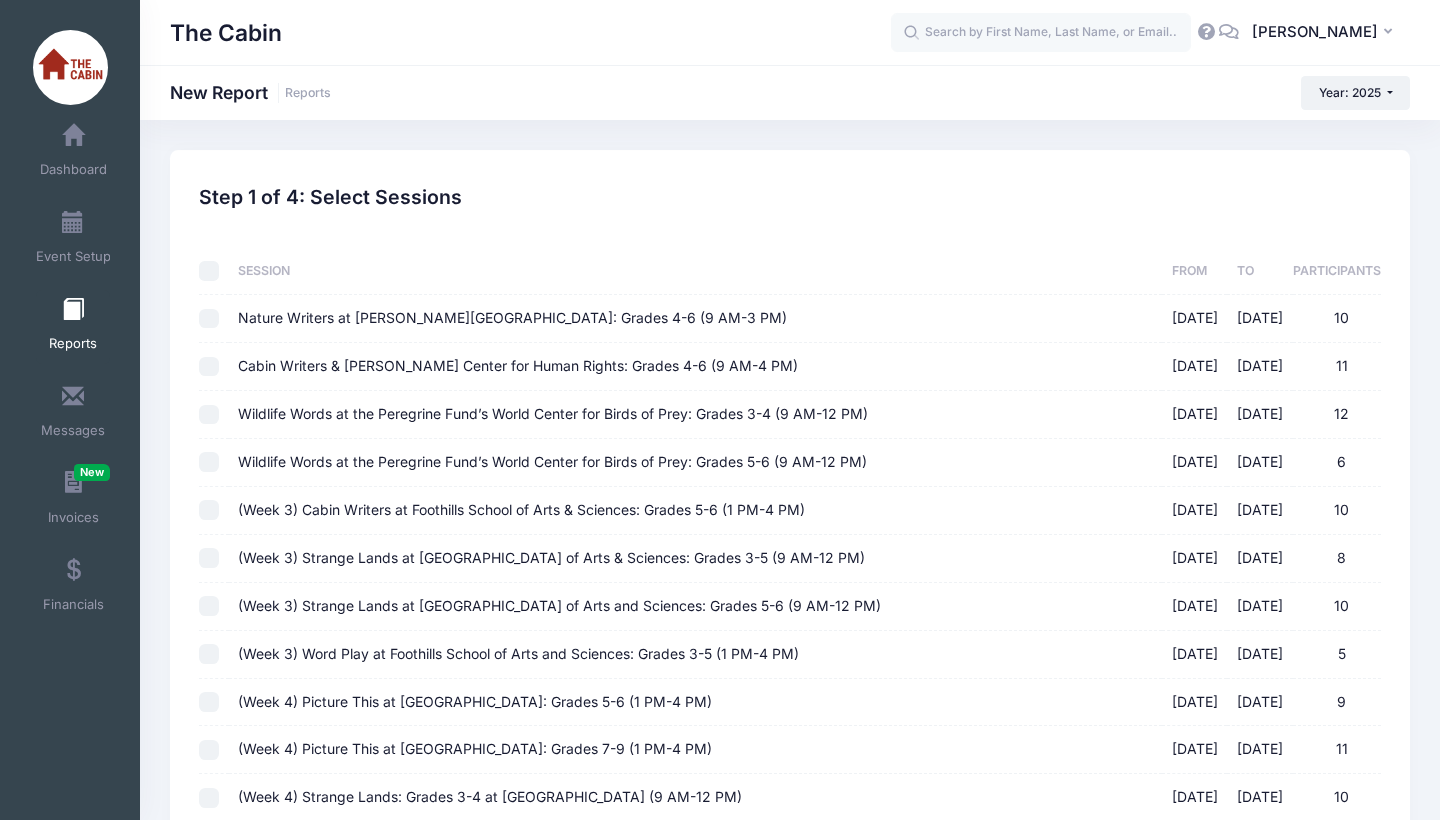 checkbox on "false" 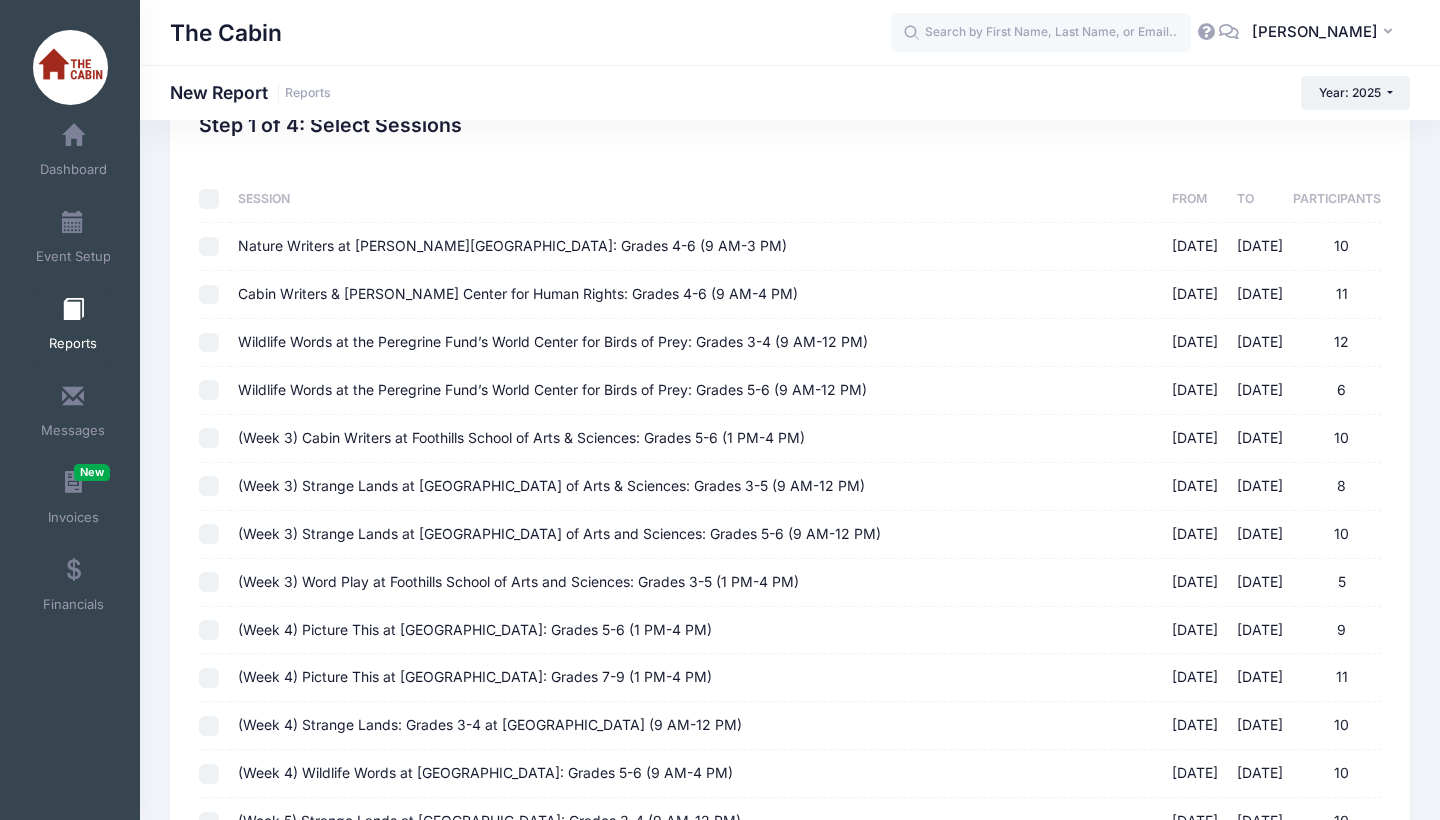 scroll, scrollTop: 78, scrollLeft: 0, axis: vertical 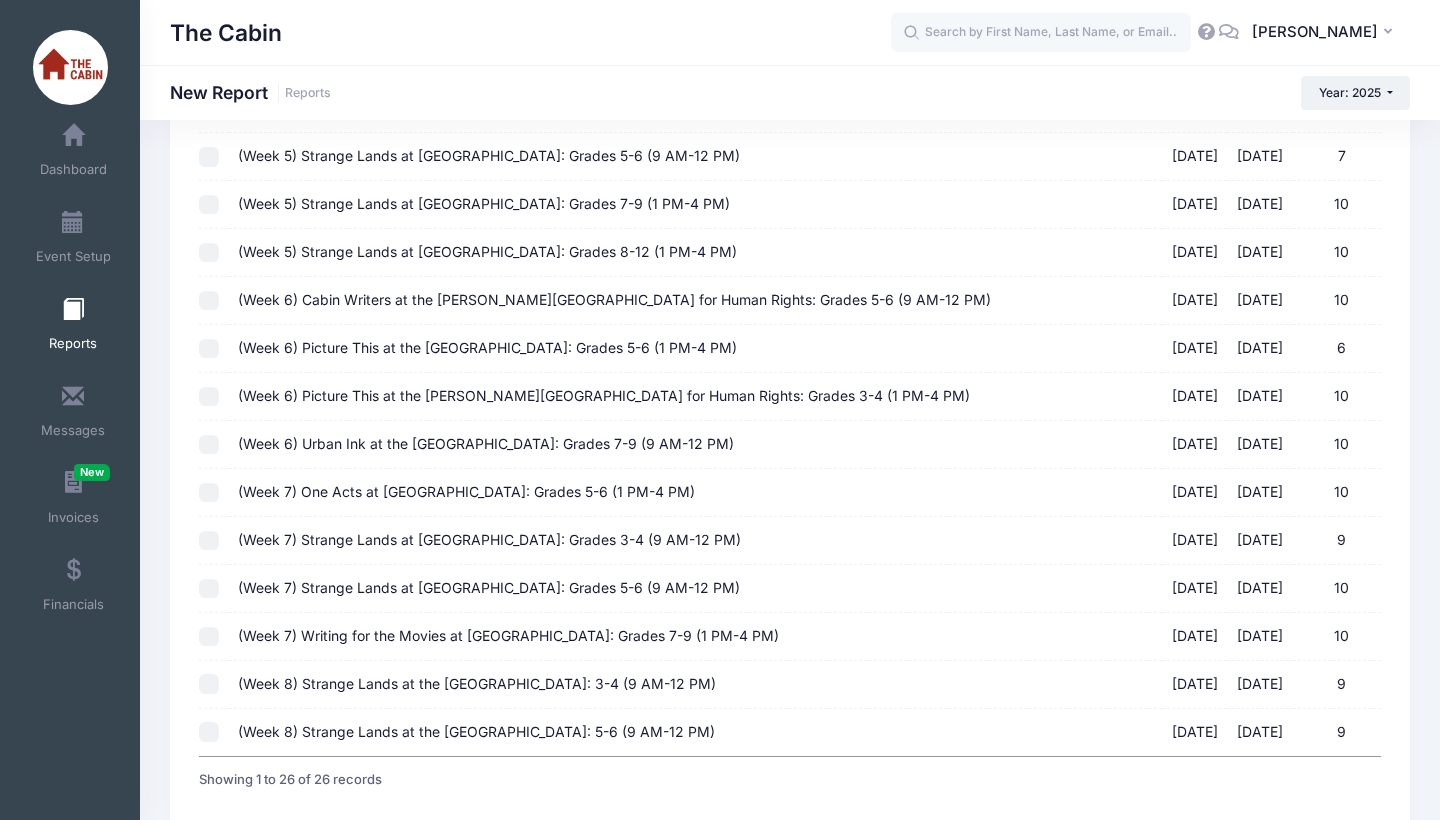 click on "(Week 7) Strange Lands at Boise Art Museum: Grades 5-6 (9 AM-12 PM) 07/28/2025 - 08/01/2025  10" at bounding box center (209, 589) 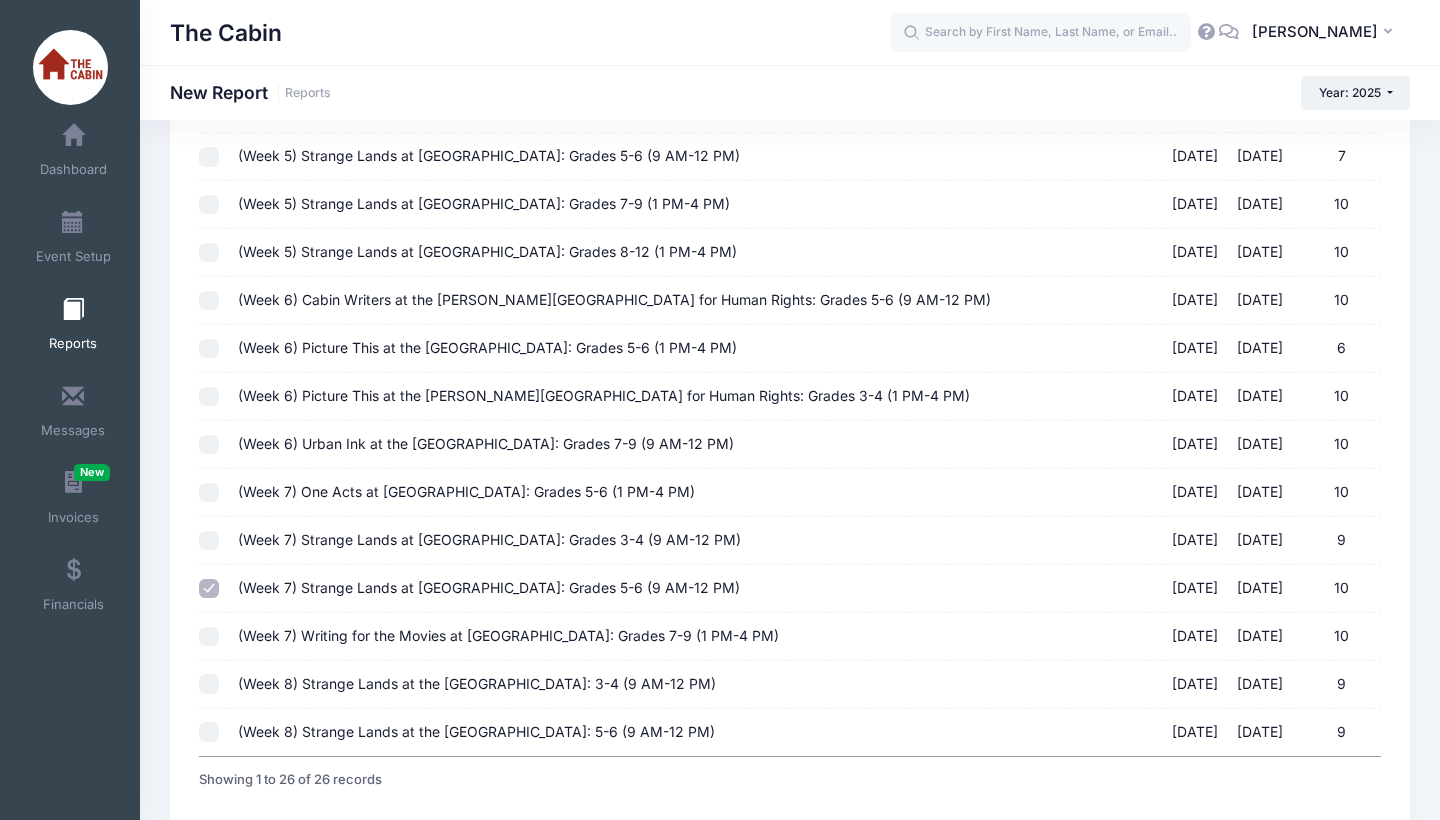 click on "Next" at bounding box center [1350, 839] 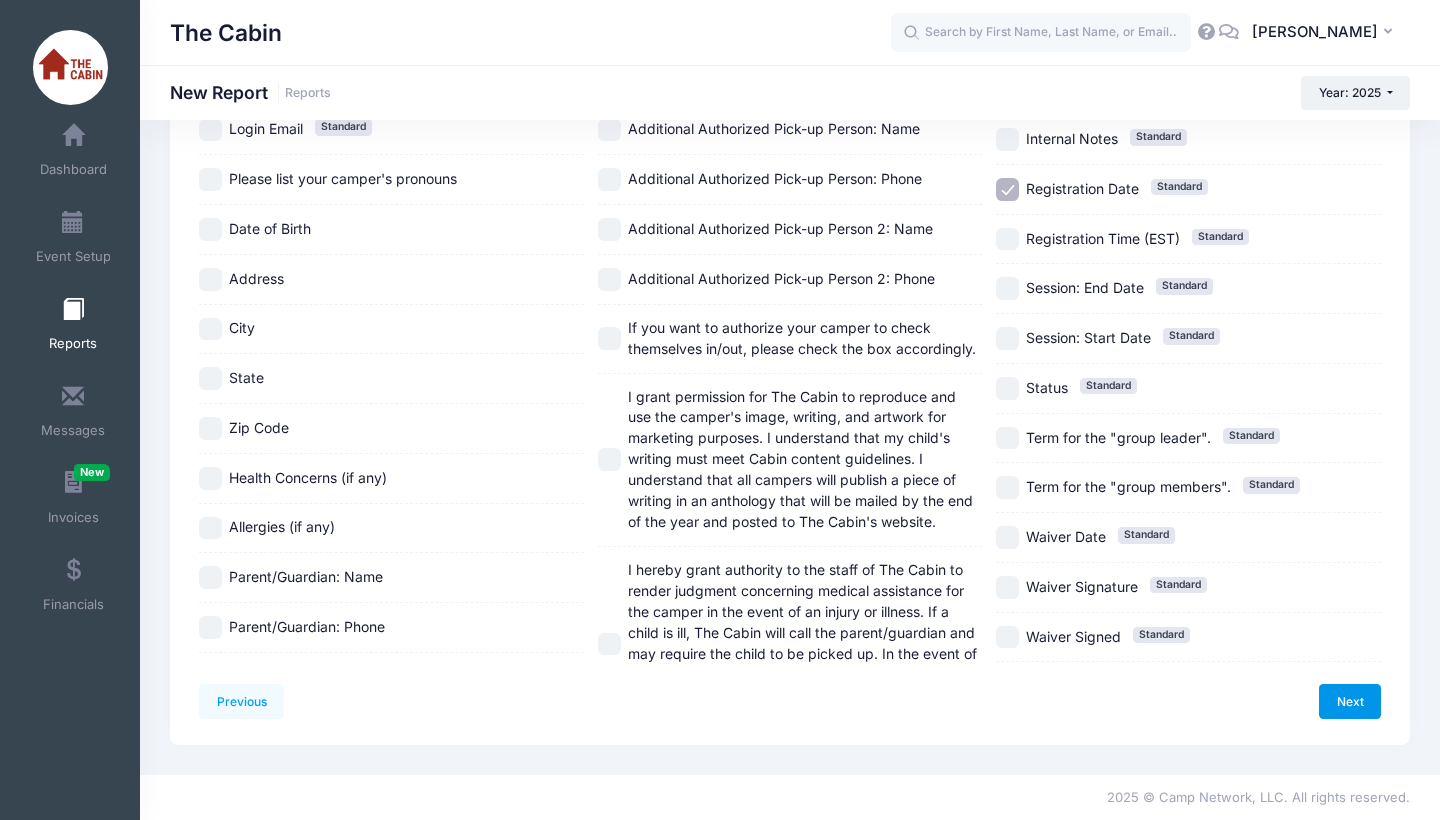 scroll, scrollTop: 0, scrollLeft: 0, axis: both 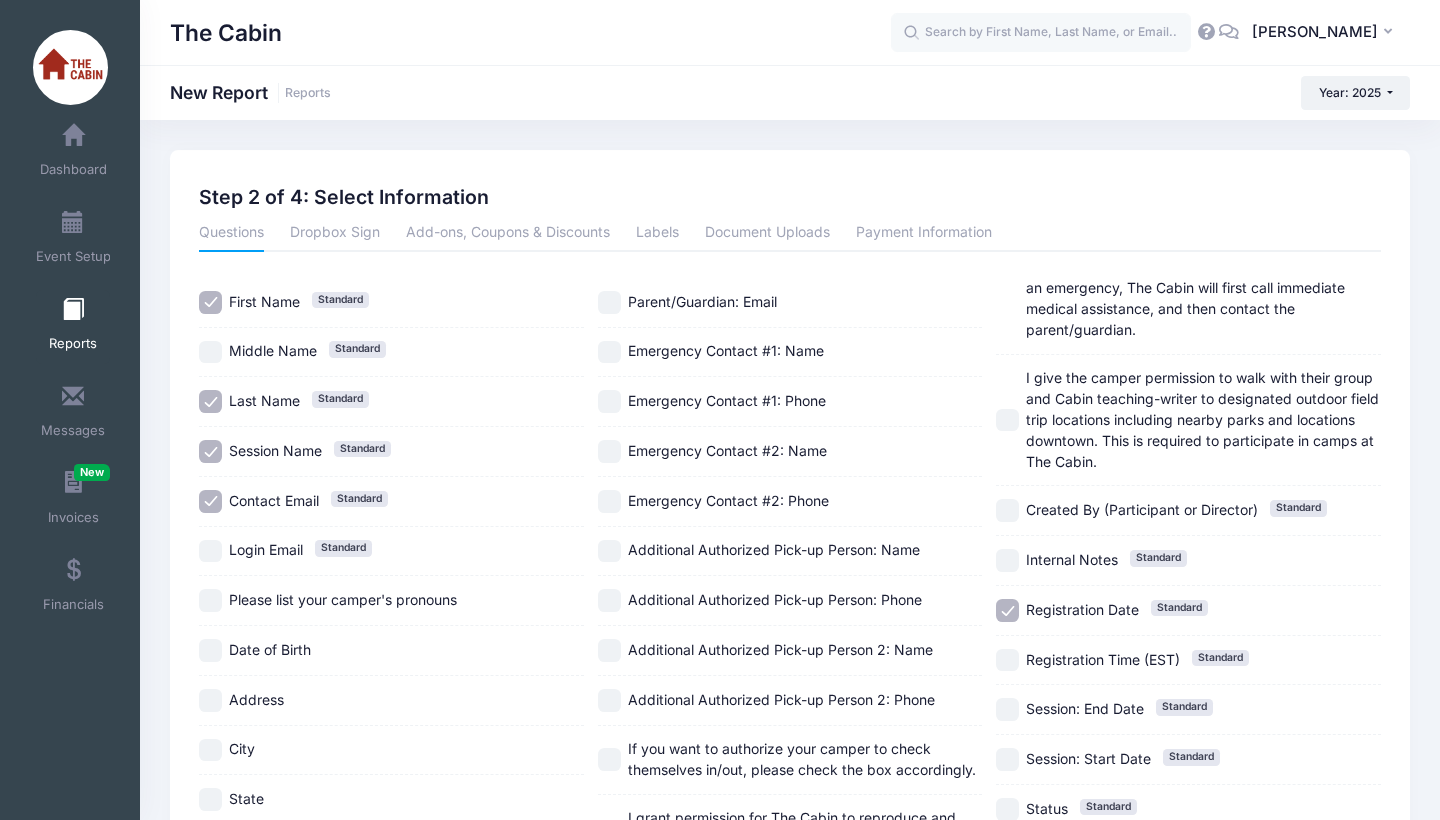 click on "Contact Email Standard" at bounding box center (210, 501) 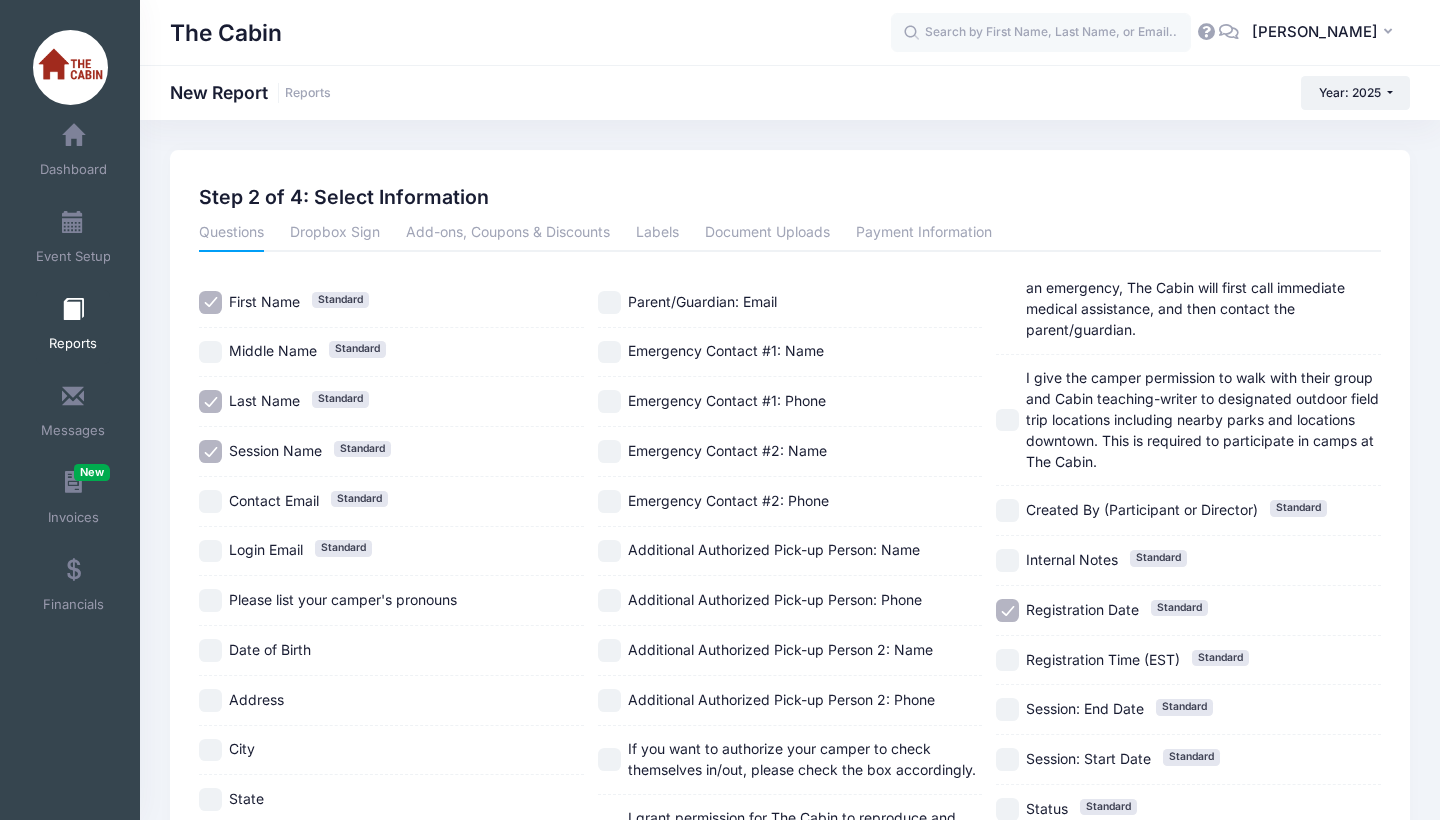 click on "Session Name Standard" at bounding box center (210, 451) 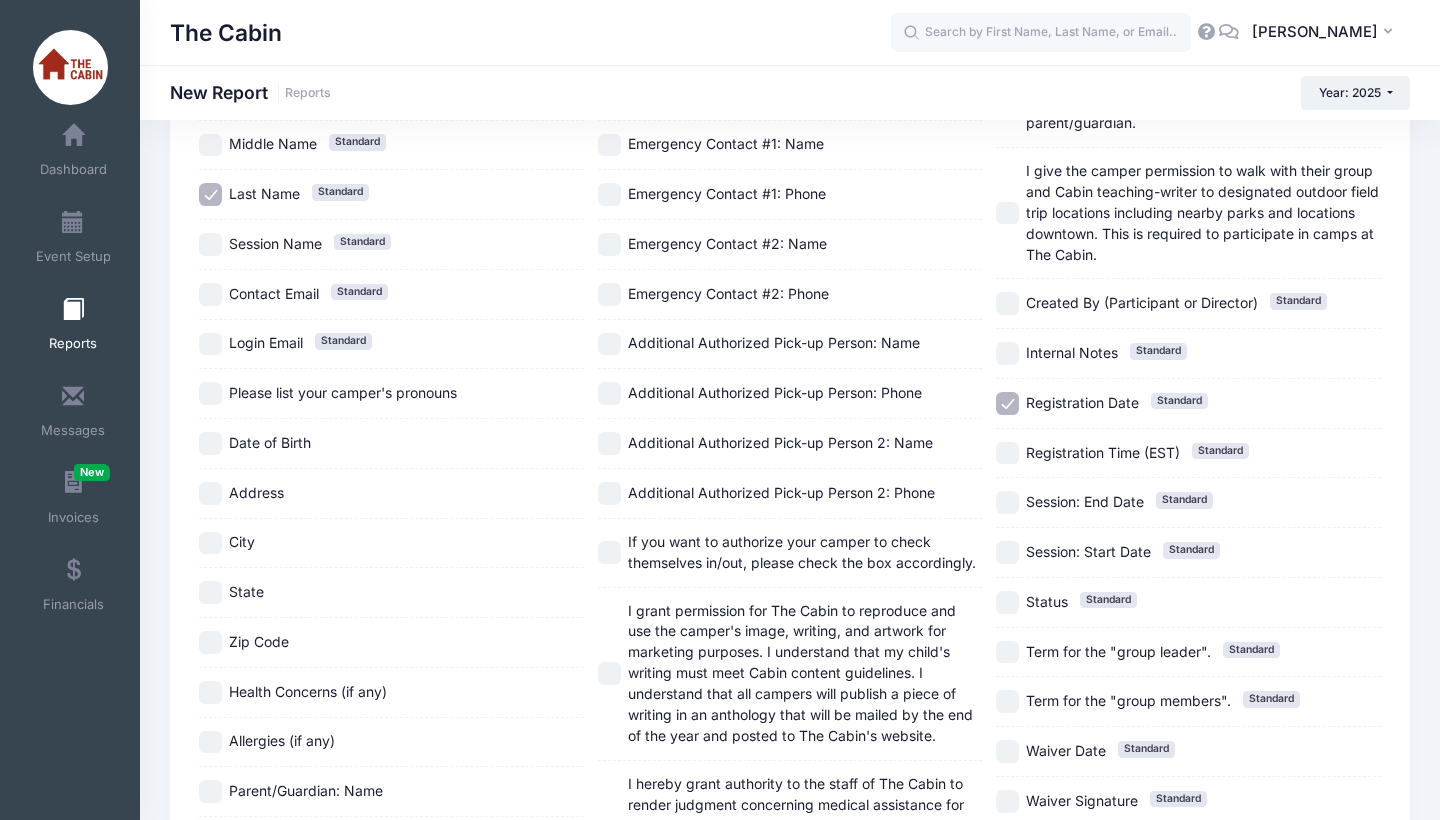 scroll, scrollTop: 231, scrollLeft: 0, axis: vertical 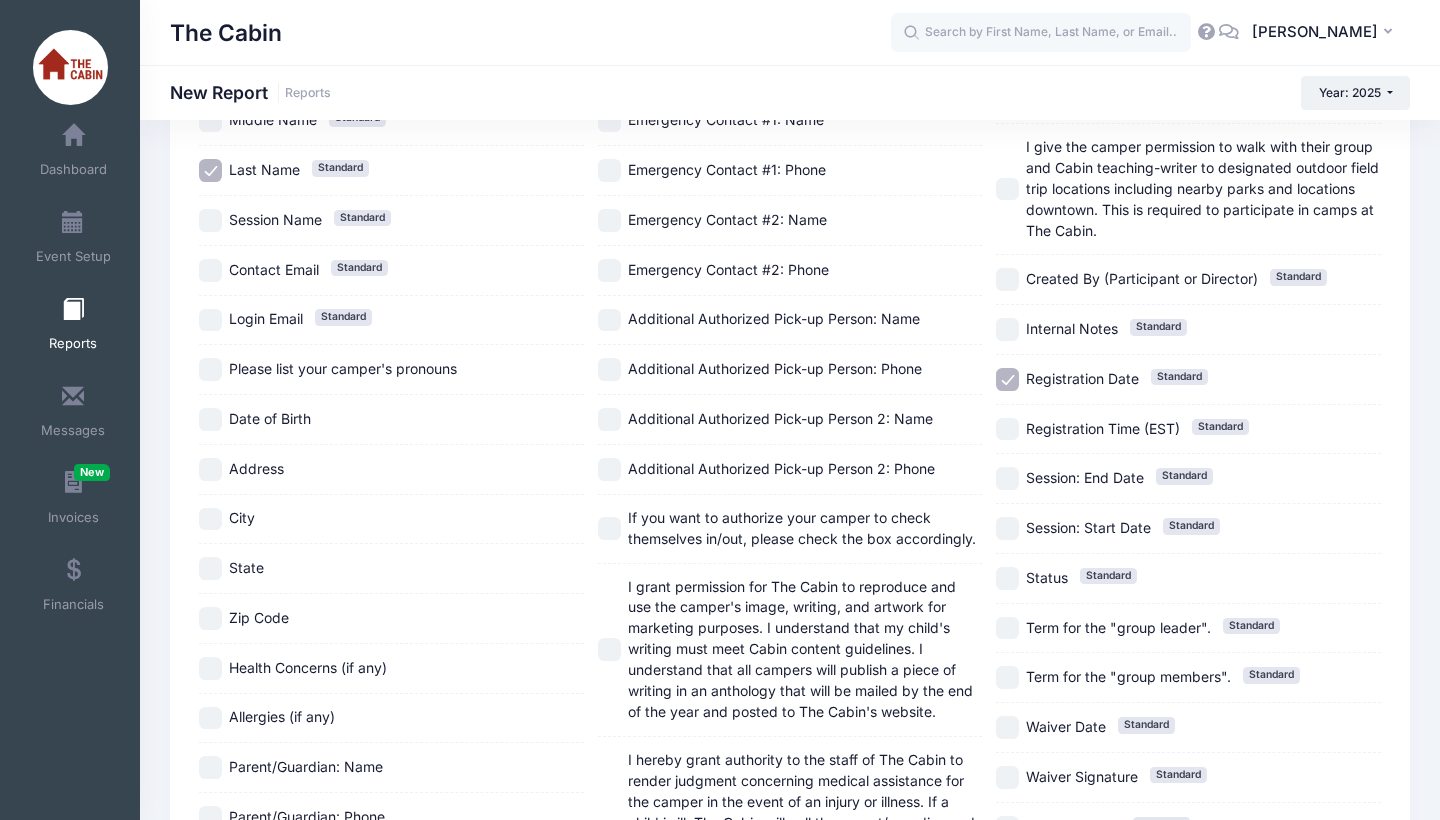 click on "Please list your camper's pronouns" at bounding box center (210, 369) 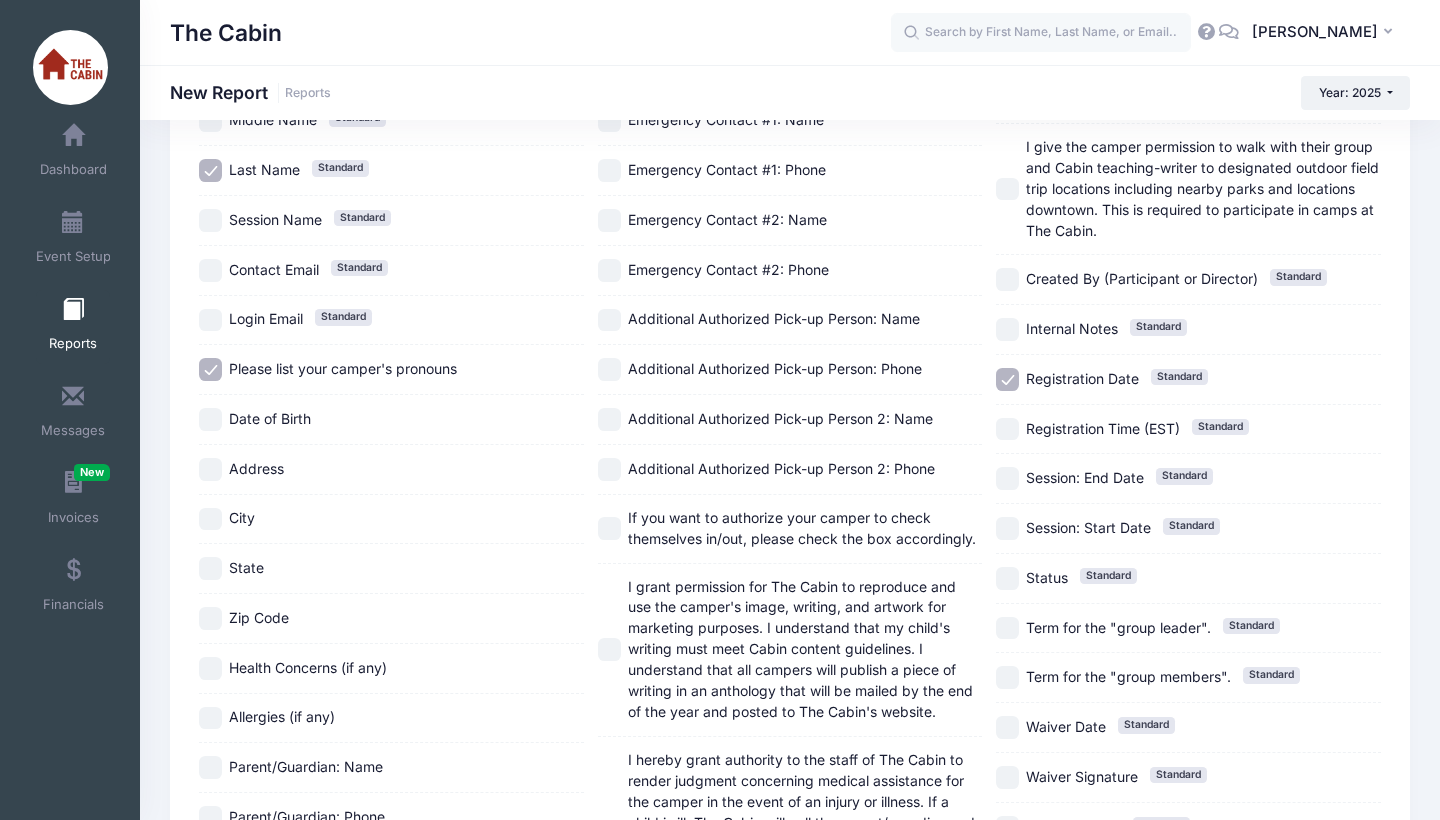 click on "Date of Birth" at bounding box center [210, 419] 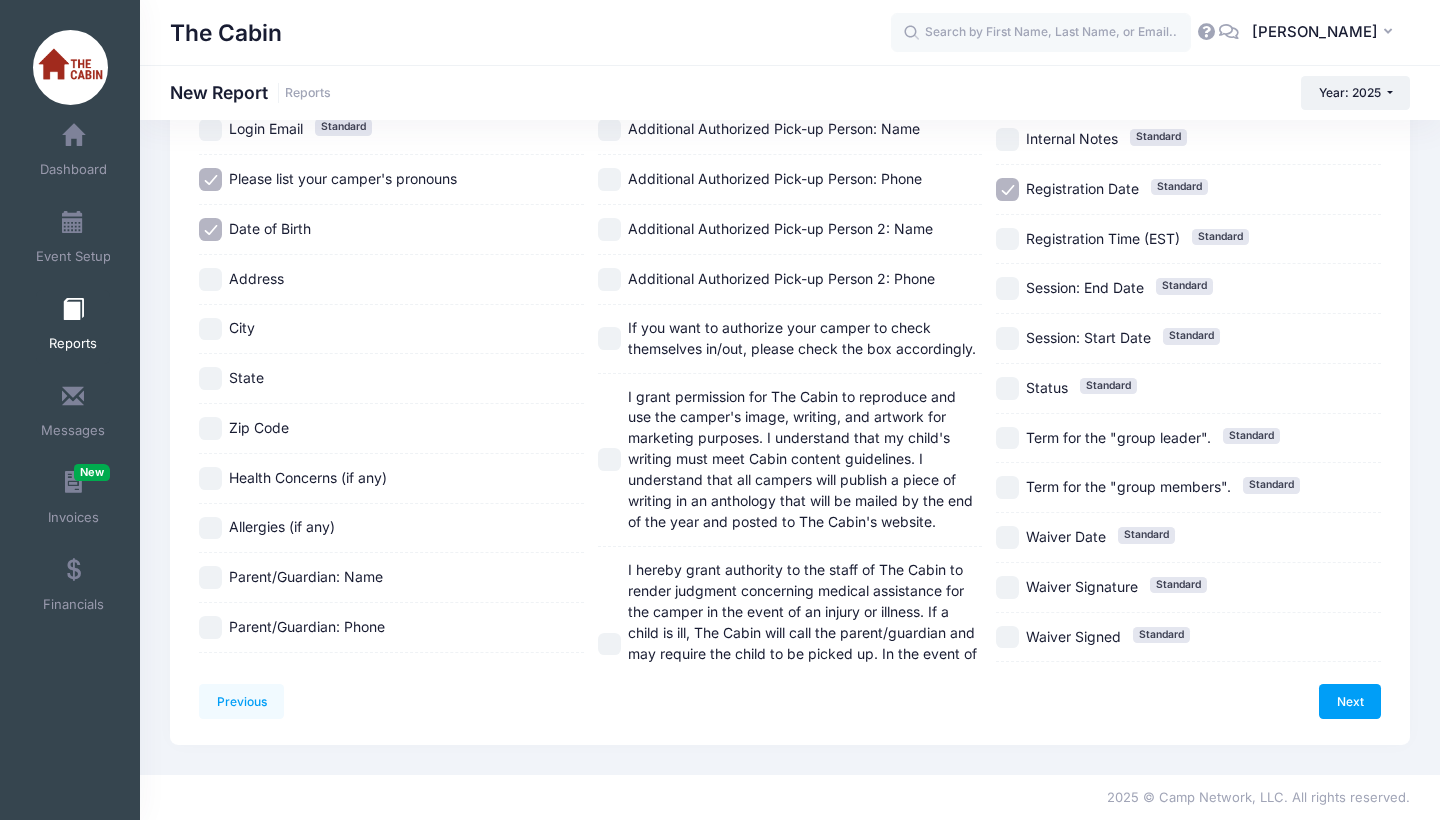 scroll, scrollTop: 443, scrollLeft: 0, axis: vertical 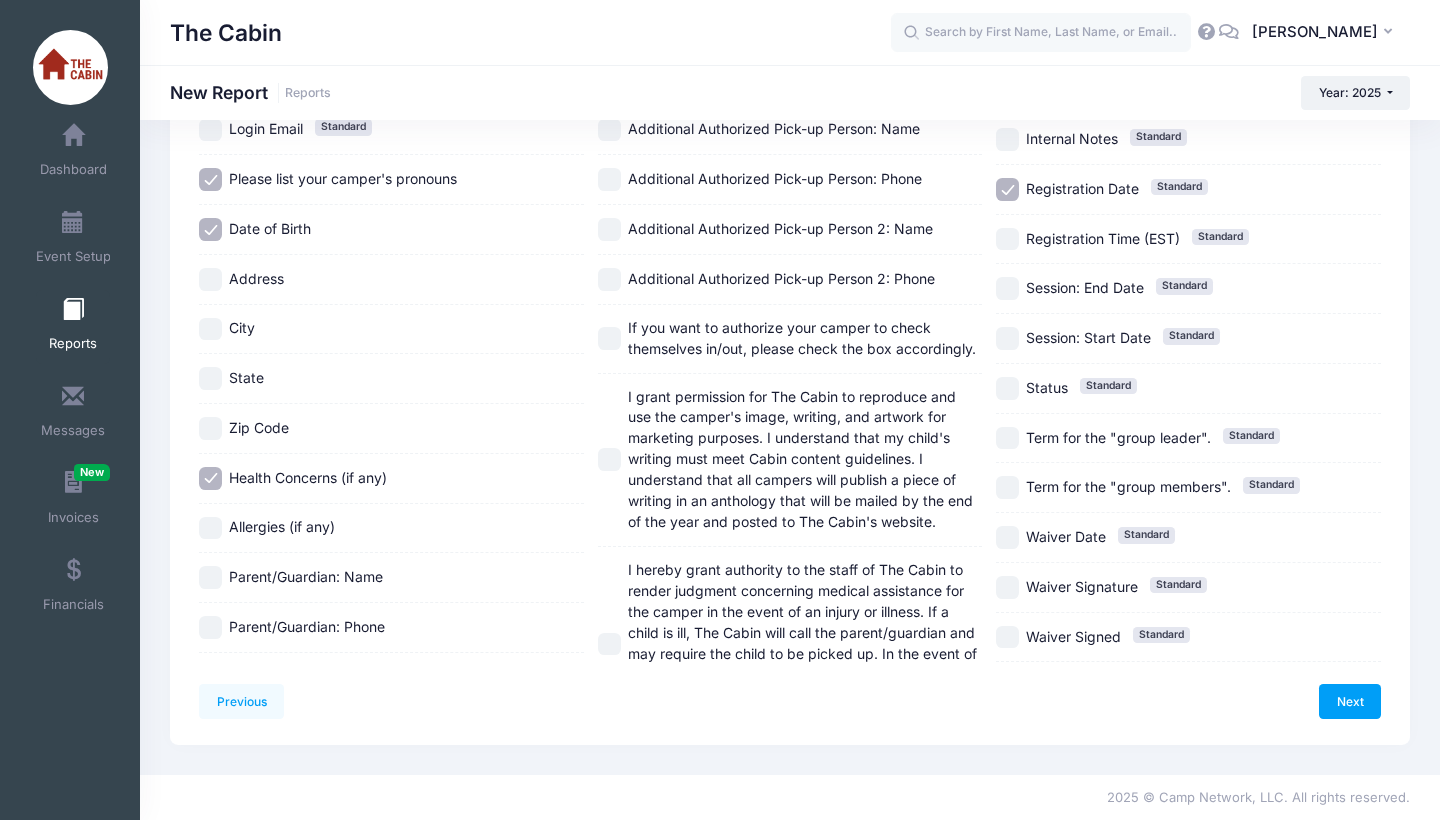 click on "Allergies (if any)" at bounding box center [210, 528] 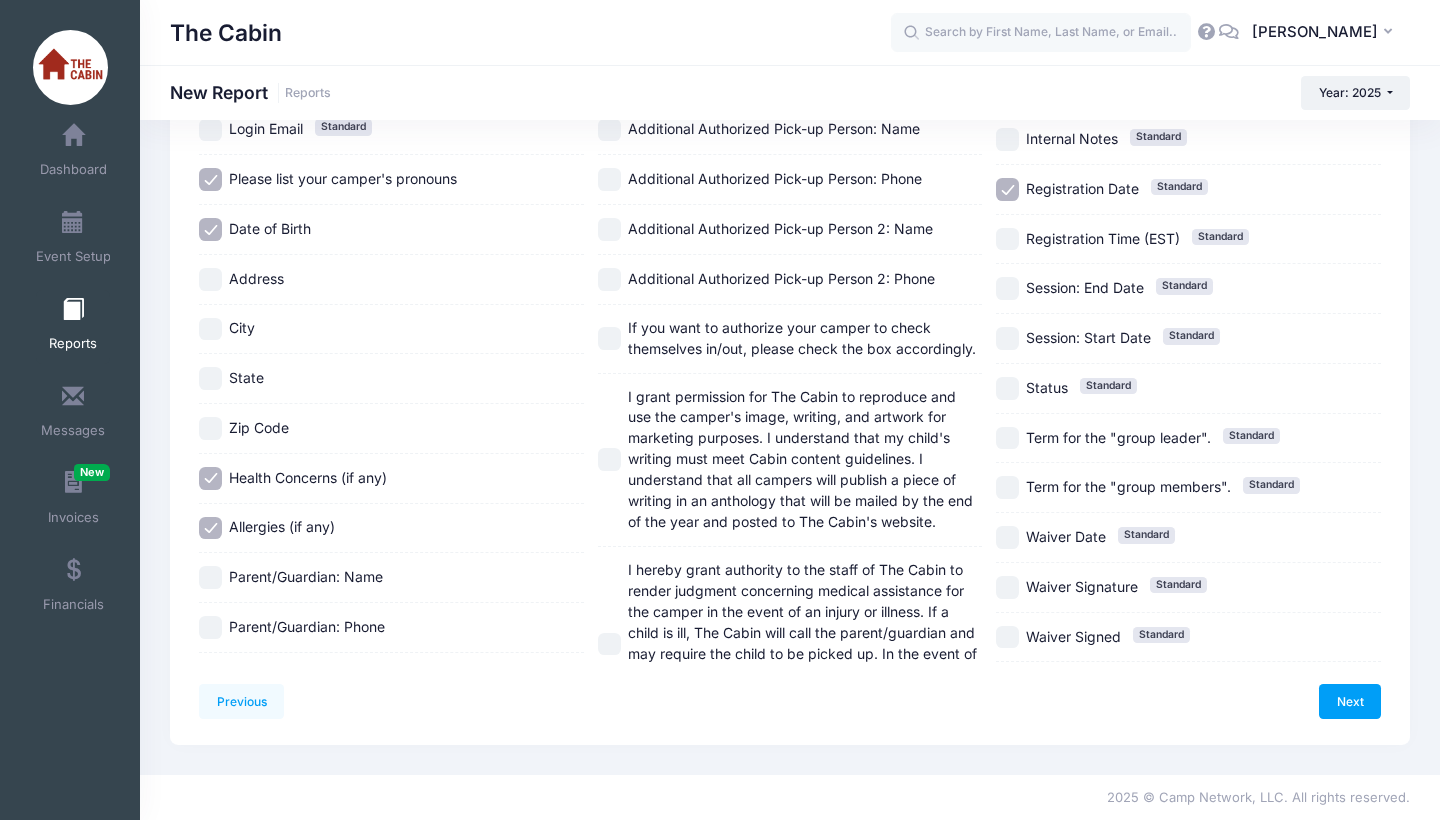 click on "Parent/Guardian: Name" at bounding box center (210, 577) 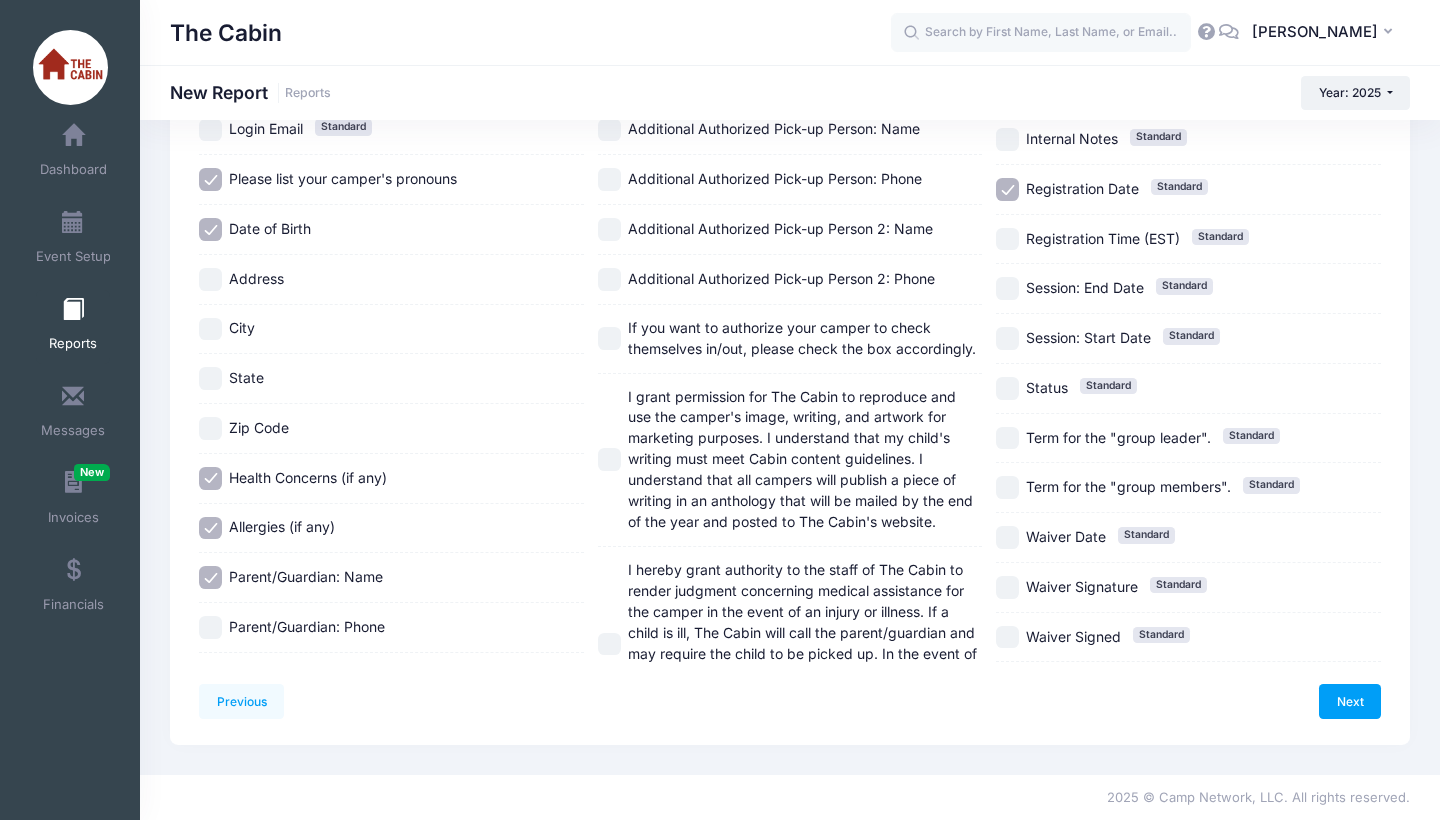 click on "Parent/Guardian: Phone" at bounding box center [210, 627] 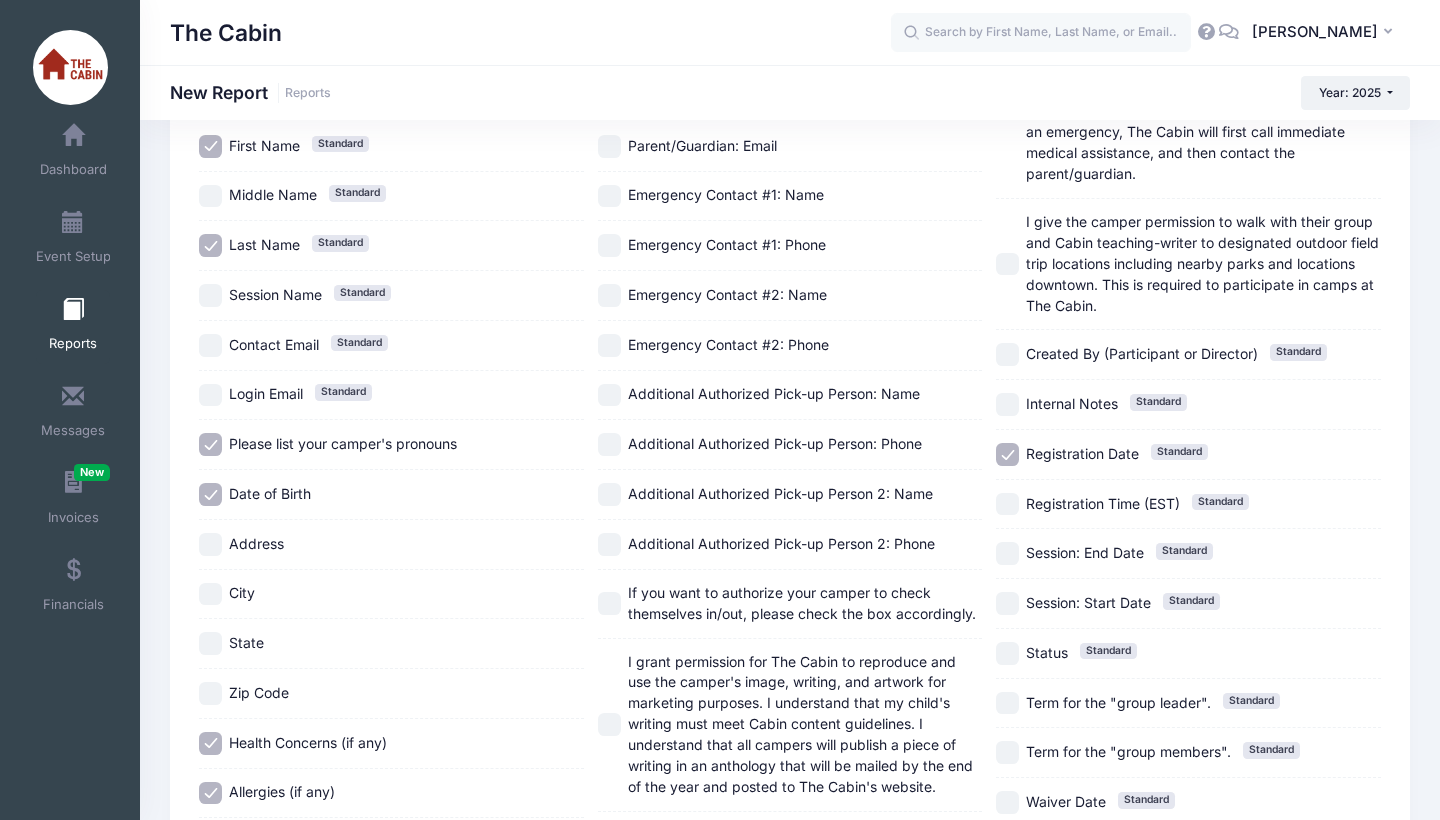 scroll, scrollTop: 145, scrollLeft: 0, axis: vertical 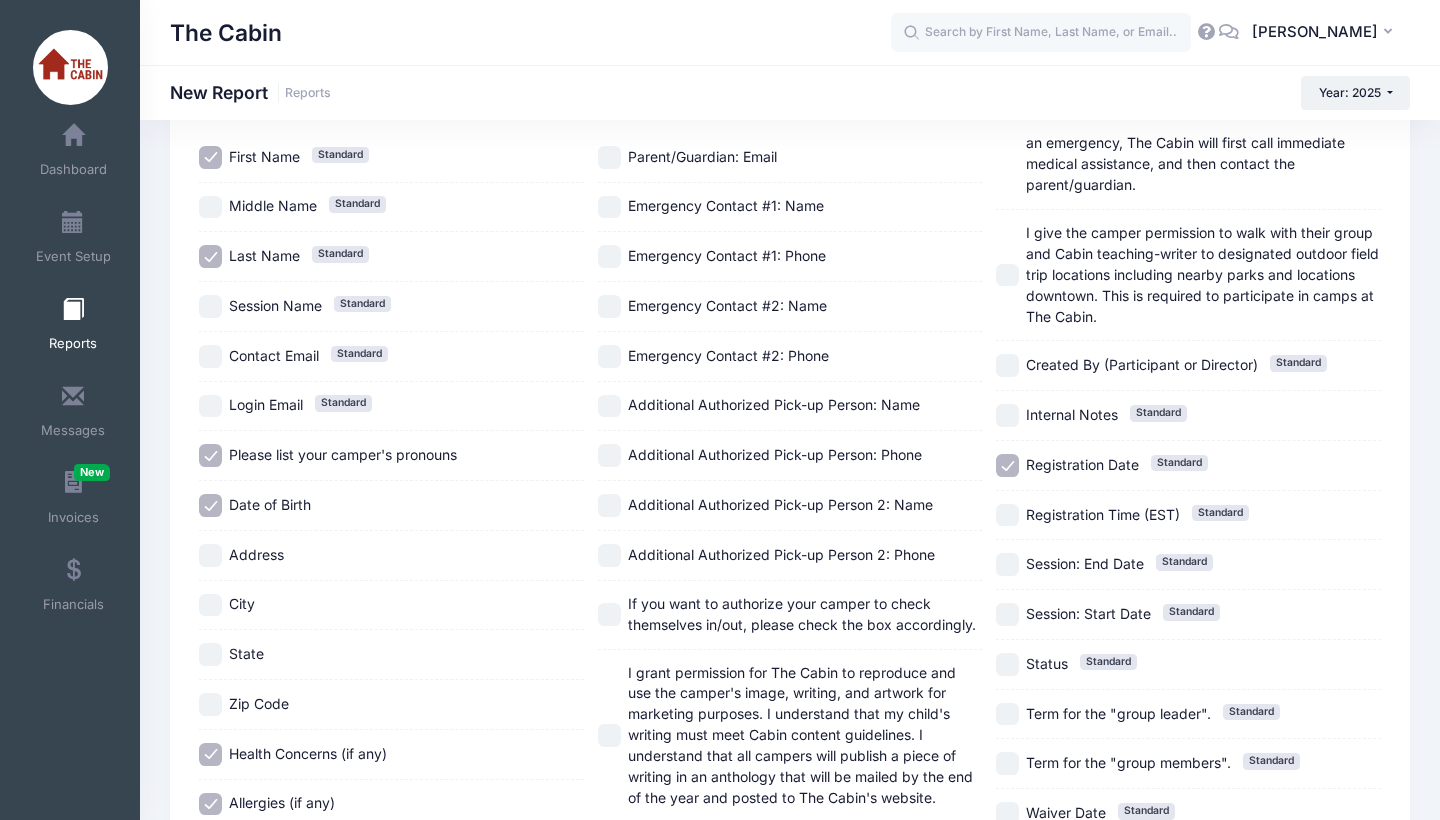 click on "Emergency Contact #1: Name" at bounding box center [609, 207] 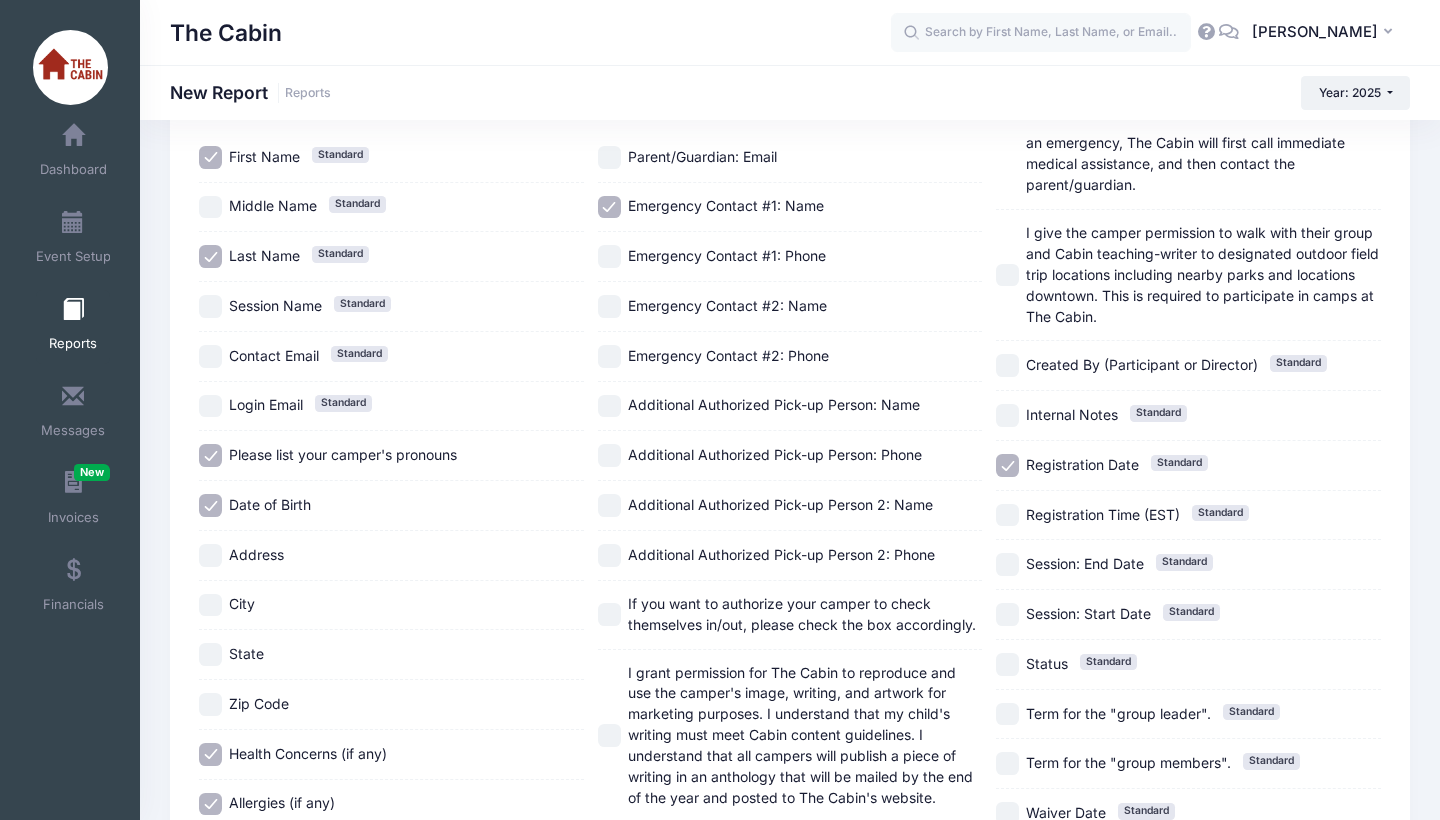 click on "Emergency Contact #1: Phone" at bounding box center (609, 256) 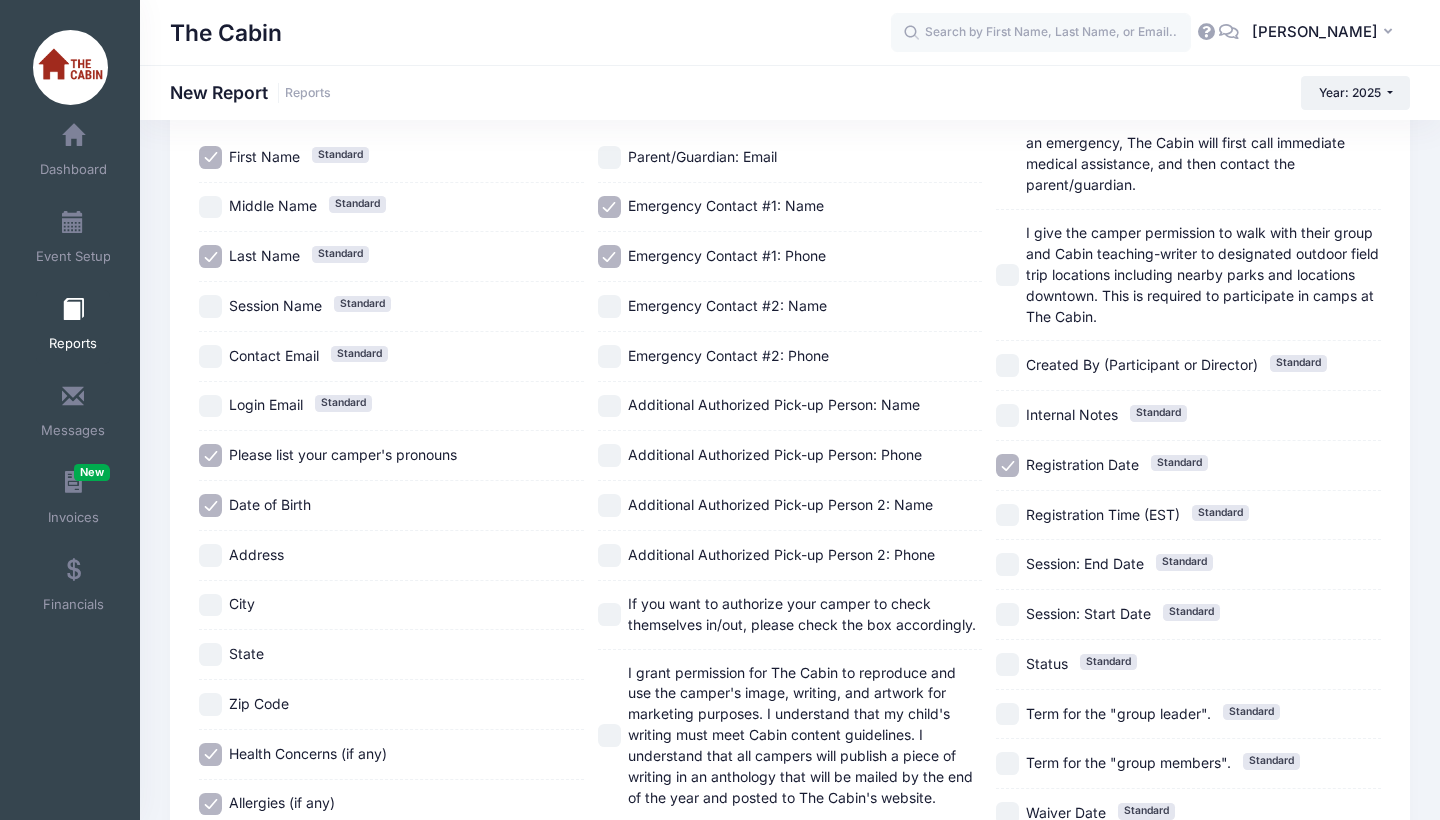 click on "Additional Authorized Pick-up Person: Name" at bounding box center [609, 406] 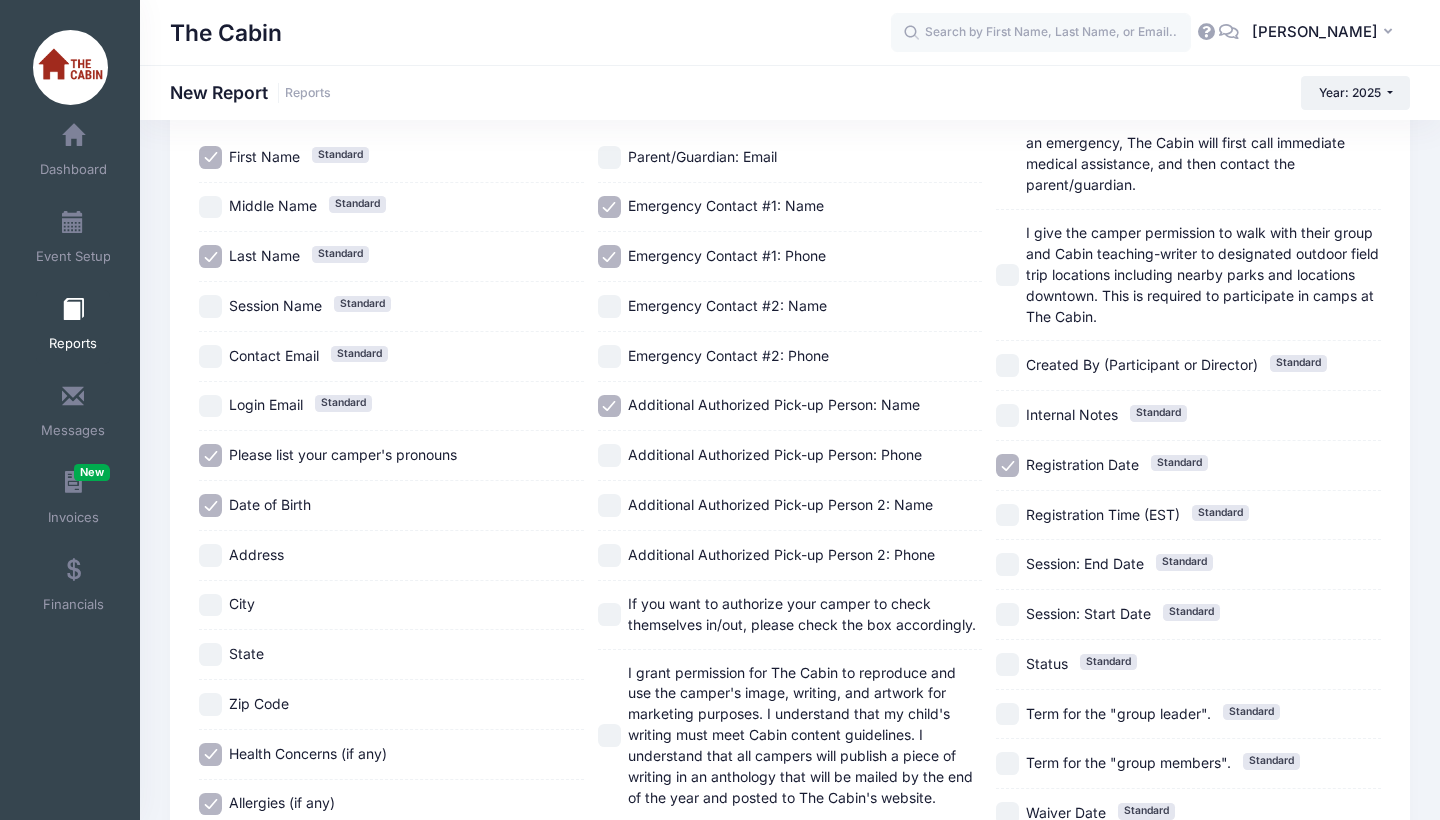 click on "Additional Authorized Pick-up Person 2: Name" at bounding box center [790, 506] 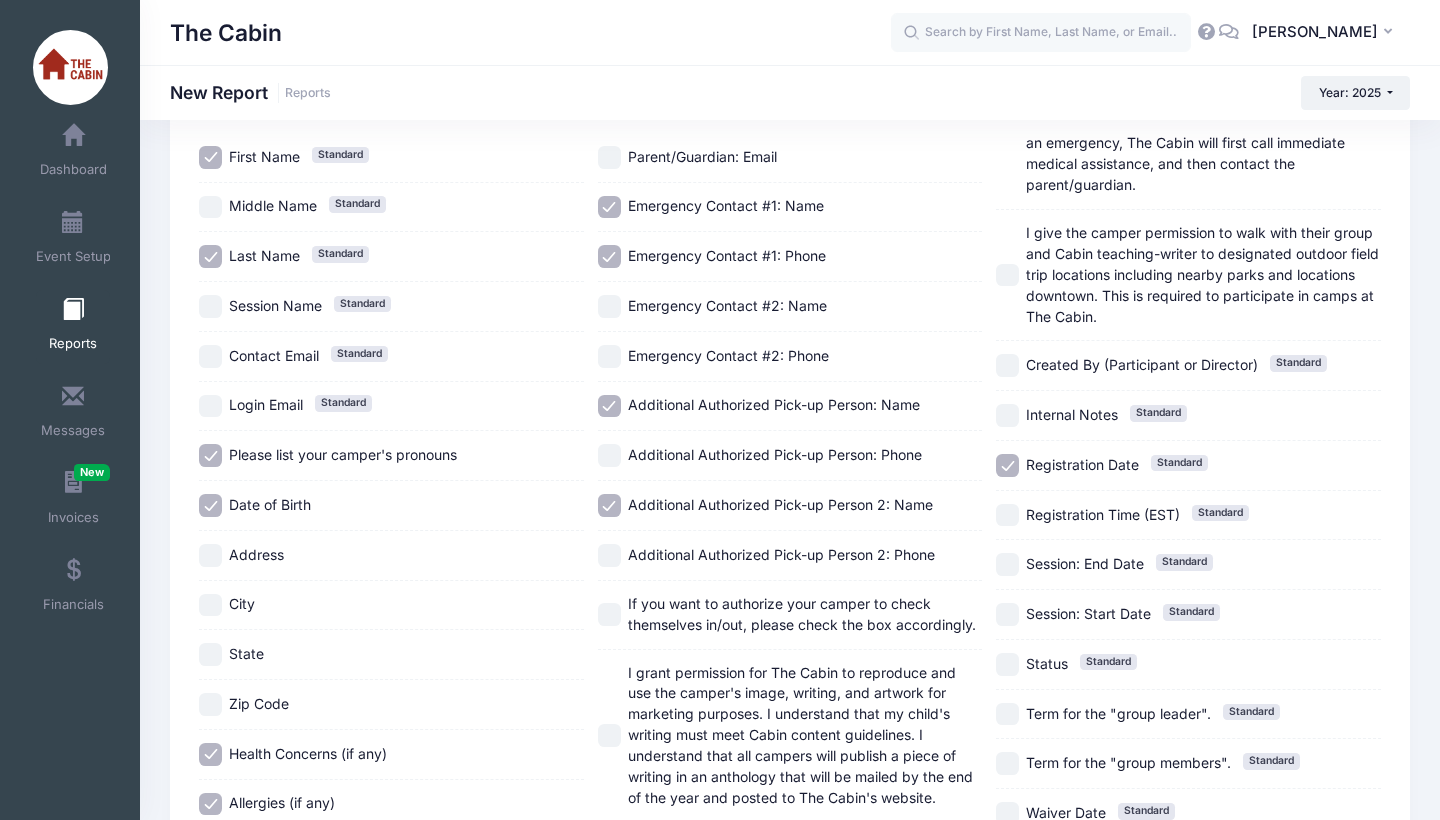 click on "If you want to authorize your camper to check themselves in/out, please check the box accordingly." at bounding box center (609, 614) 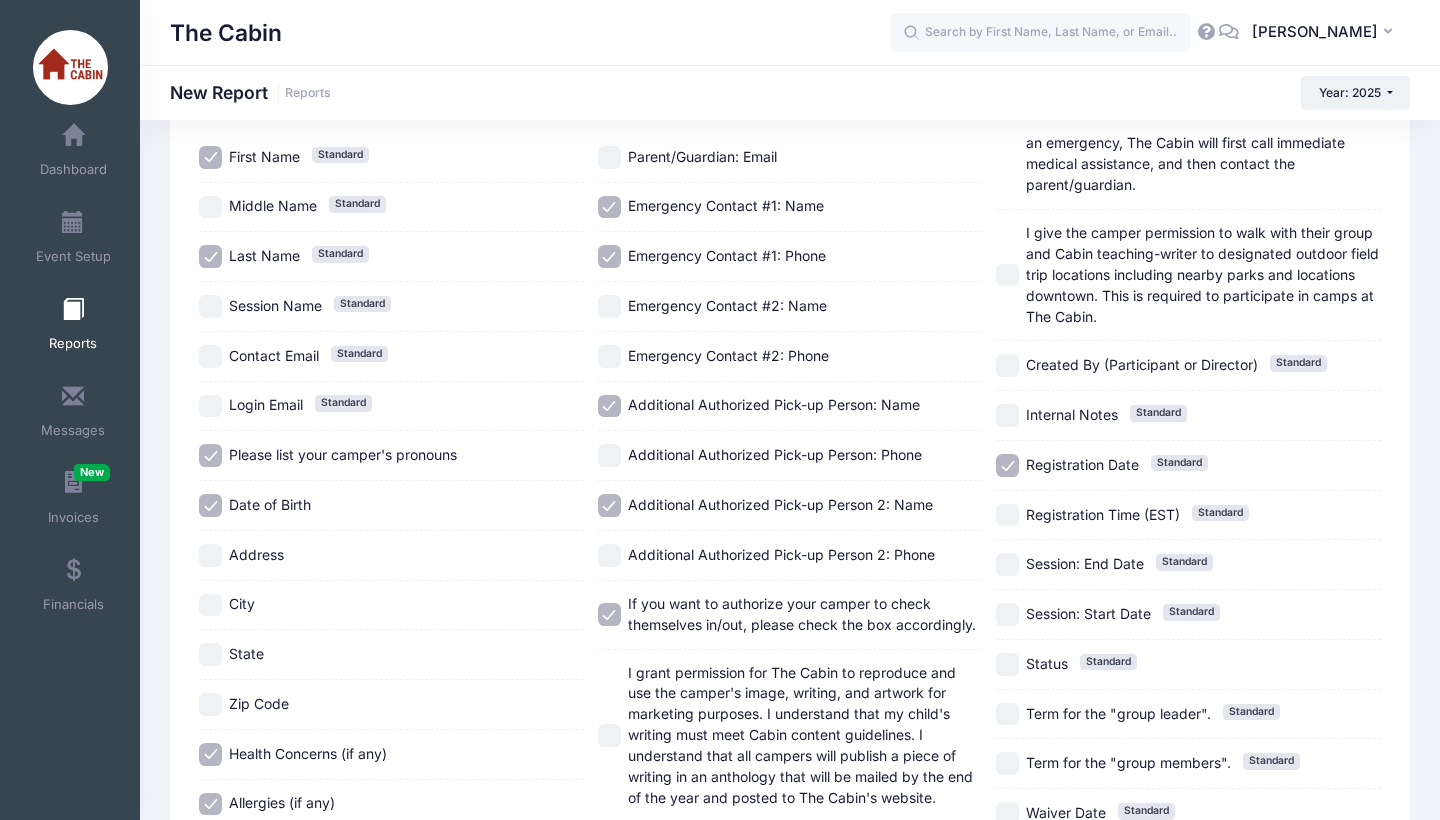 click on "I grant permission for The Cabin to reproduce and use the camper's image, writing, and artwork for marketing purposes. I understand that my child's writing must meet Cabin content guidelines. I understand that all campers will publish a piece of writing in an anthology that will be mailed by the end of the year and posted to The Cabin's website." at bounding box center (609, 735) 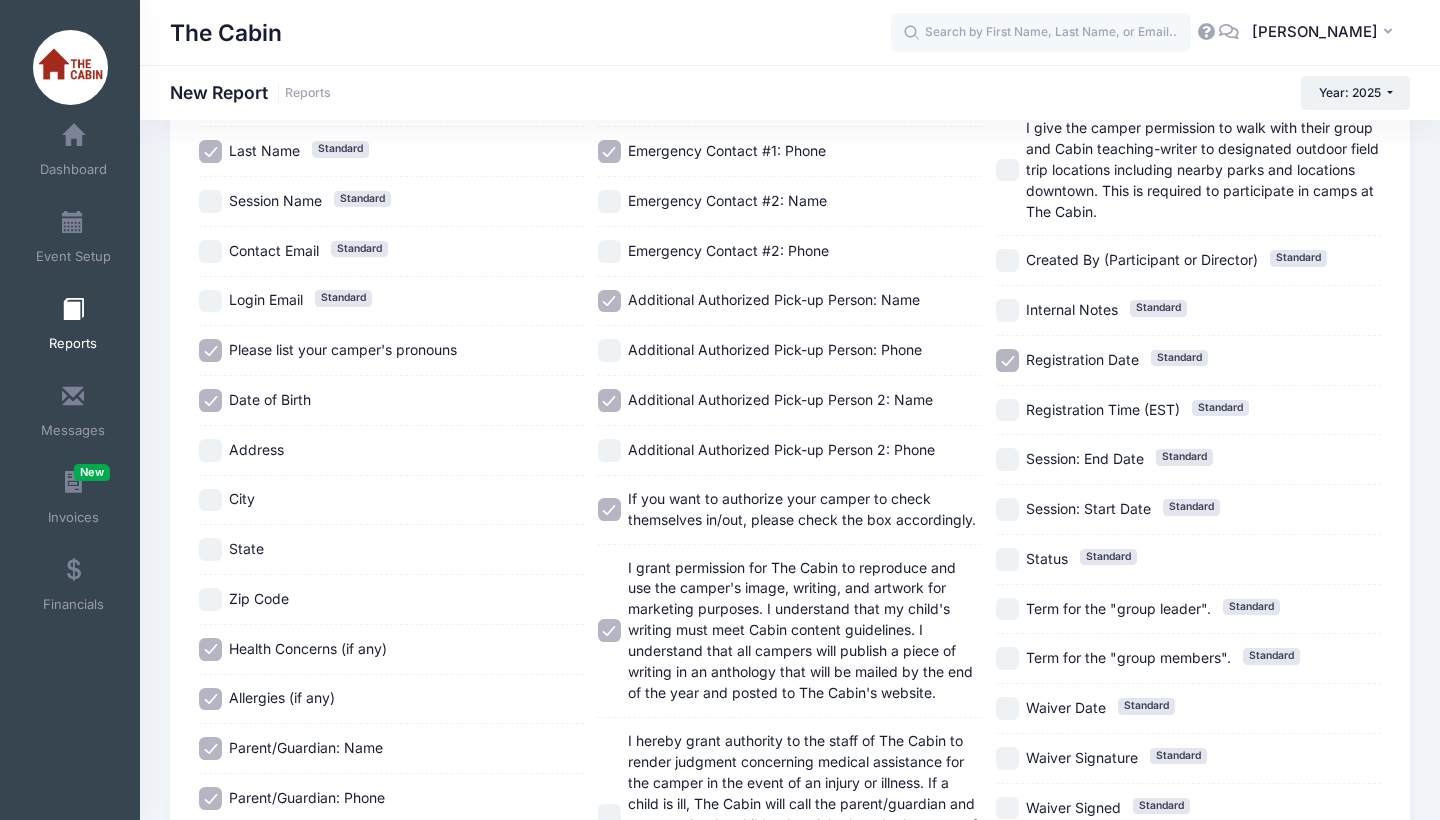 scroll, scrollTop: 251, scrollLeft: 0, axis: vertical 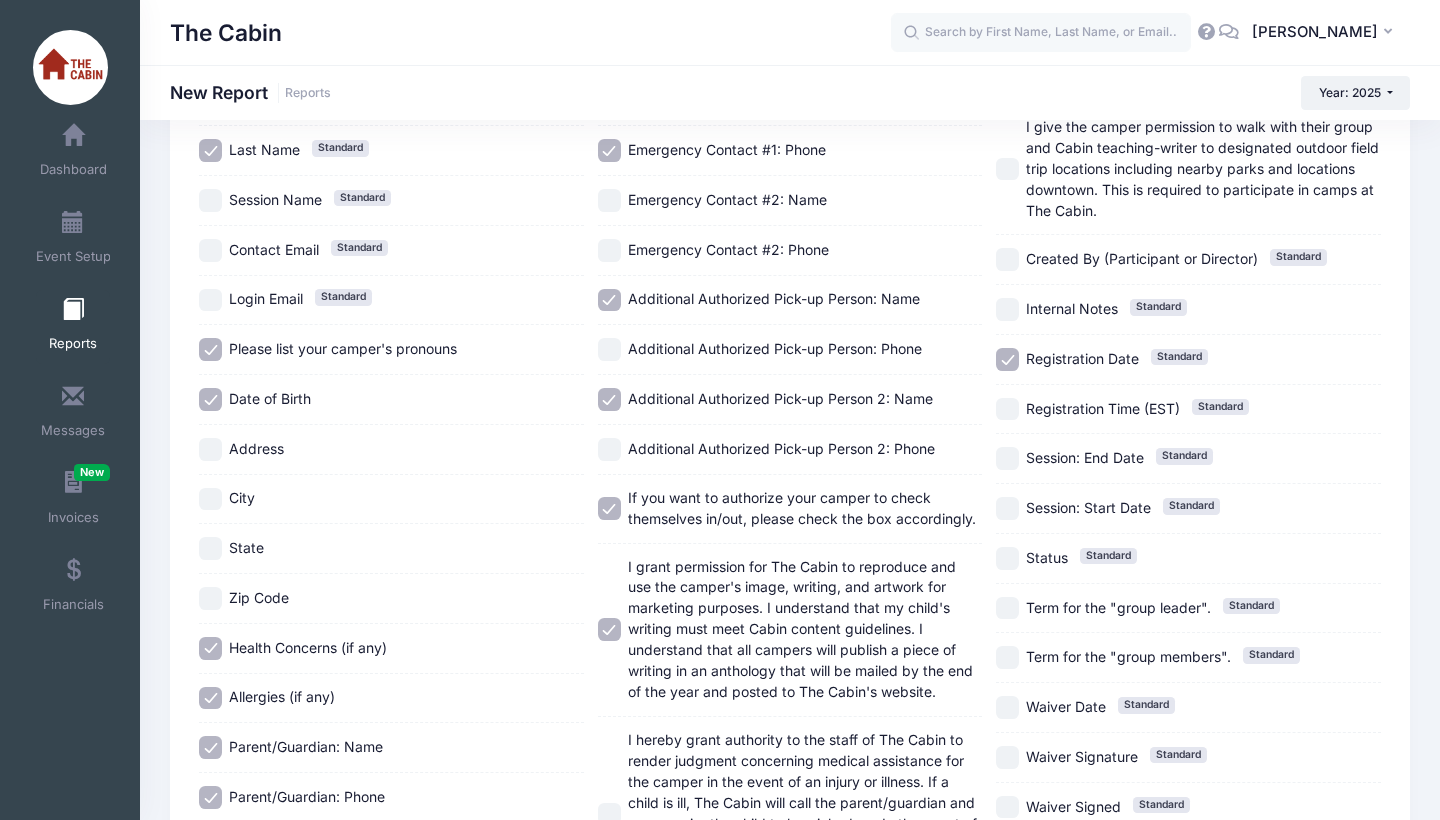 click on "I hereby grant authority to the staff of The Cabin to render judgment concerning medical assistance for the camper in the event of an injury or illness. If a child is ill, The Cabin will call the parent/guardian and may require the child to be picked up. In the event of an emergency, The Cabin will first call immediate medical assistance, and then contact the parent/guardian." at bounding box center (609, 814) 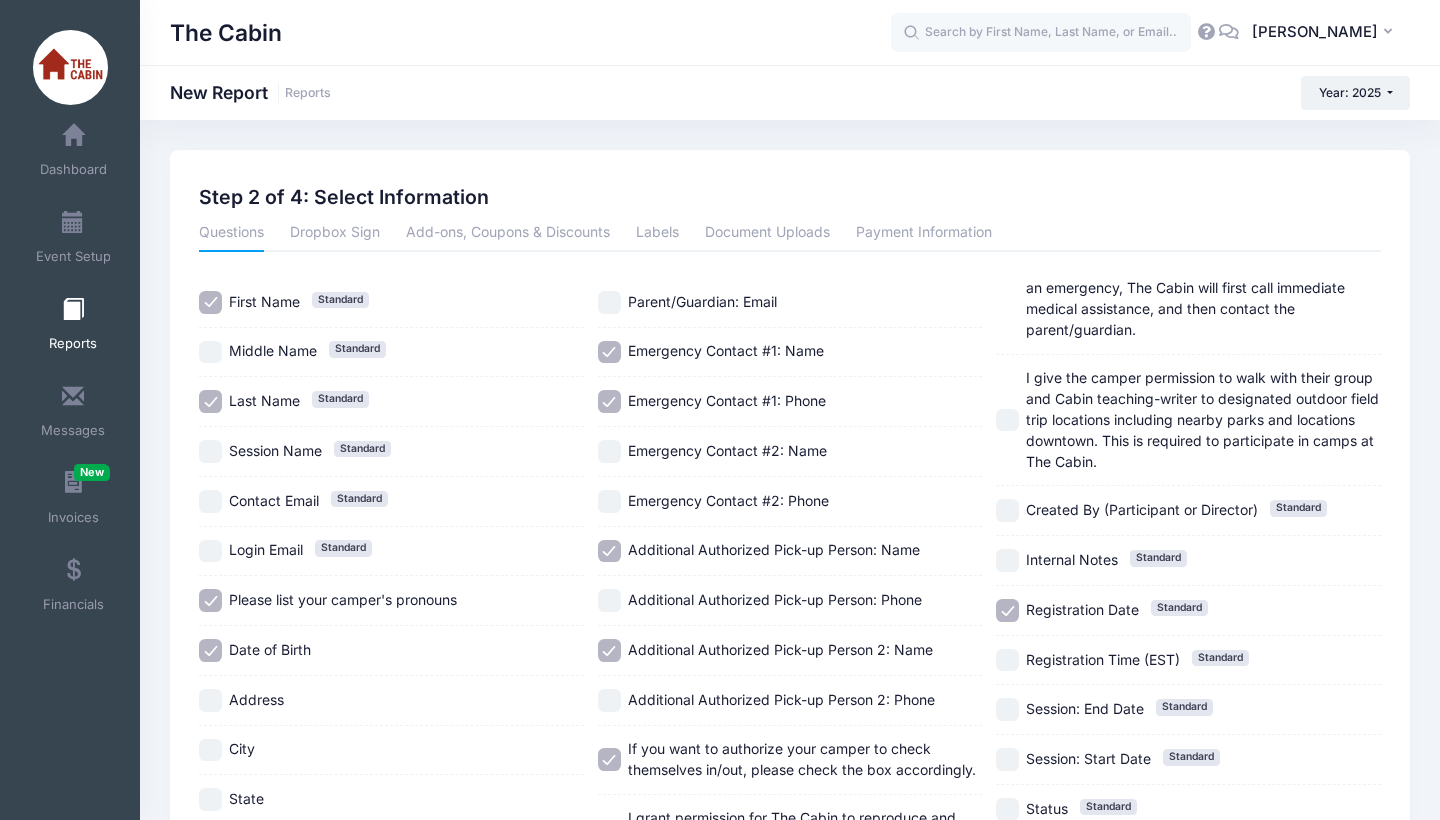 scroll, scrollTop: 0, scrollLeft: 0, axis: both 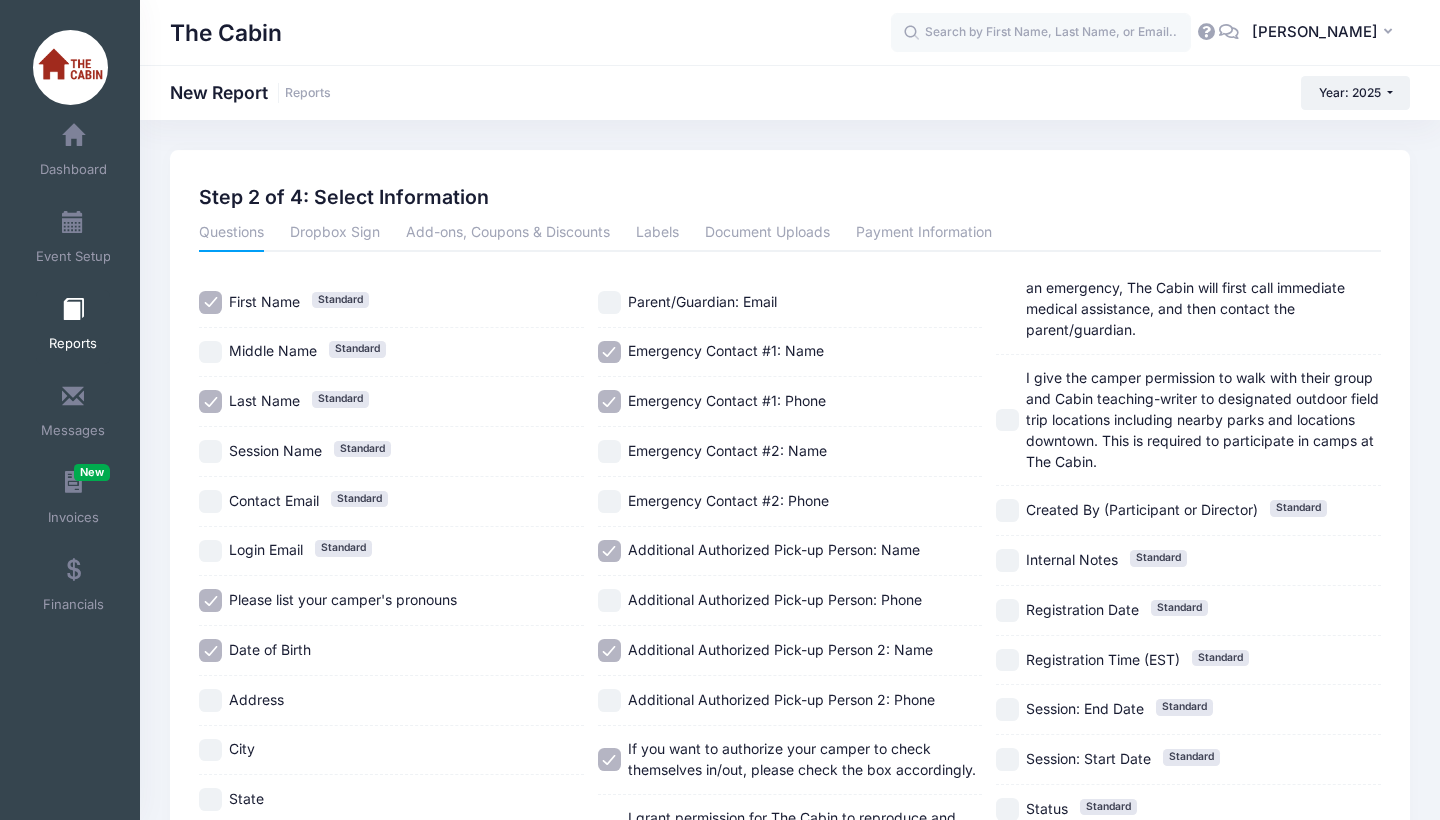 click on "Registration Date Standard" at bounding box center (1188, 610) 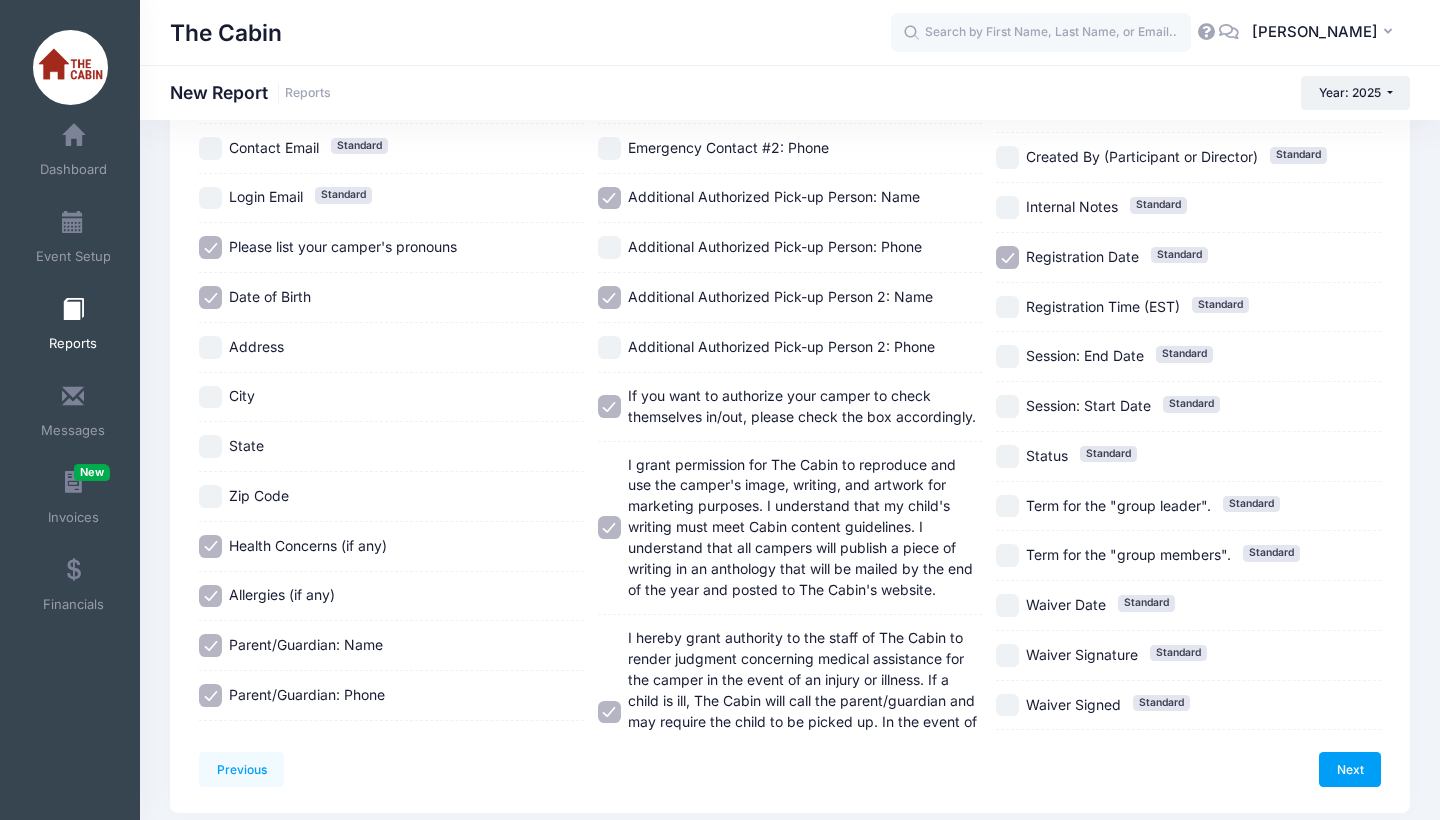 scroll, scrollTop: 361, scrollLeft: 0, axis: vertical 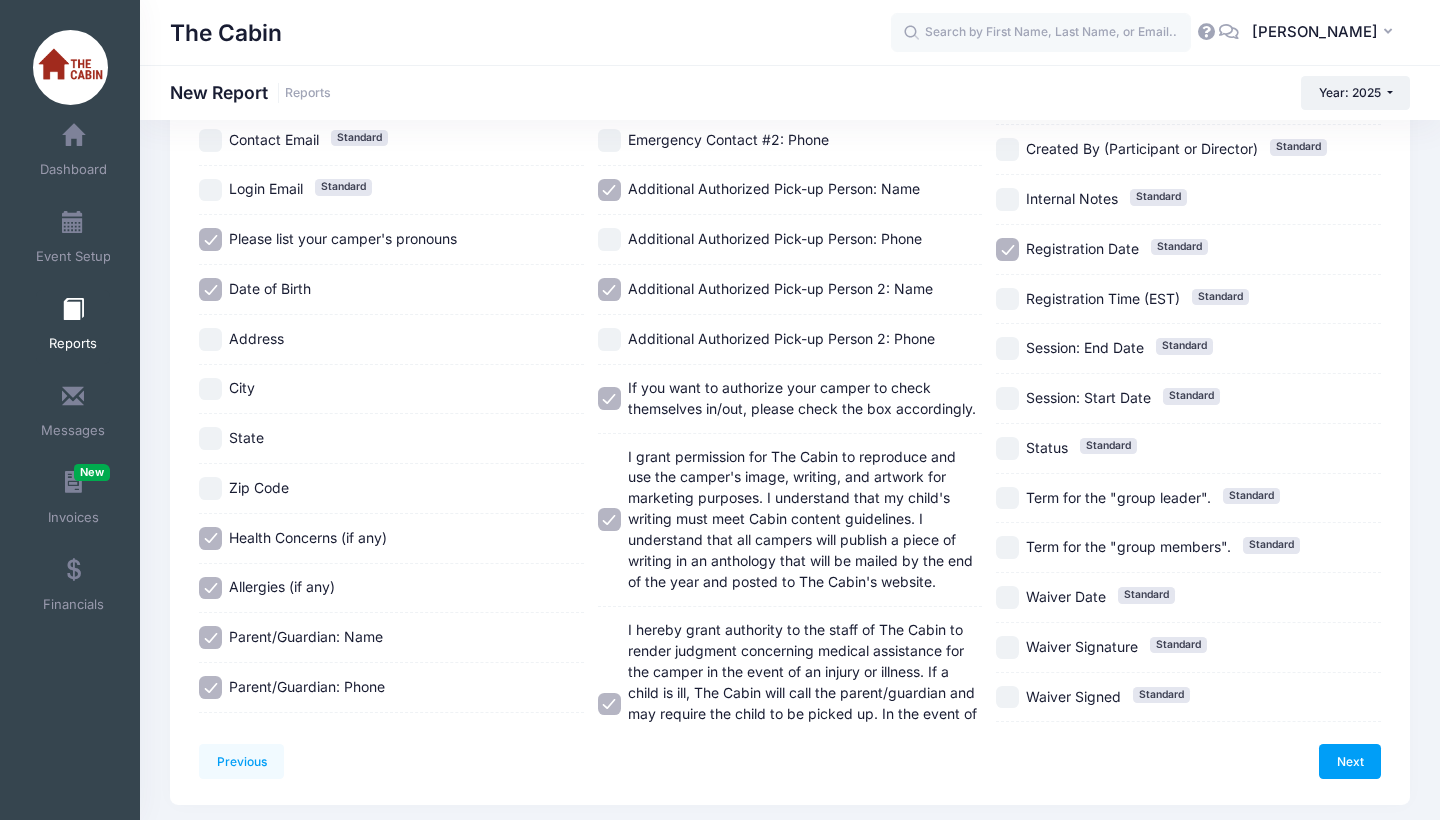 click on "Registration Date Standard" at bounding box center [1007, 249] 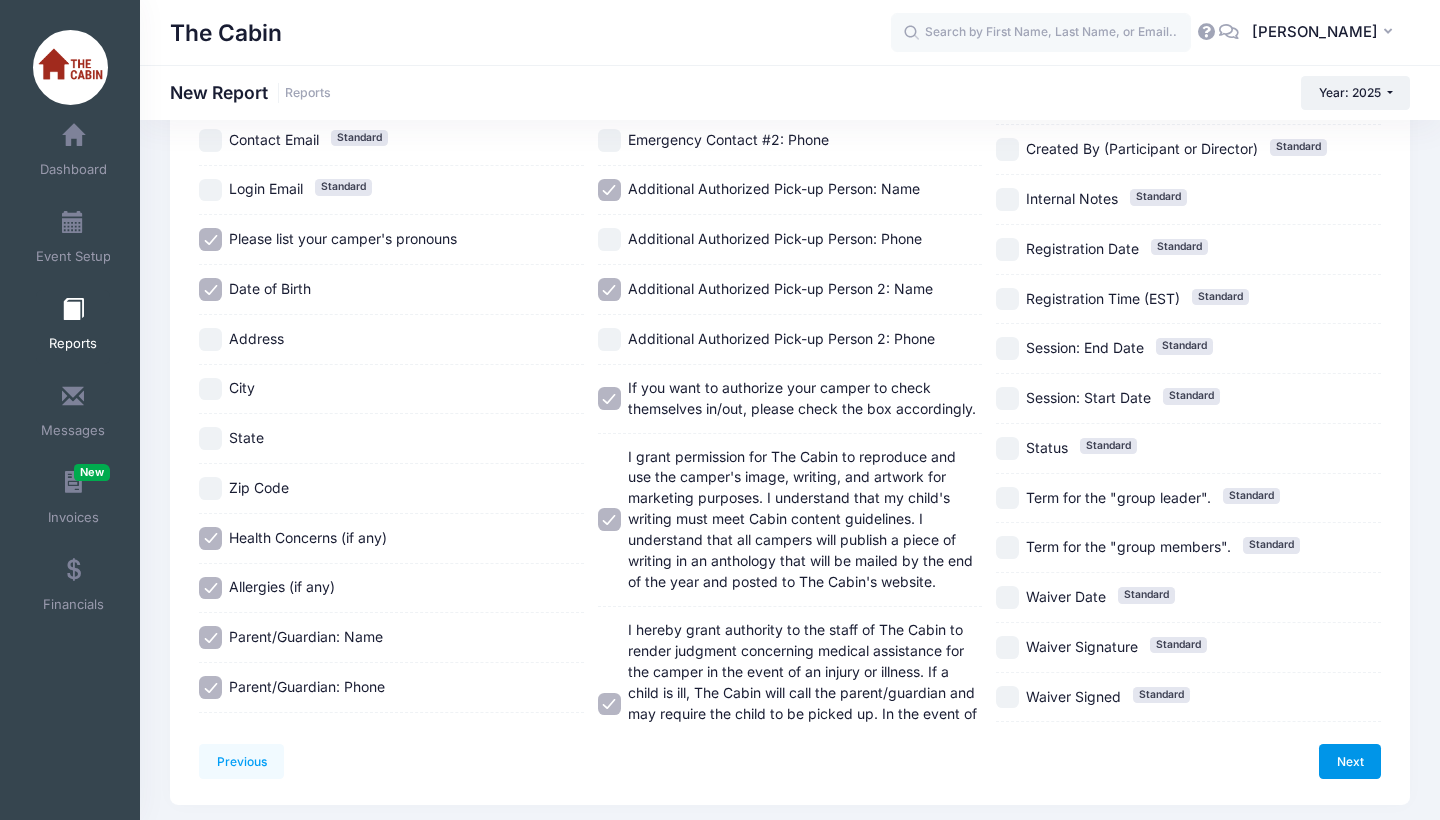 click on "Next" at bounding box center (1350, 761) 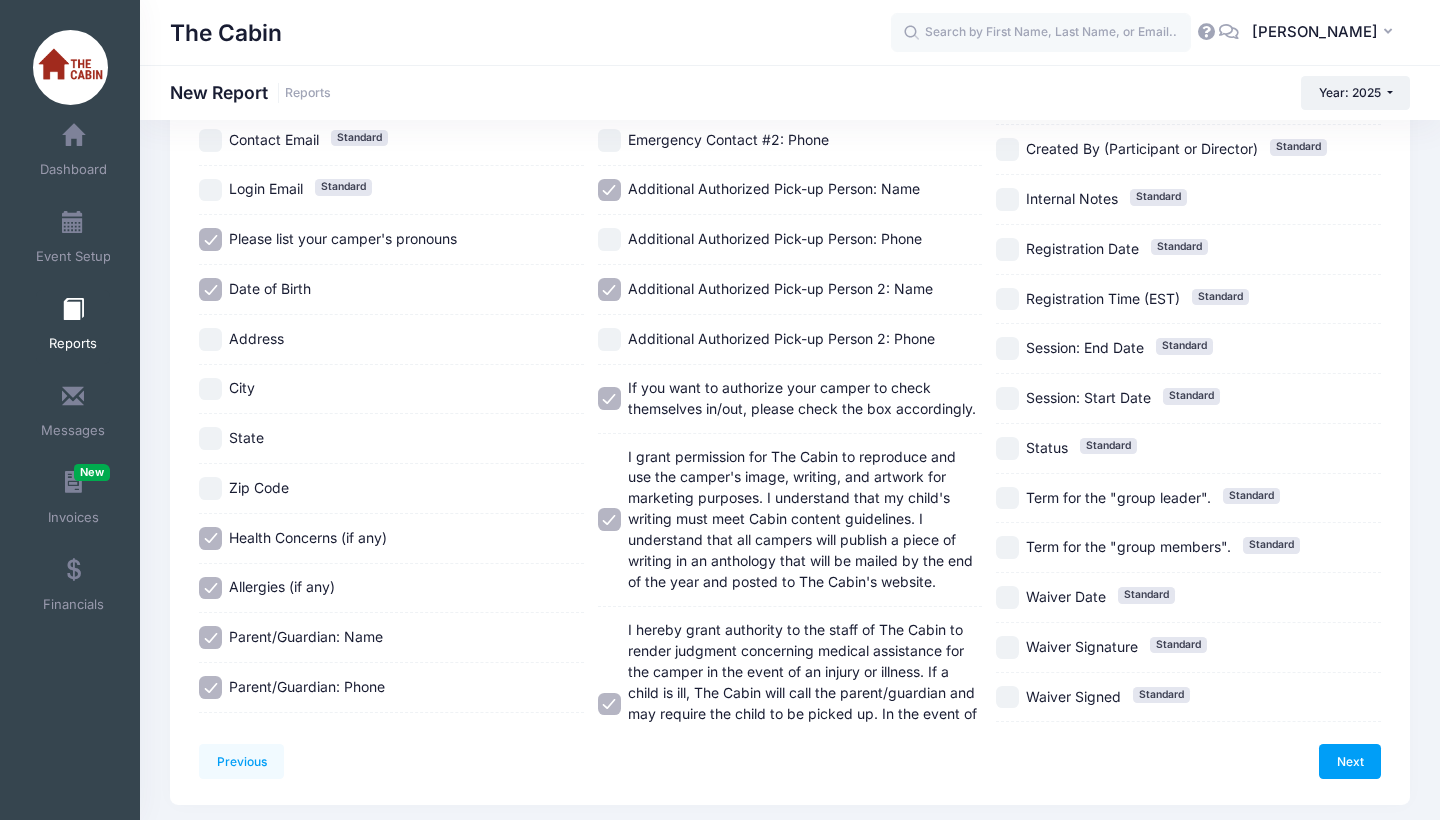 scroll, scrollTop: 0, scrollLeft: 0, axis: both 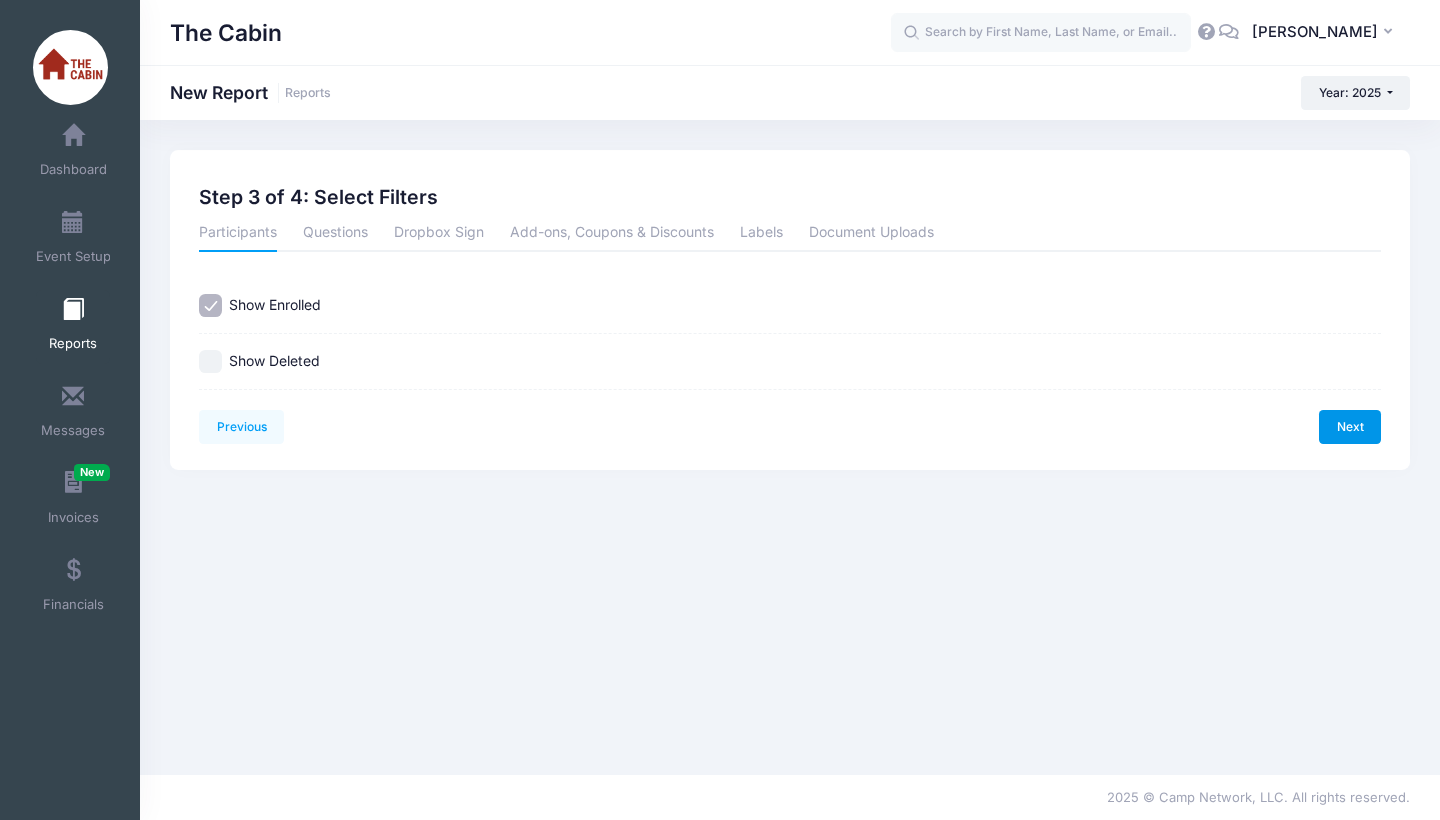 click on "Next" at bounding box center (1350, 427) 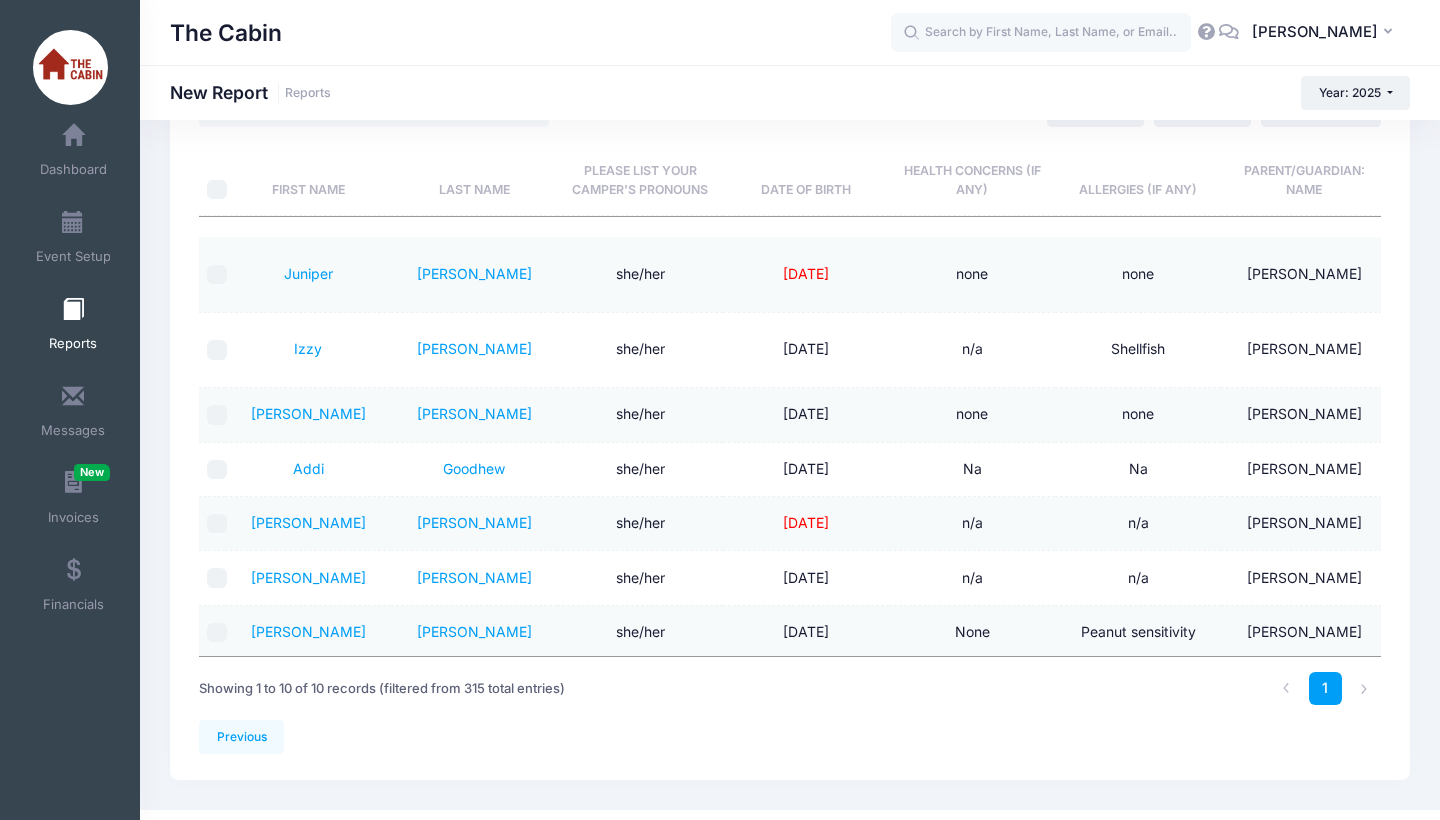 scroll, scrollTop: 124, scrollLeft: 0, axis: vertical 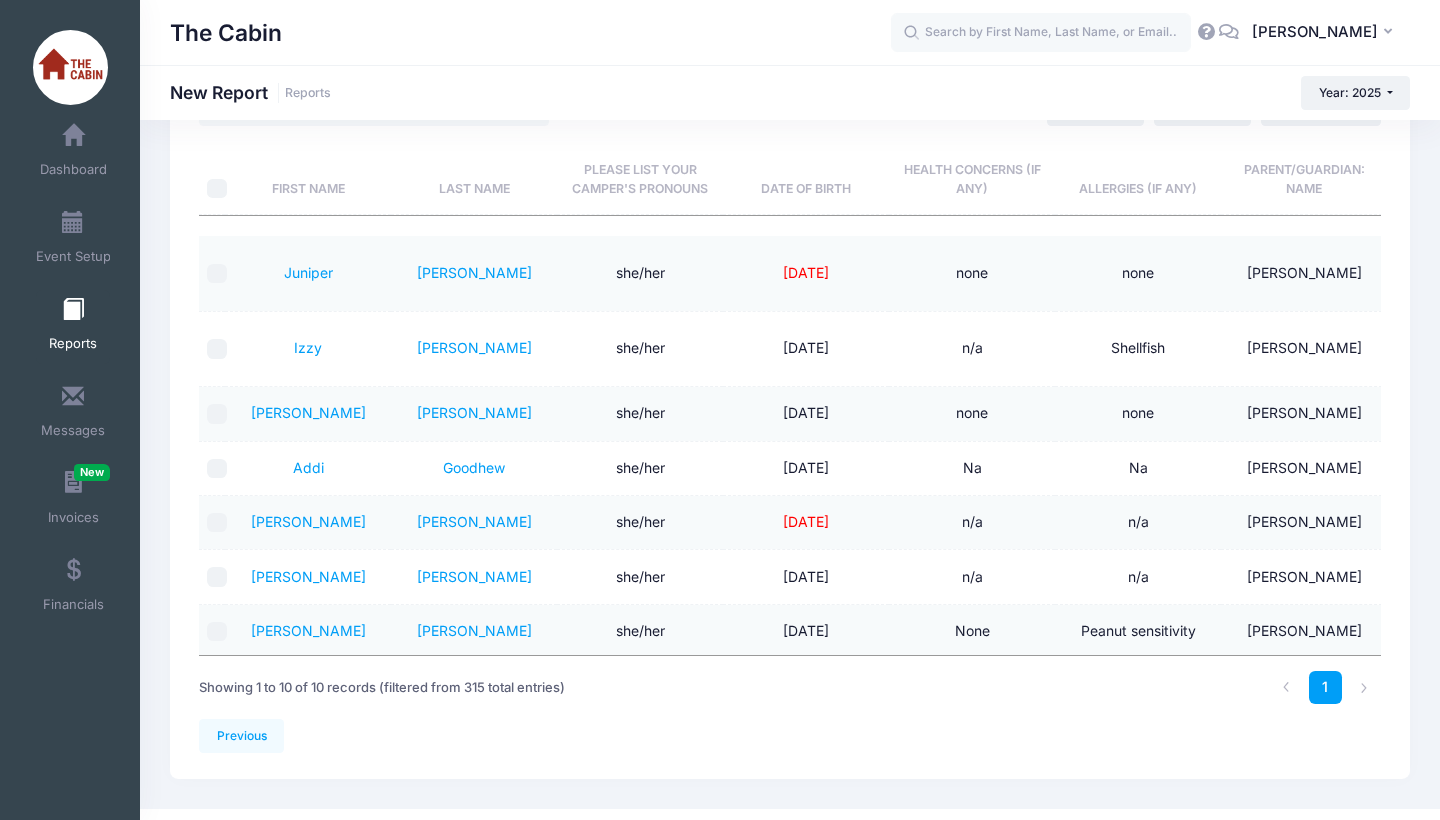 click on "Previous
Next
Step  4  of 4:  Create Report
1  Select Sessions
2 Select Information
3  Select Filters
4 Create Report
Created By Participant
Added by Director
Step 1 of 4: Select Sessions
Sessions
Session" at bounding box center [790, 402] 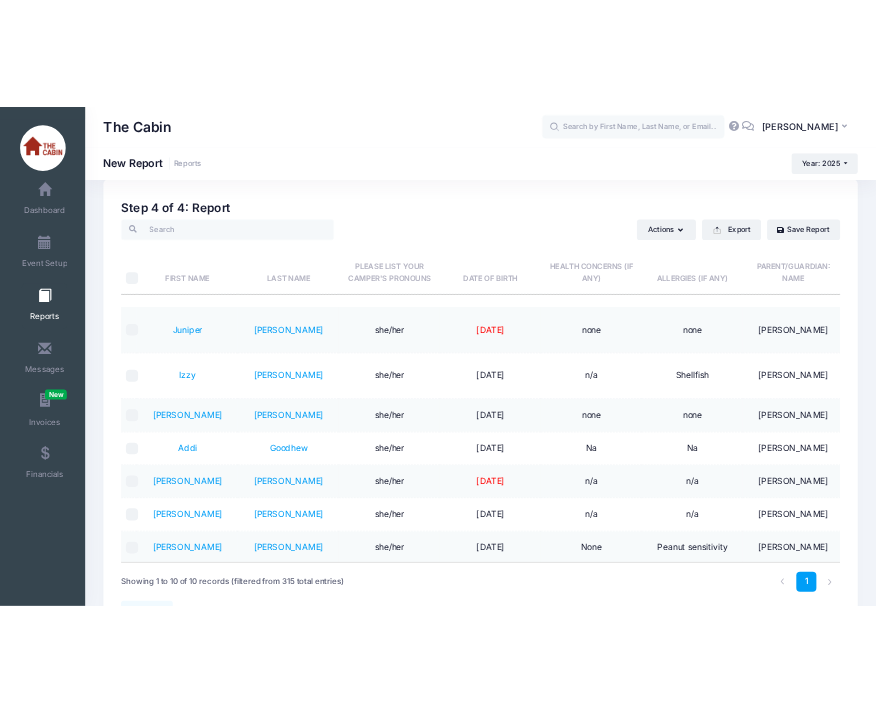 scroll, scrollTop: 18, scrollLeft: 0, axis: vertical 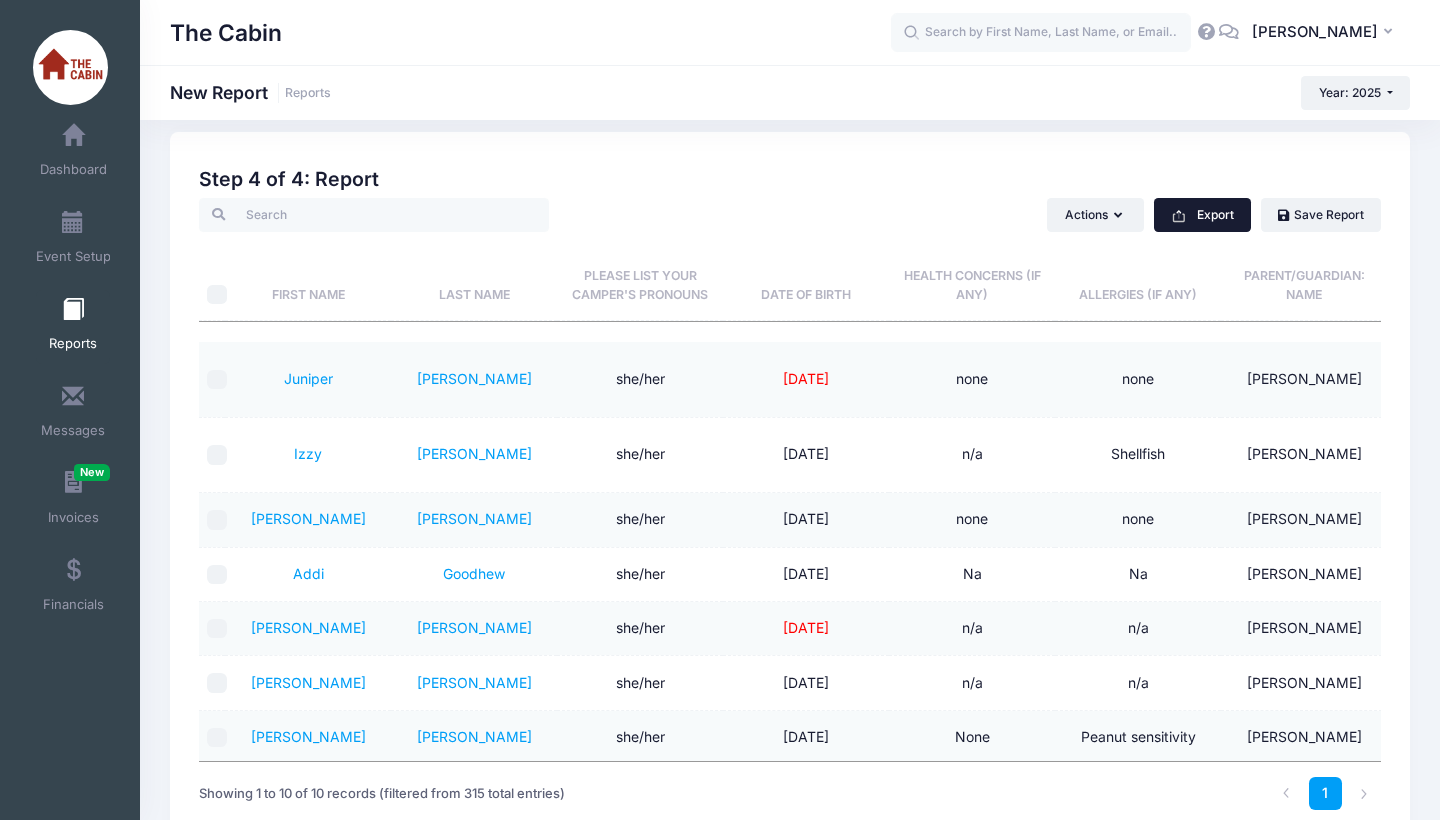 click on "Export" at bounding box center (1202, 215) 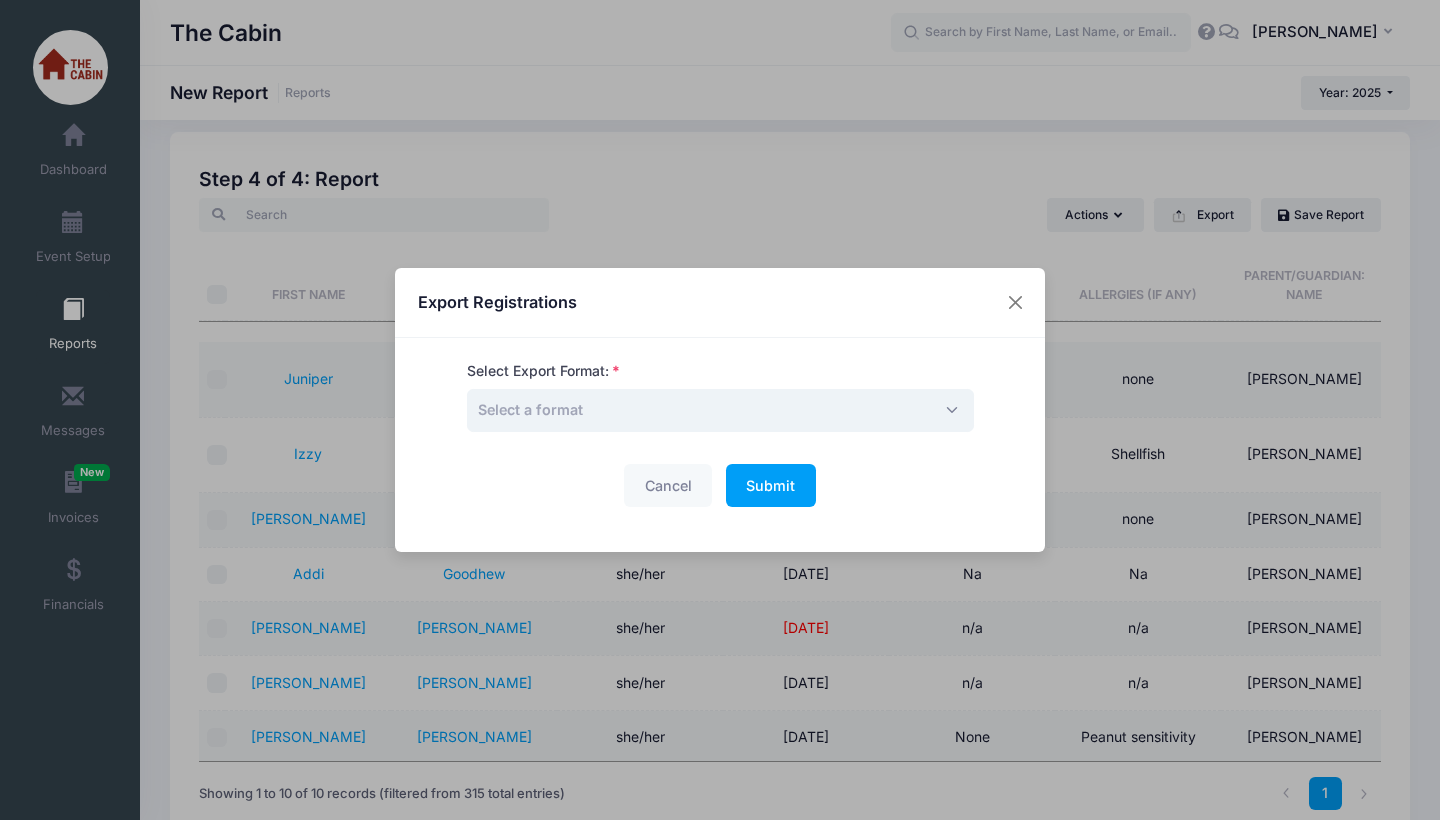 click on "Select a format" at bounding box center (720, 410) 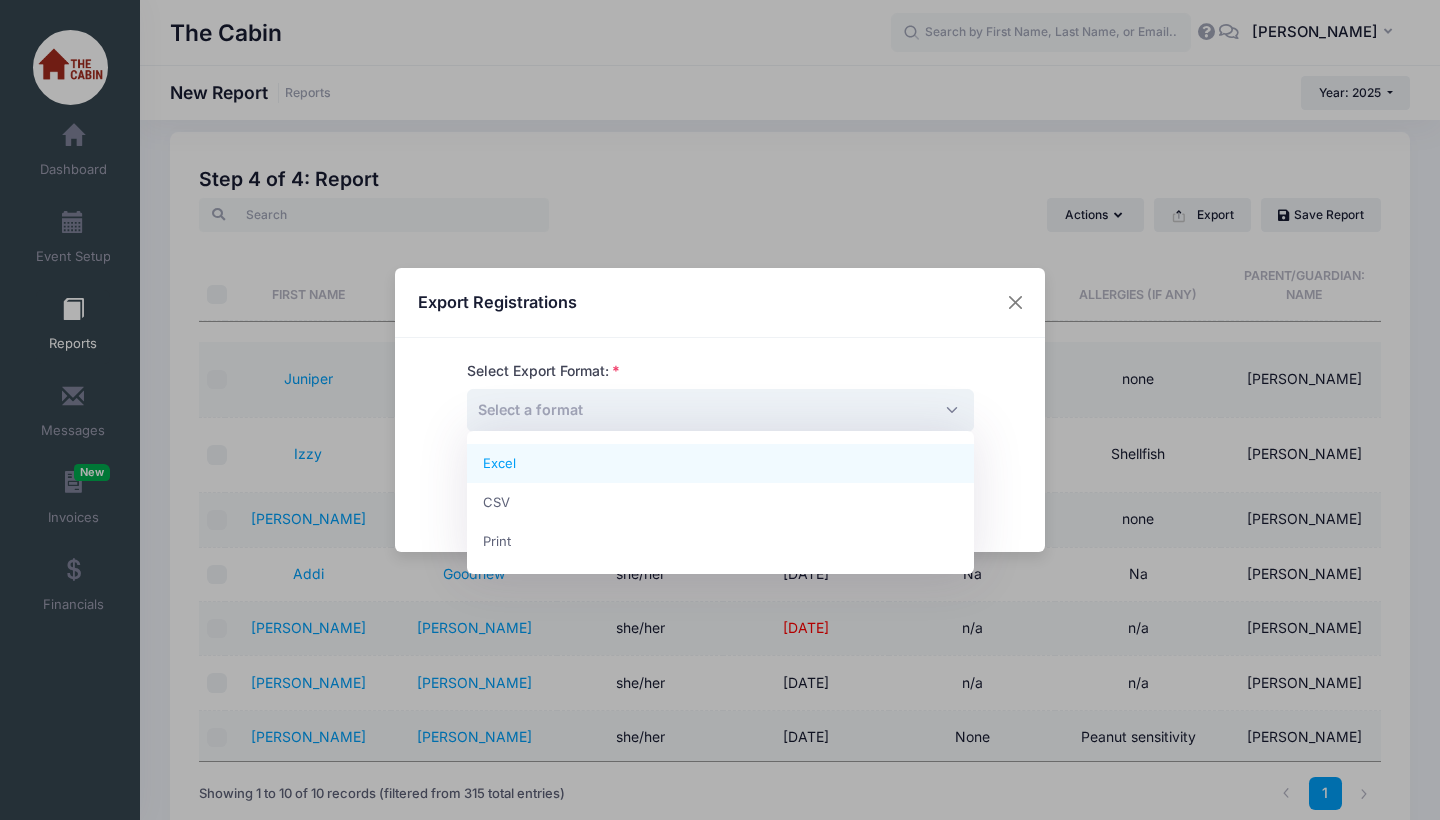 select on "excel" 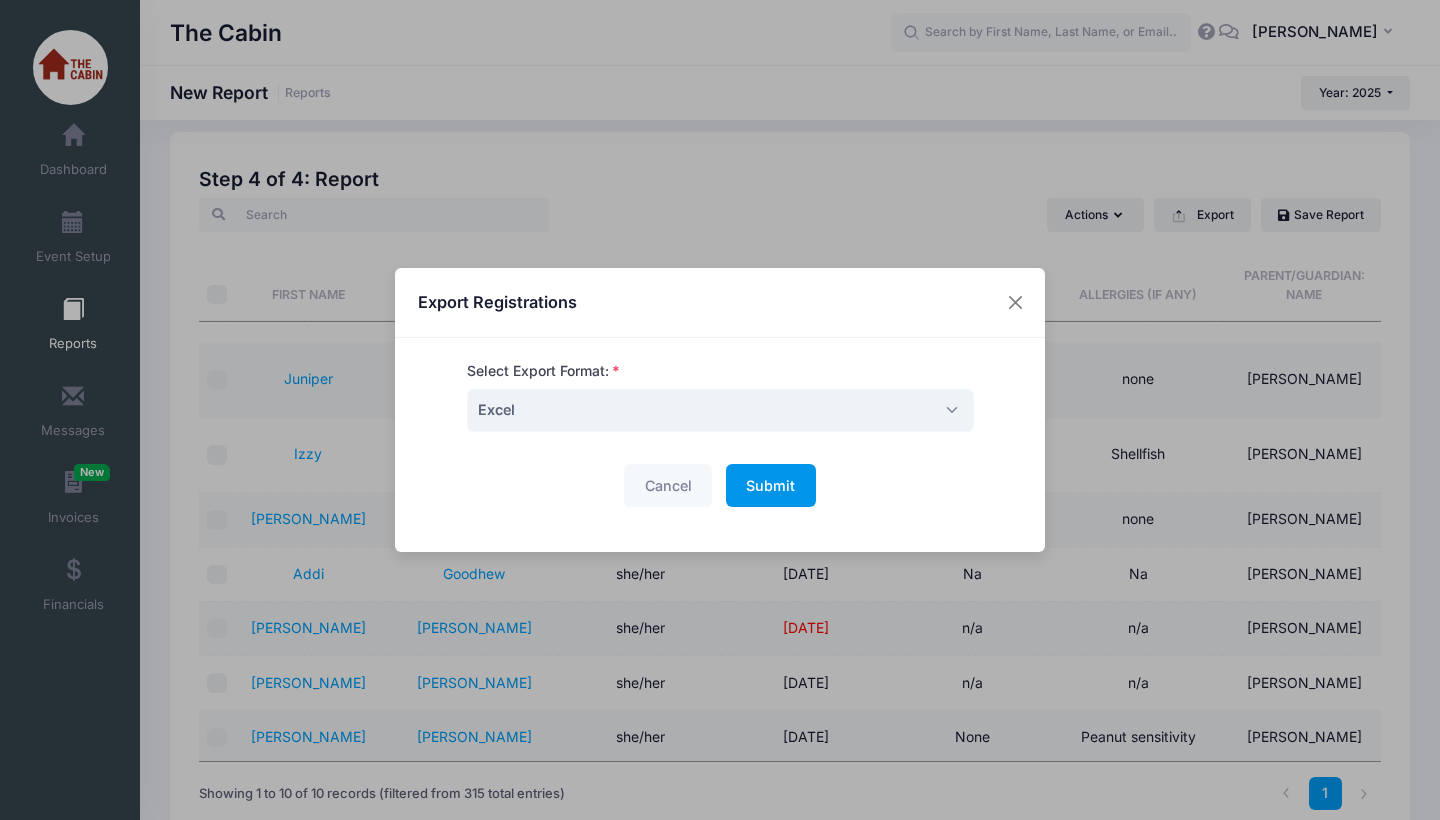 click on "Submit" at bounding box center [770, 485] 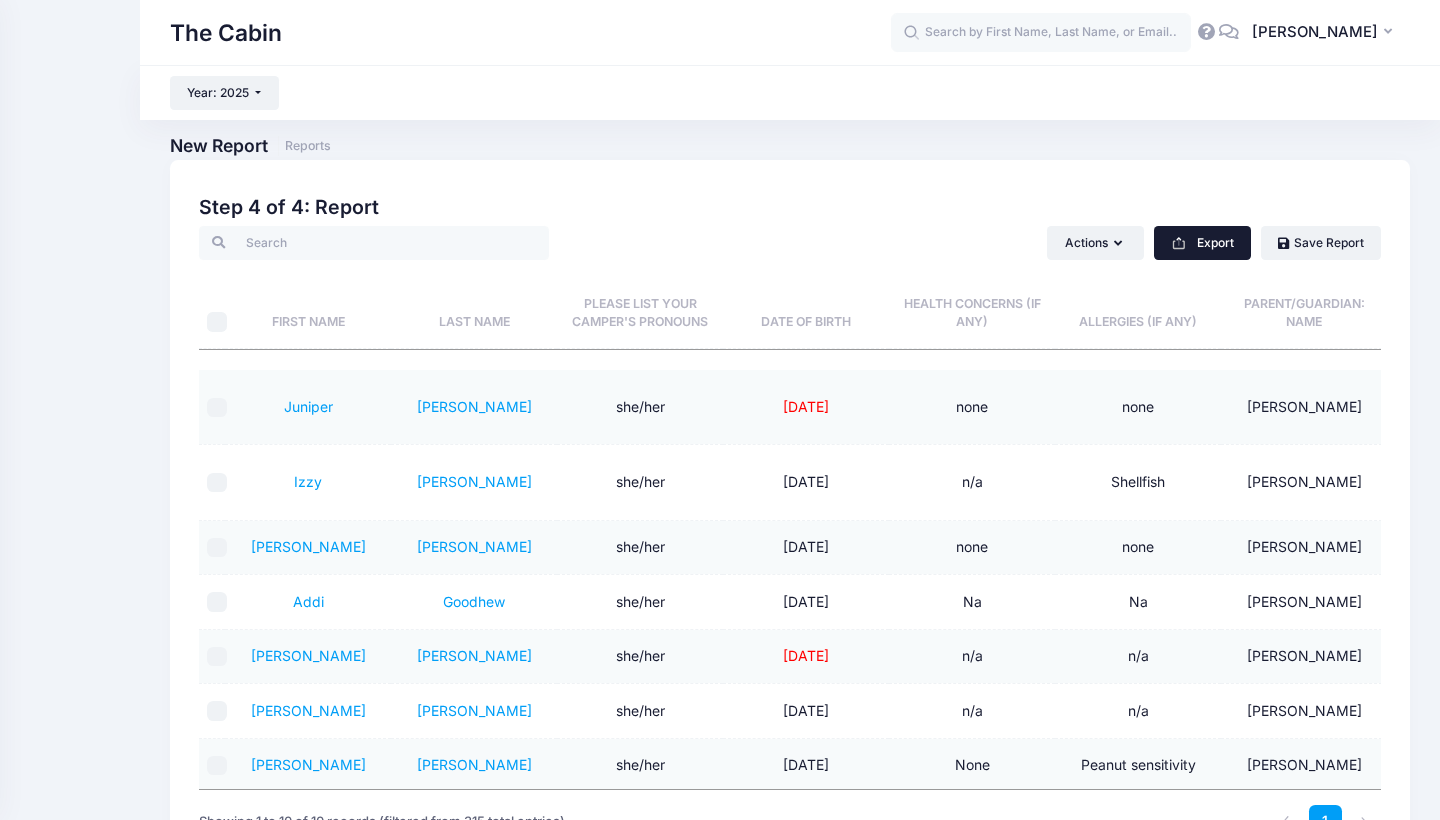 scroll, scrollTop: 0, scrollLeft: 0, axis: both 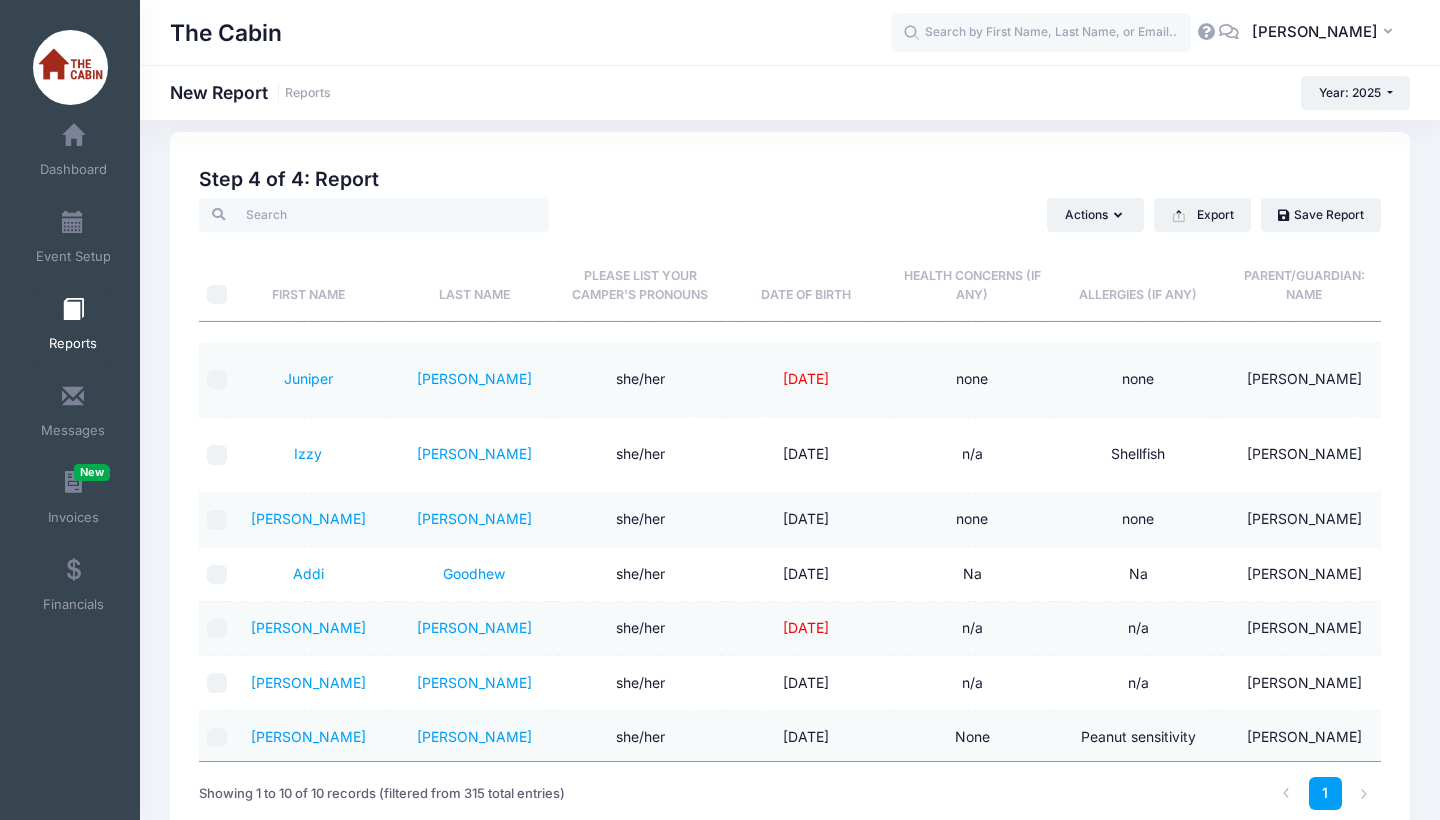 click at bounding box center [73, 310] 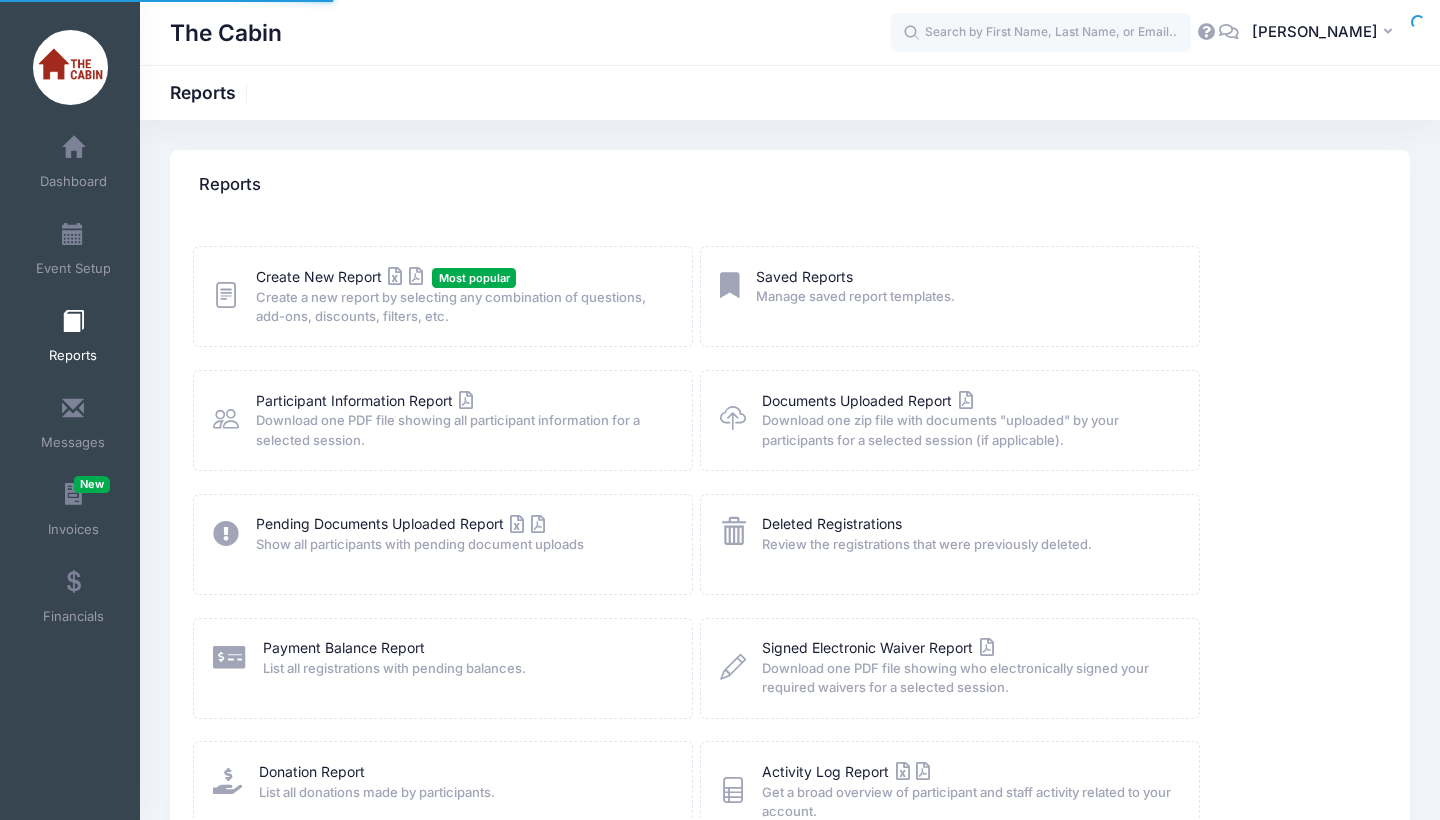 scroll, scrollTop: 0, scrollLeft: 0, axis: both 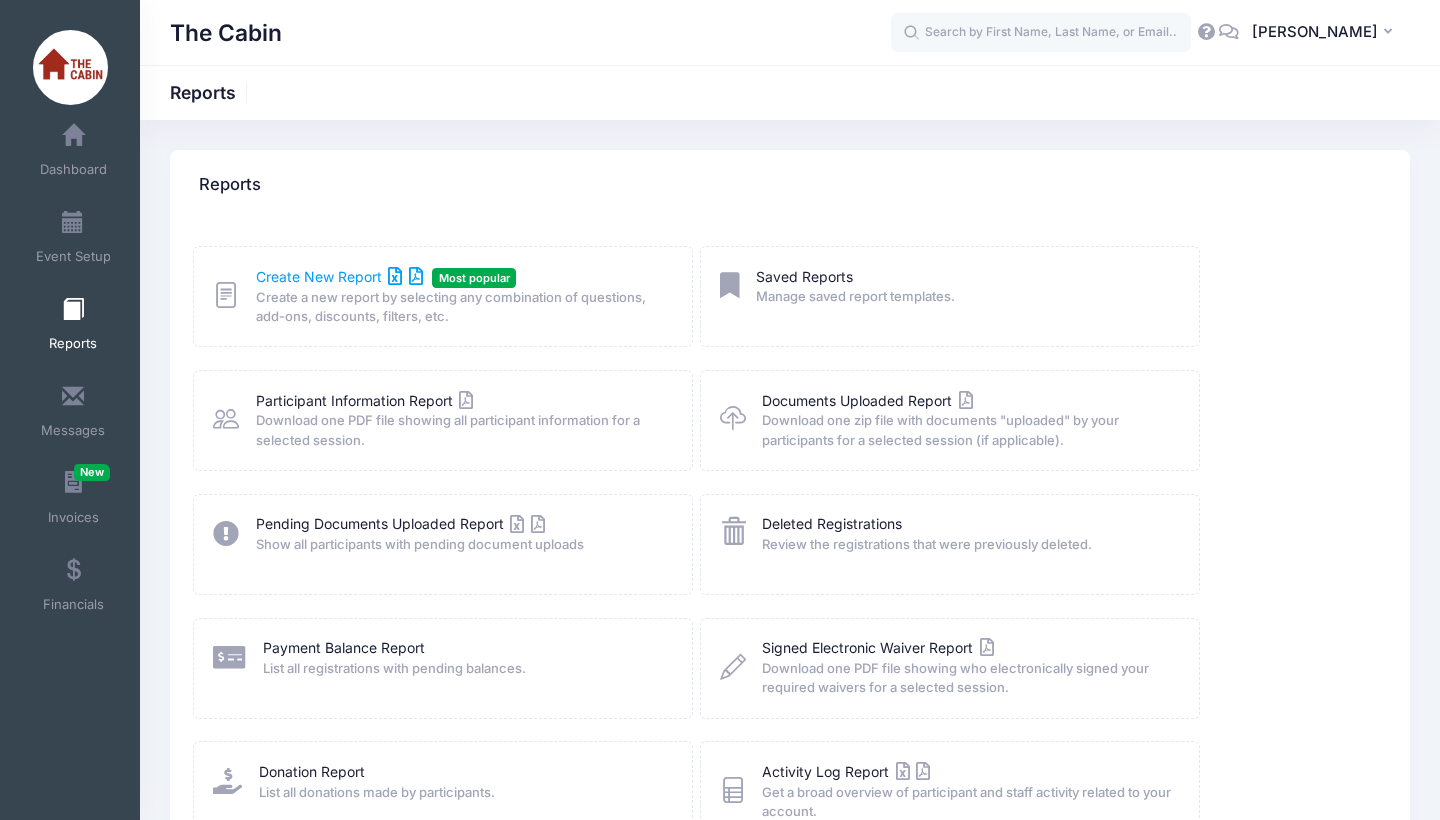click on "Create New Report" at bounding box center (339, 276) 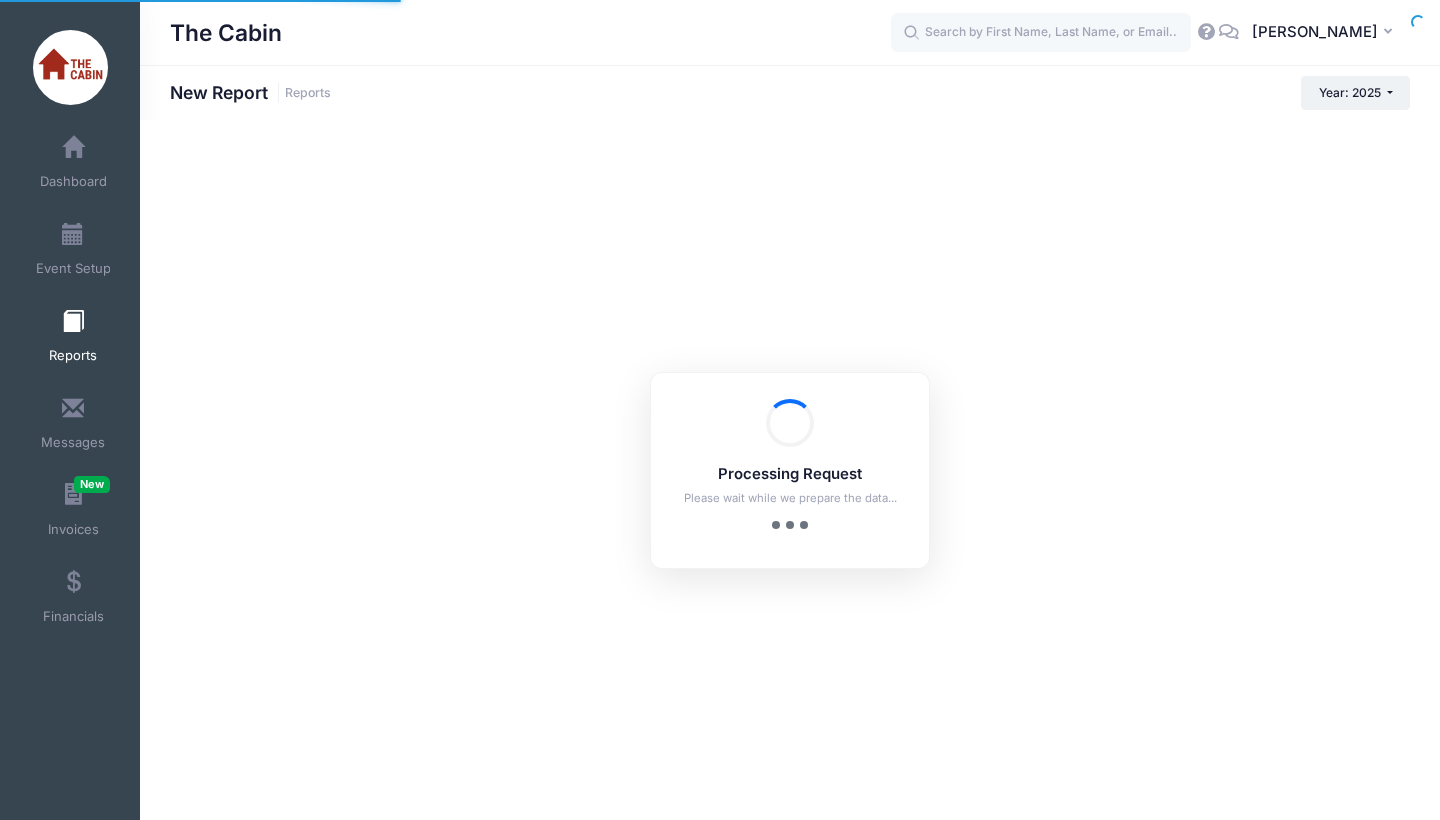 scroll, scrollTop: 0, scrollLeft: 0, axis: both 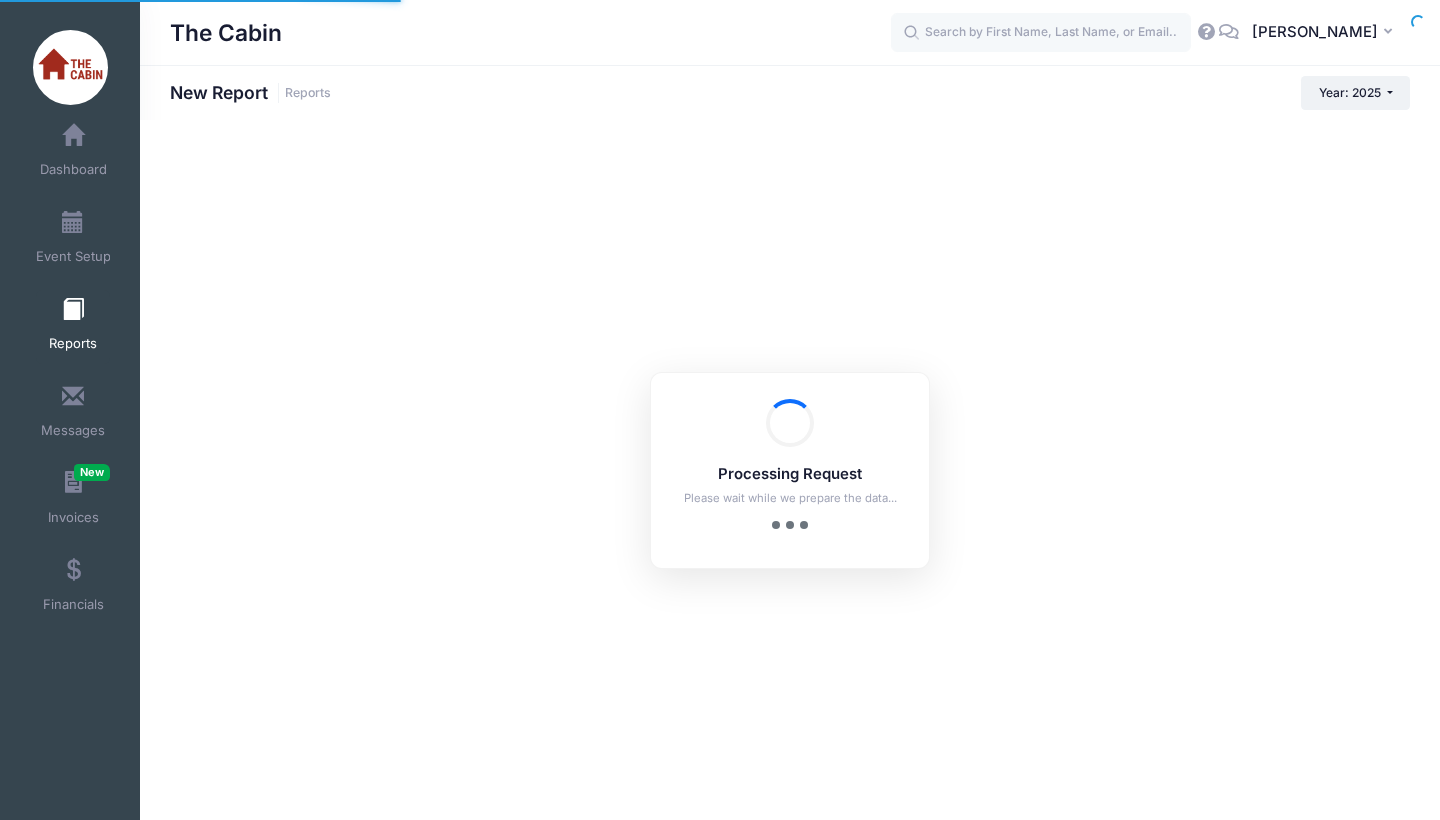 checkbox on "true" 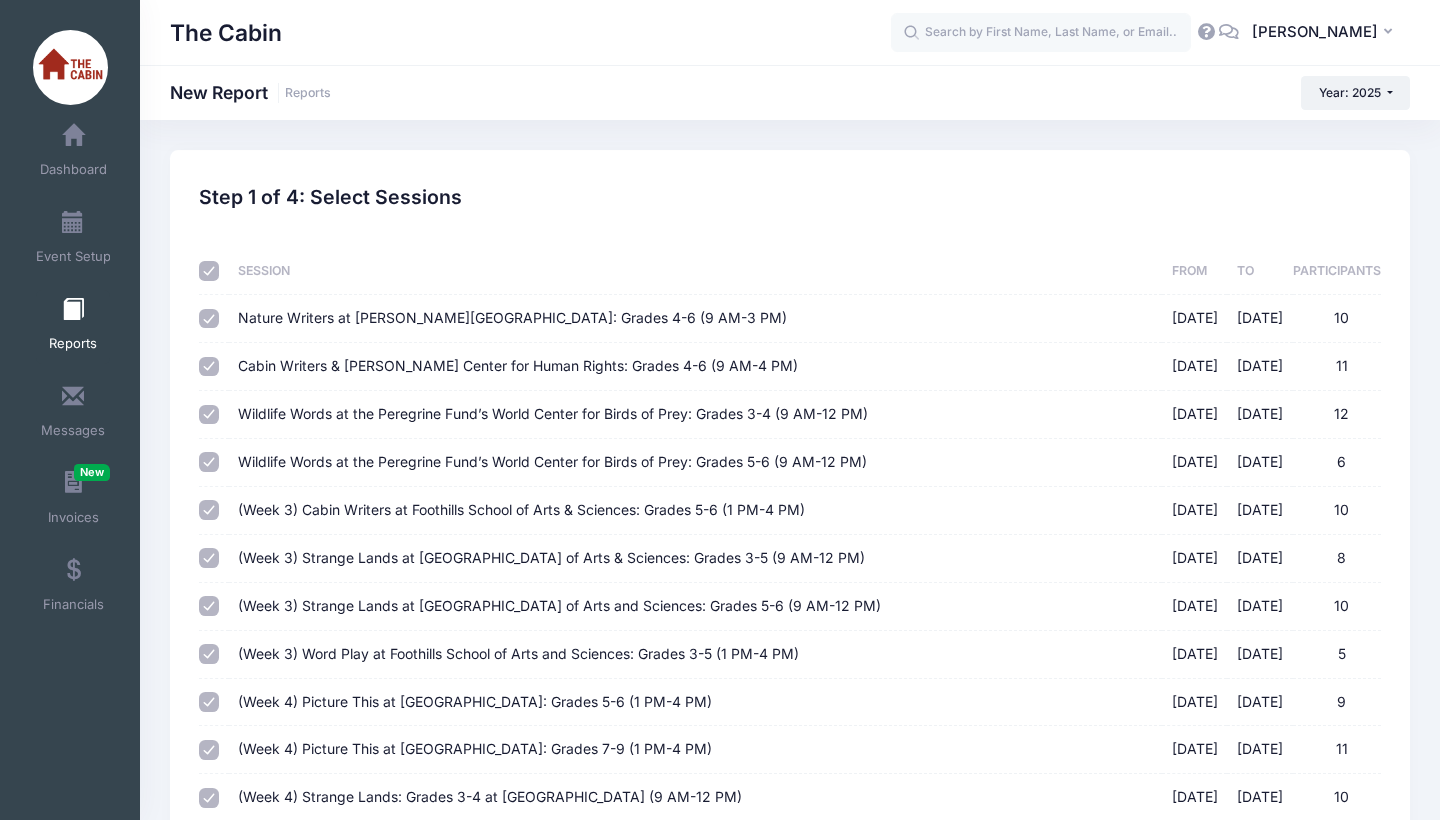 click at bounding box center (209, 271) 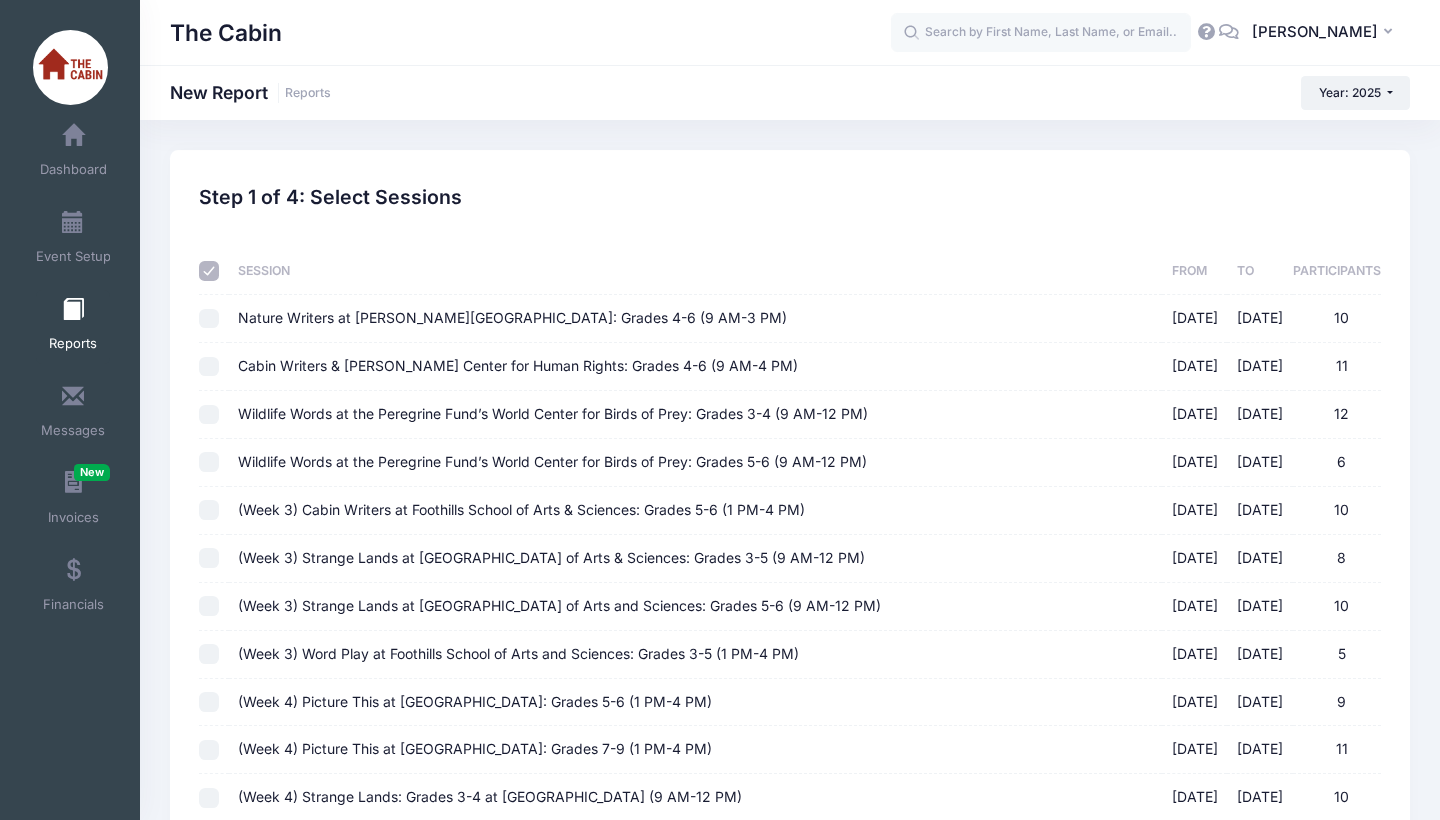 checkbox on "false" 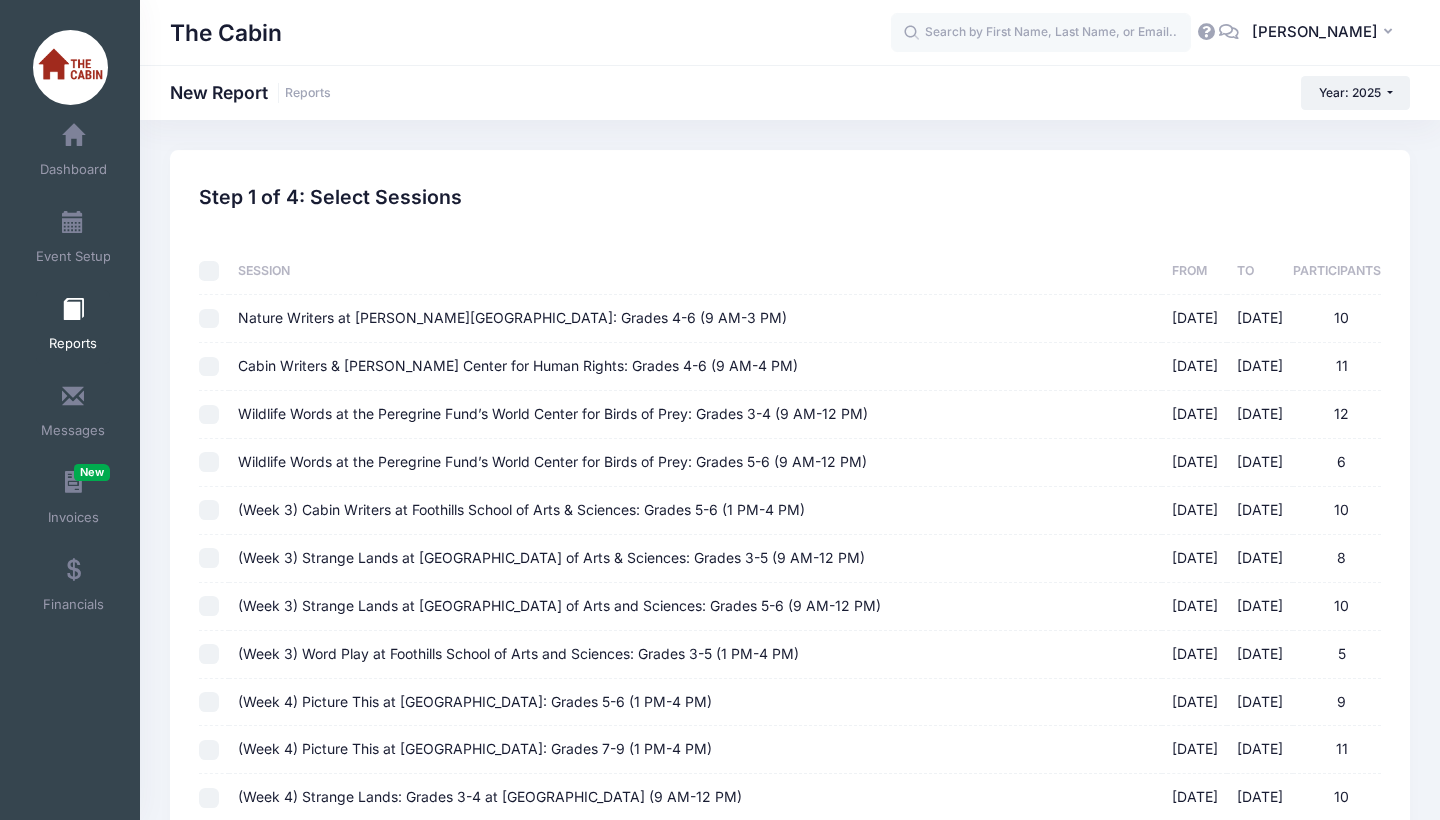 checkbox on "false" 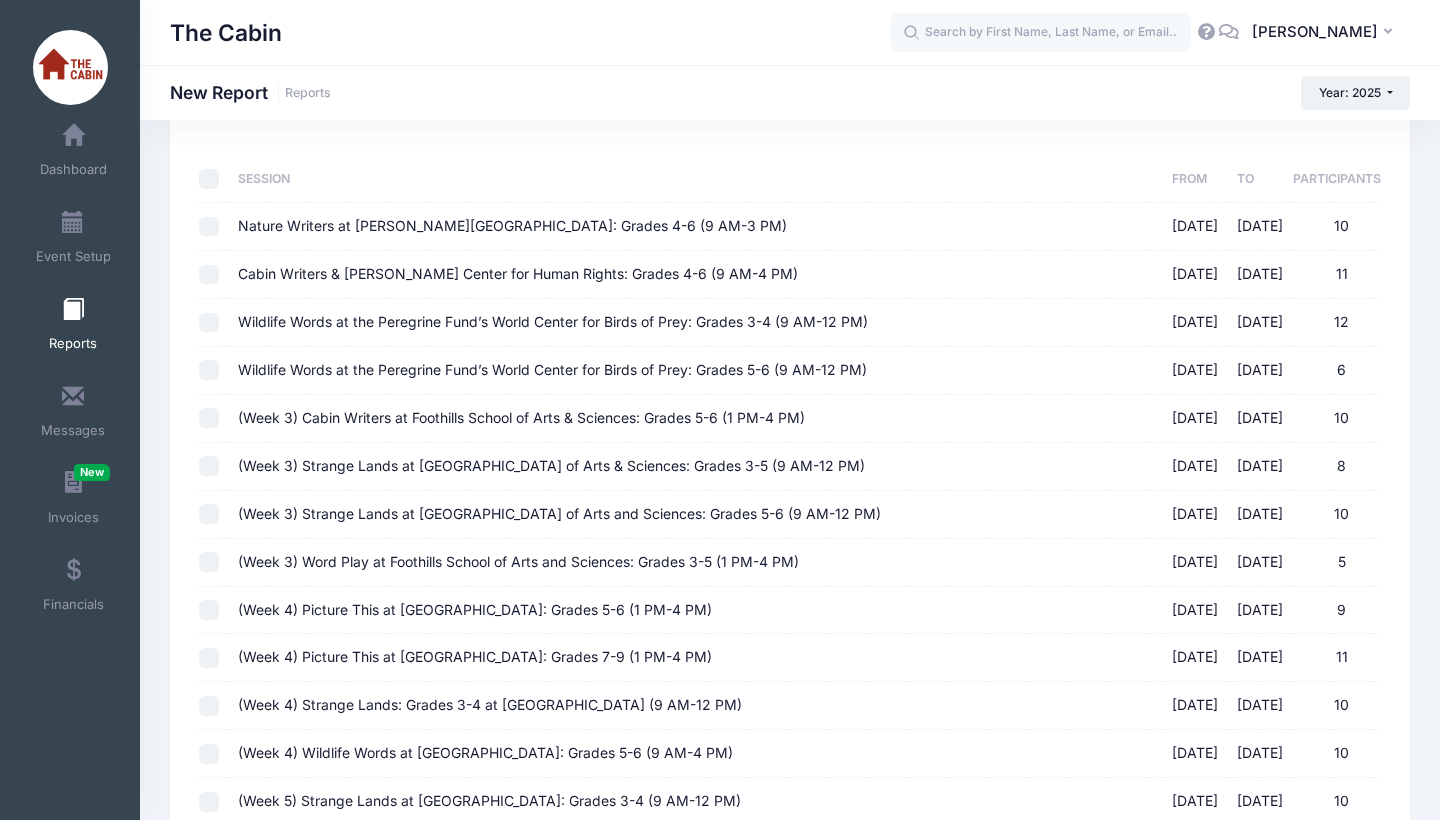 scroll, scrollTop: 113, scrollLeft: 0, axis: vertical 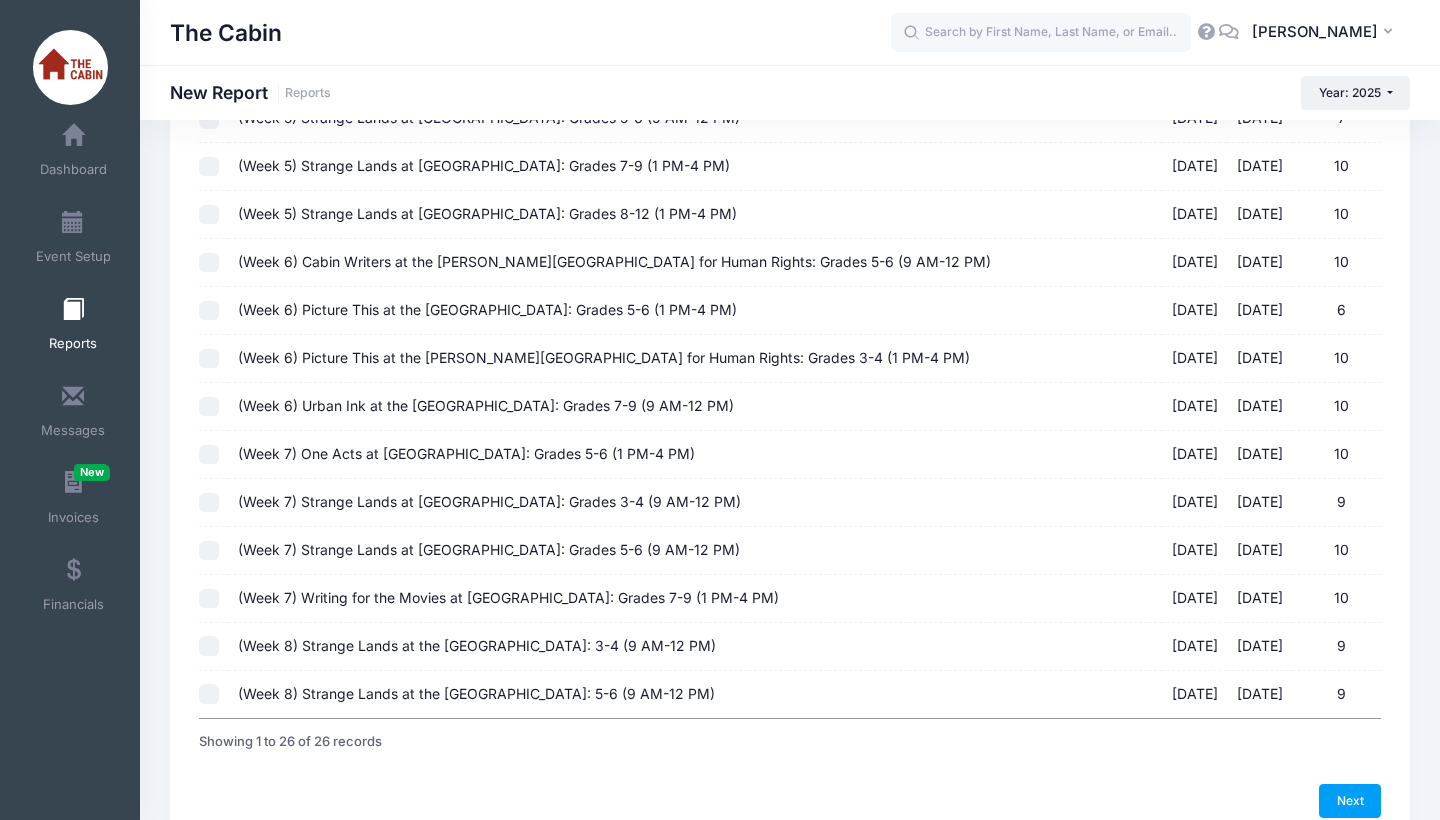 click on "(Week 7) One Acts at [GEOGRAPHIC_DATA]: Grades 5-6 (1 PM-4 PM)" at bounding box center (466, 453) 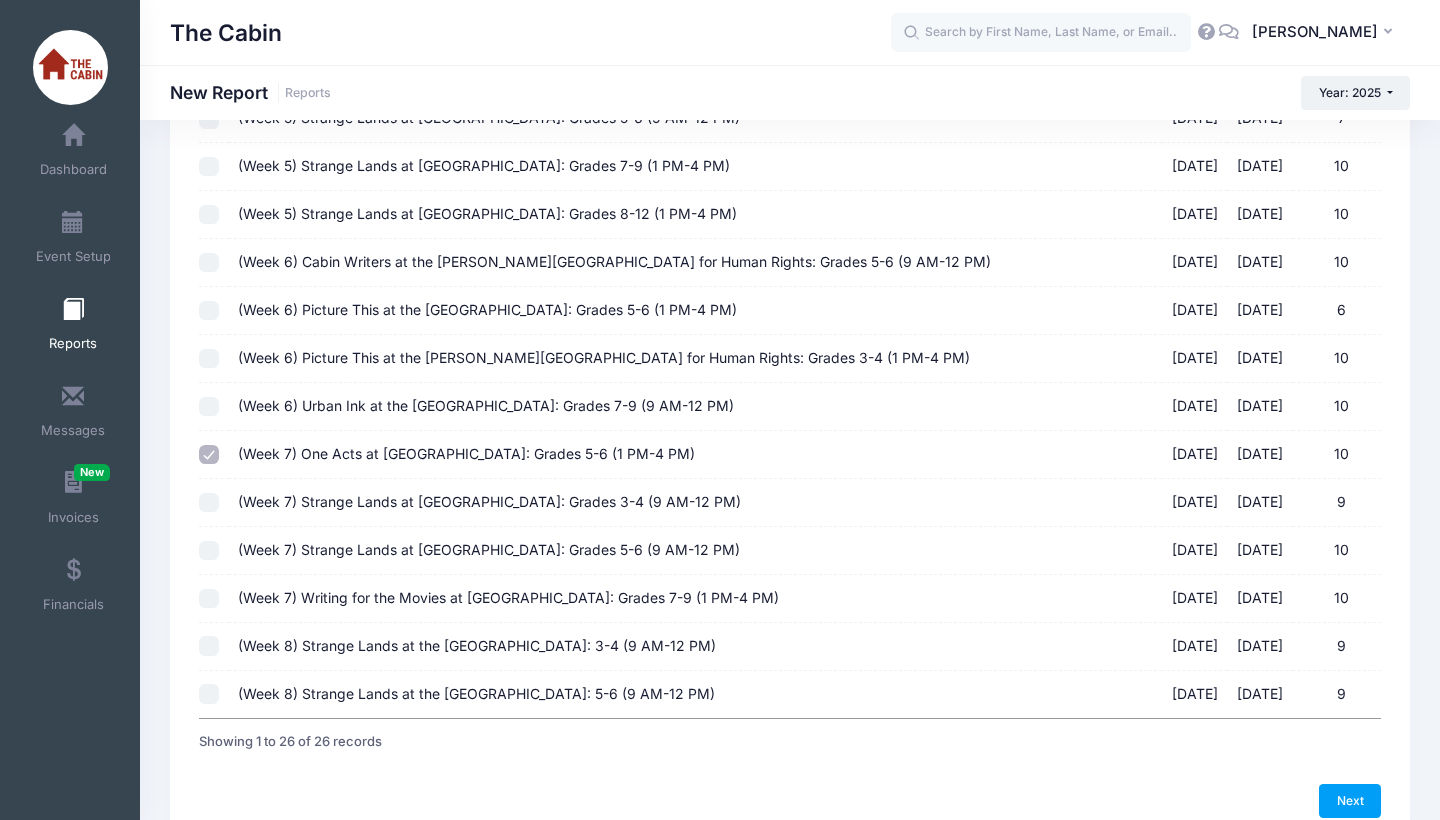 click on "[DATE]" at bounding box center [1260, 551] 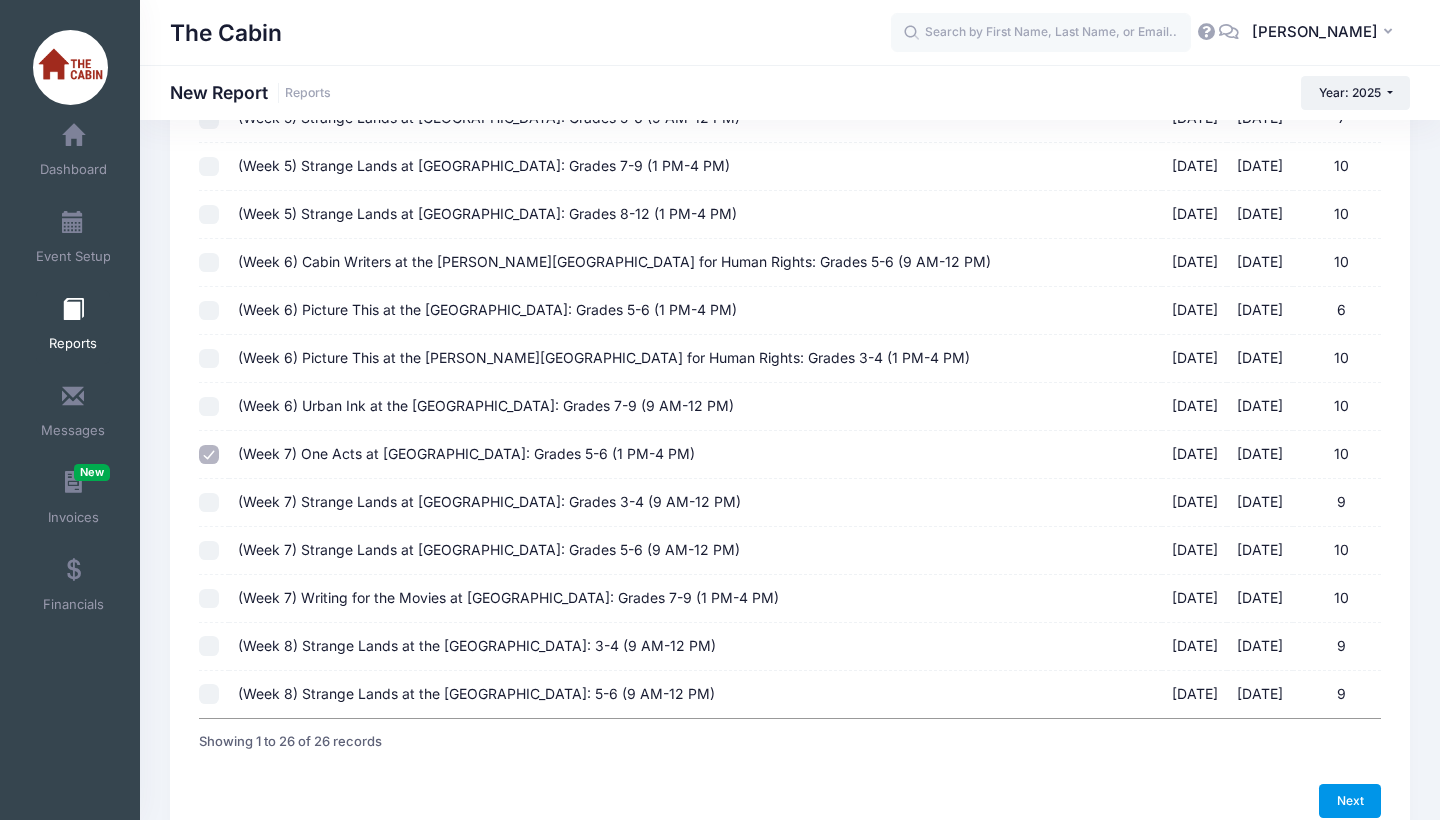 click on "Next" at bounding box center (1350, 801) 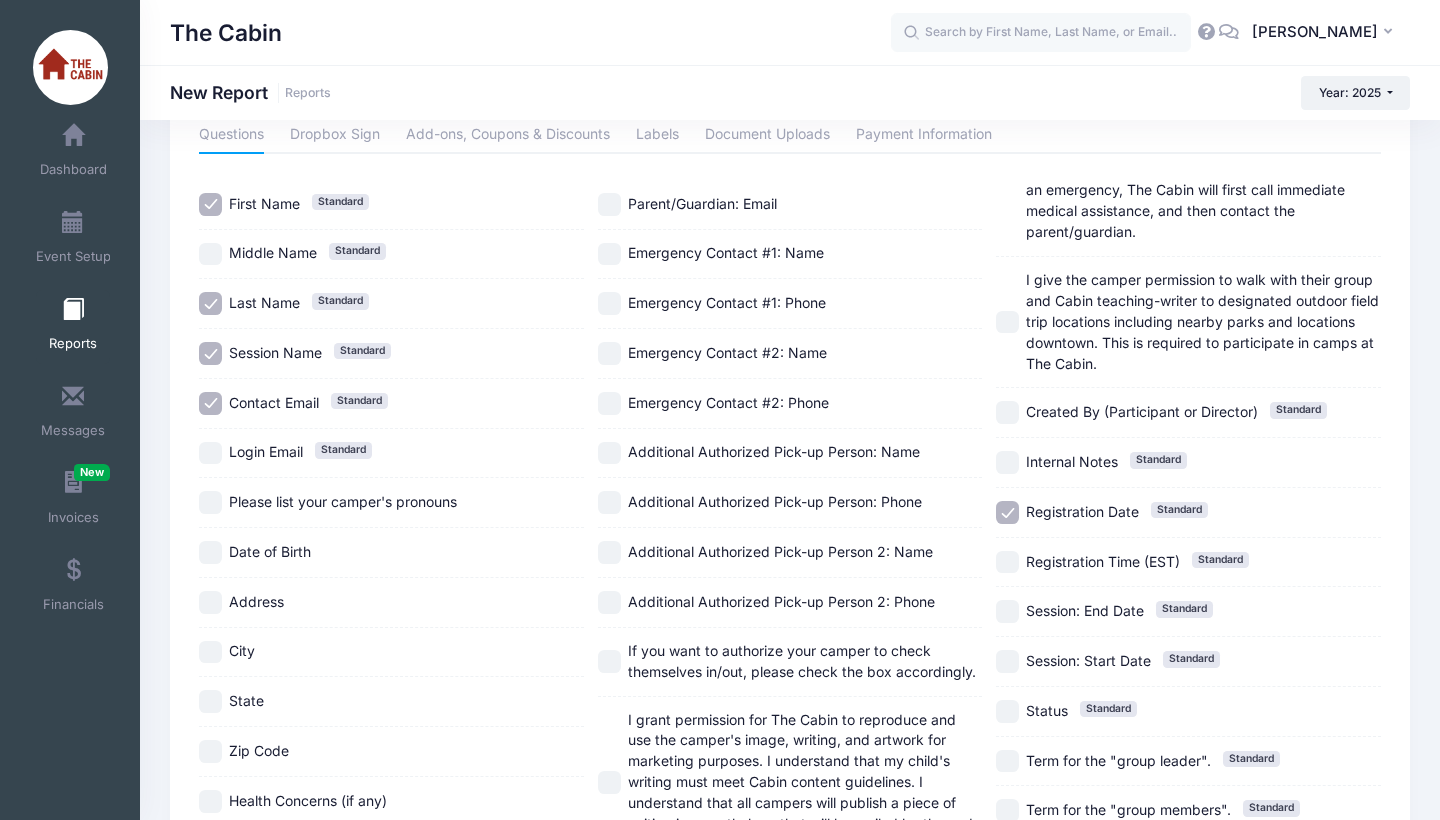 scroll, scrollTop: 99, scrollLeft: 0, axis: vertical 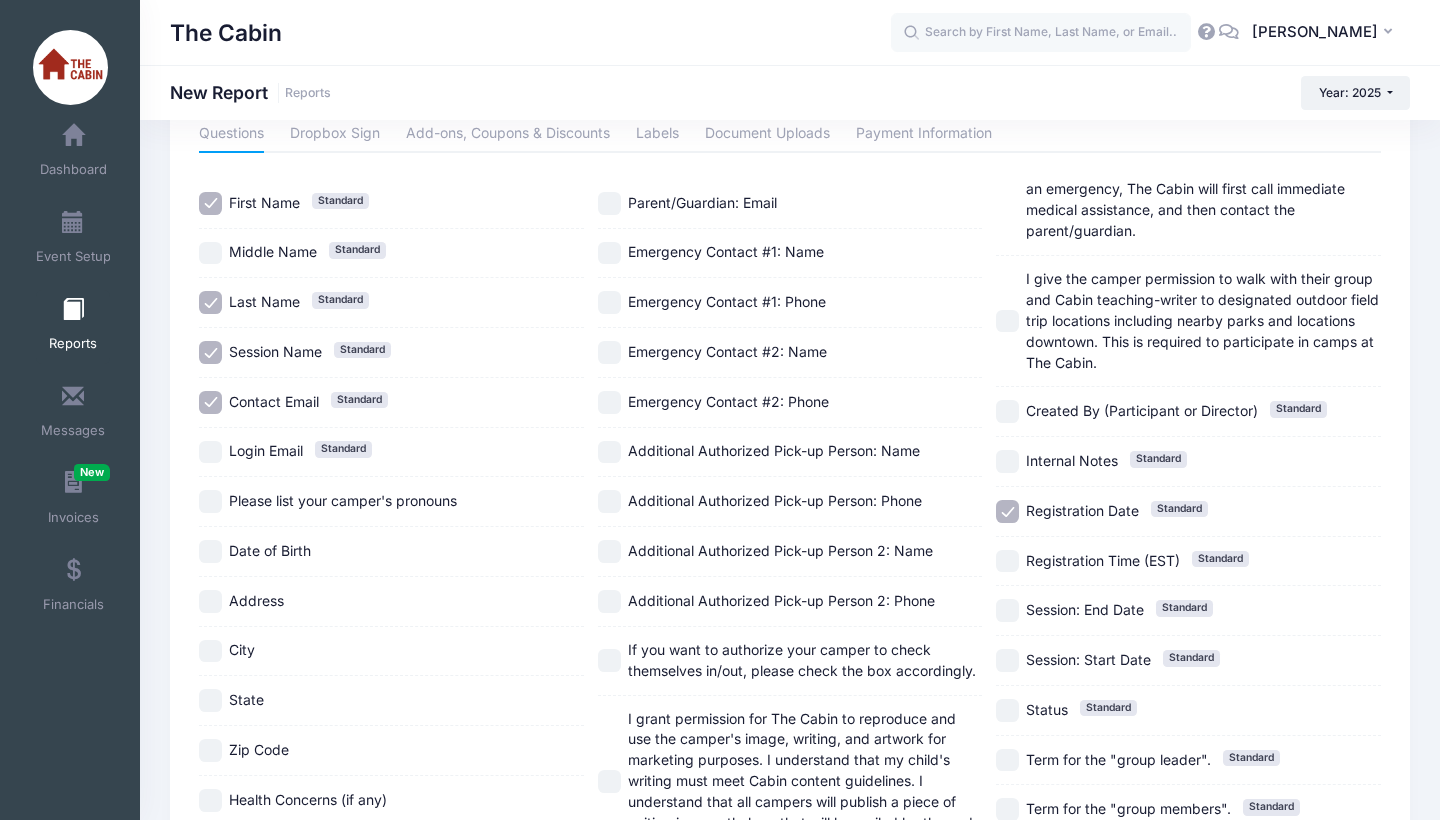 click on "Session Name Standard" at bounding box center (210, 352) 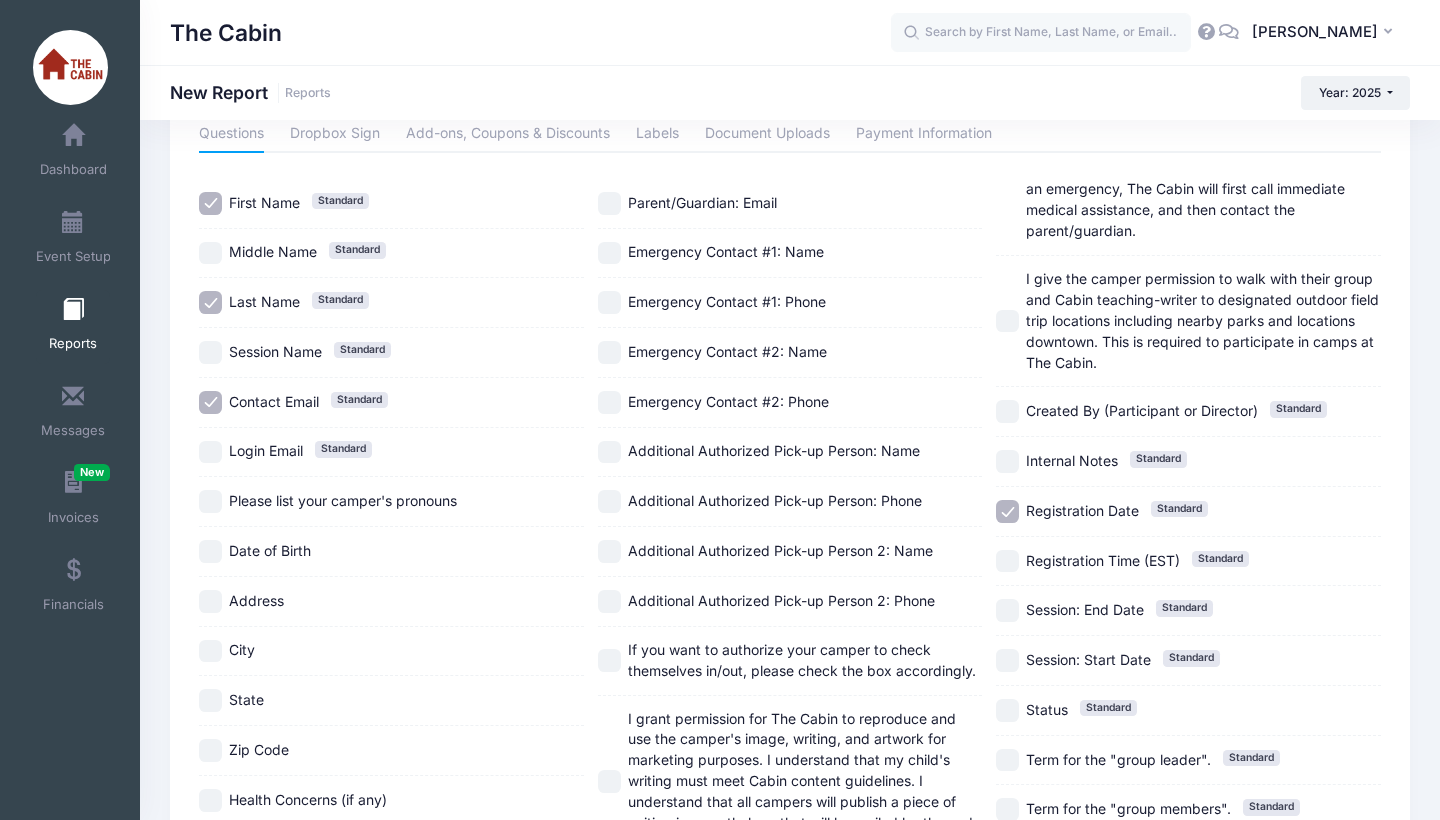 click on "Contact Email Standard" at bounding box center (210, 402) 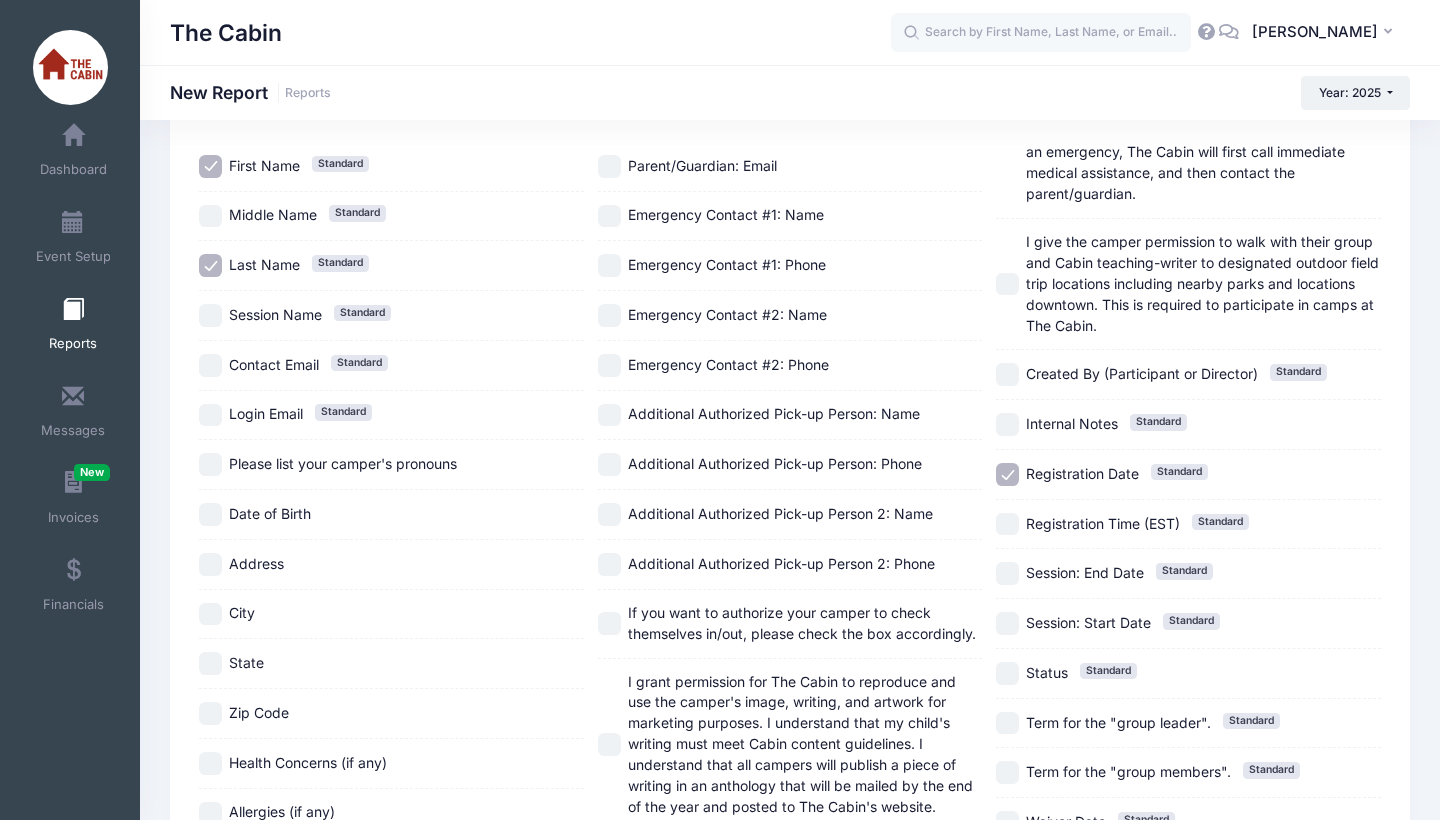 scroll, scrollTop: 139, scrollLeft: 0, axis: vertical 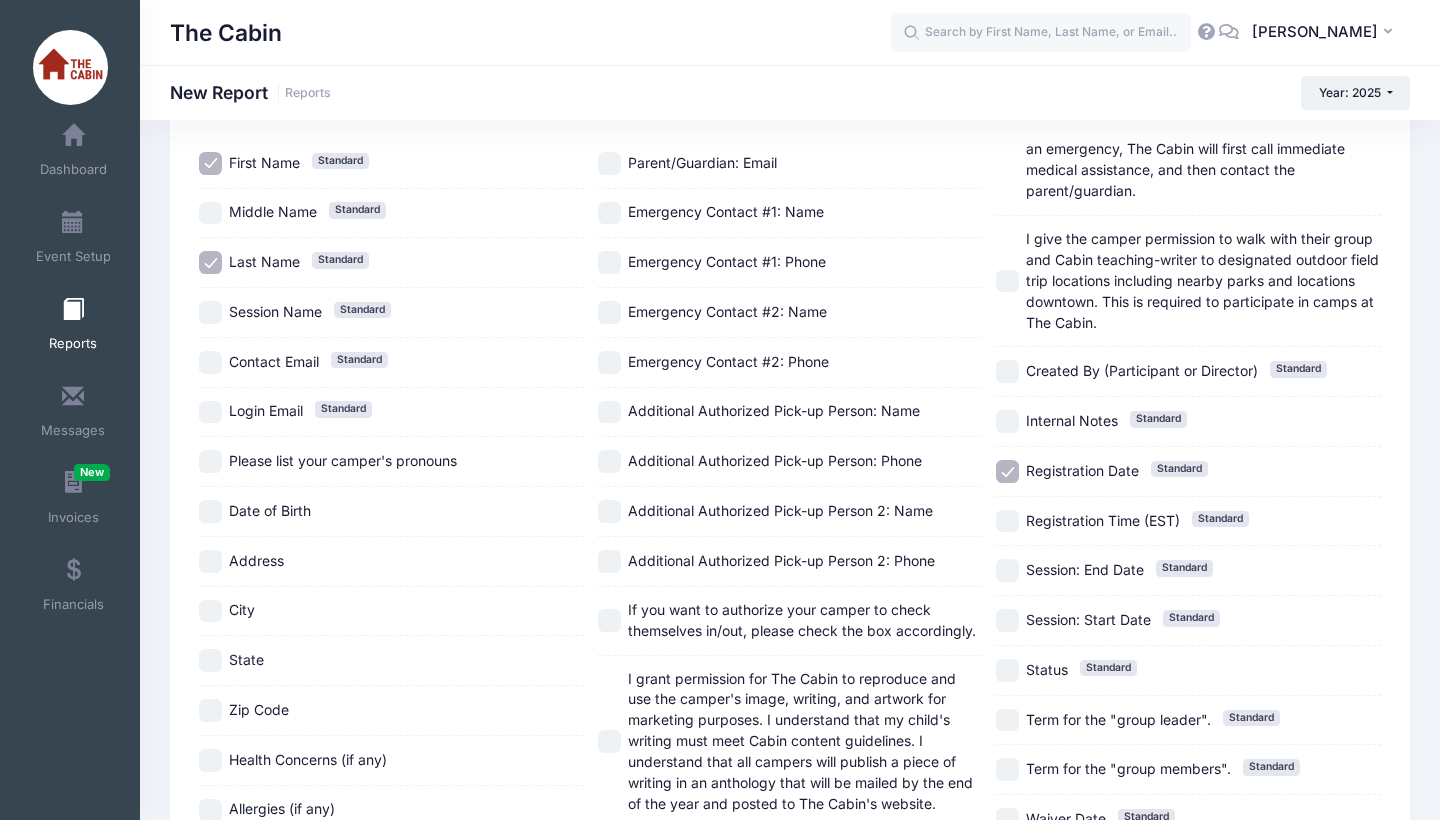 click on "Registration Date Standard" at bounding box center [1188, 472] 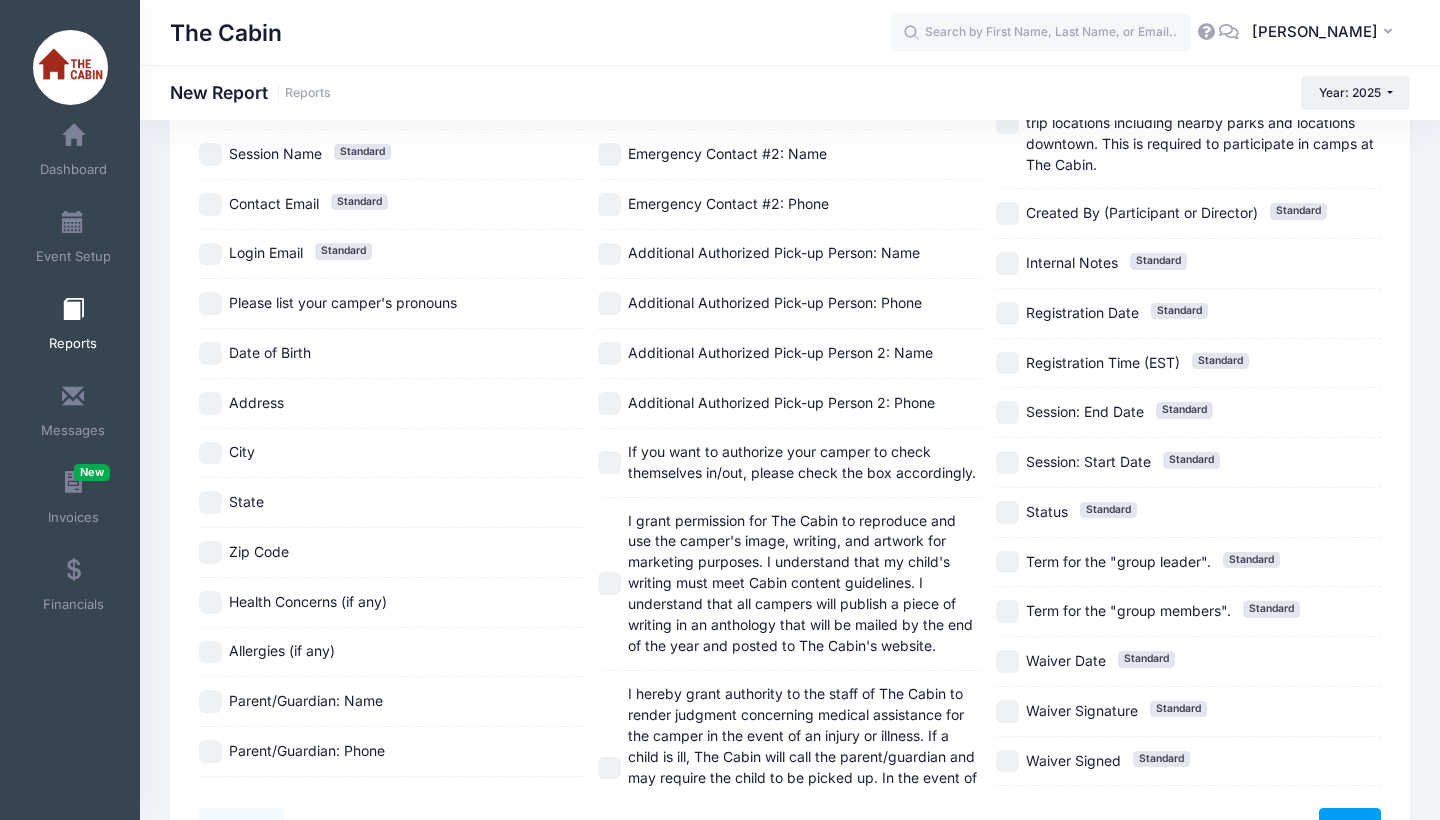 scroll, scrollTop: 306, scrollLeft: 0, axis: vertical 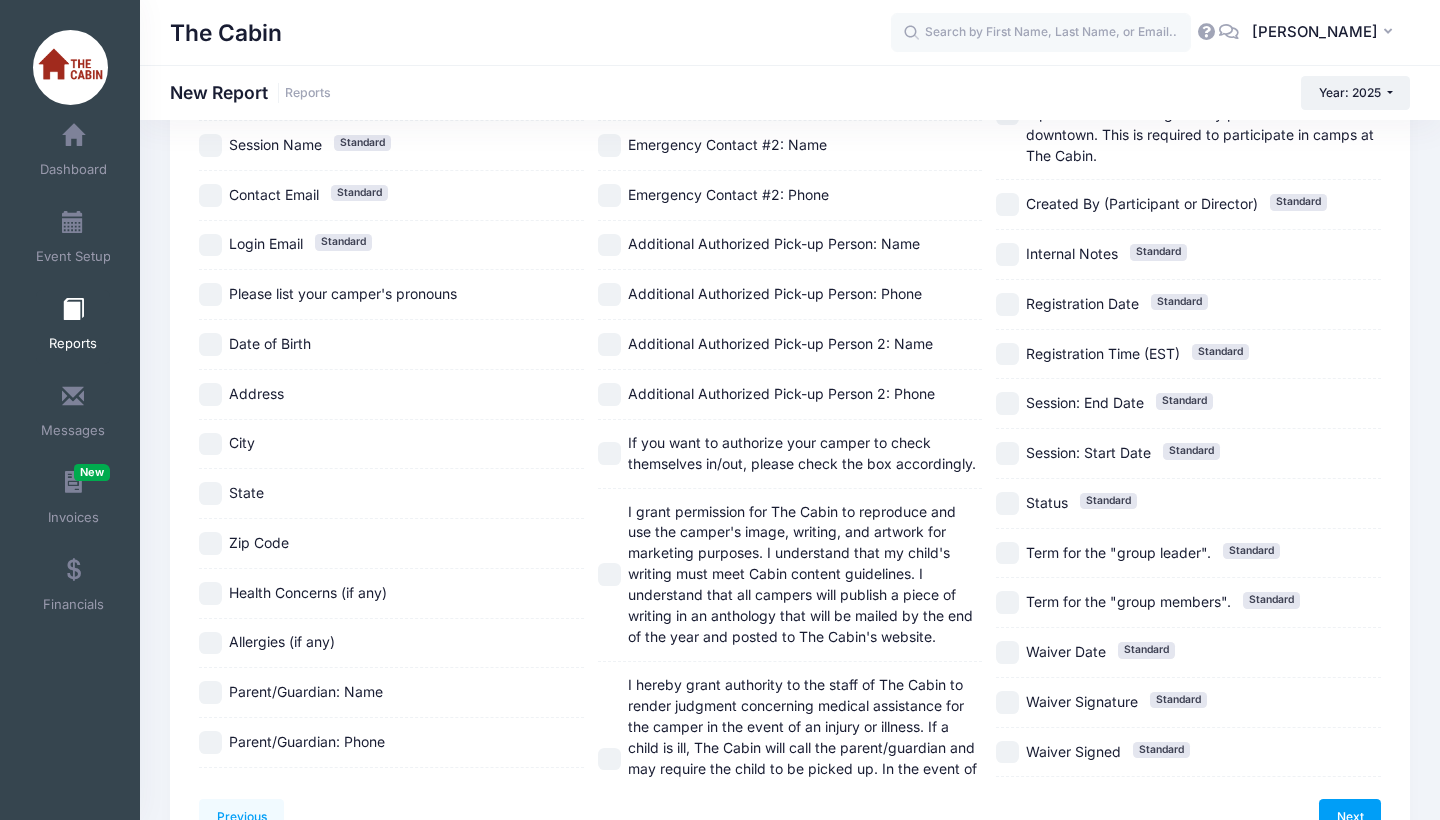 click on "Please list your camper's pronouns" at bounding box center (210, 294) 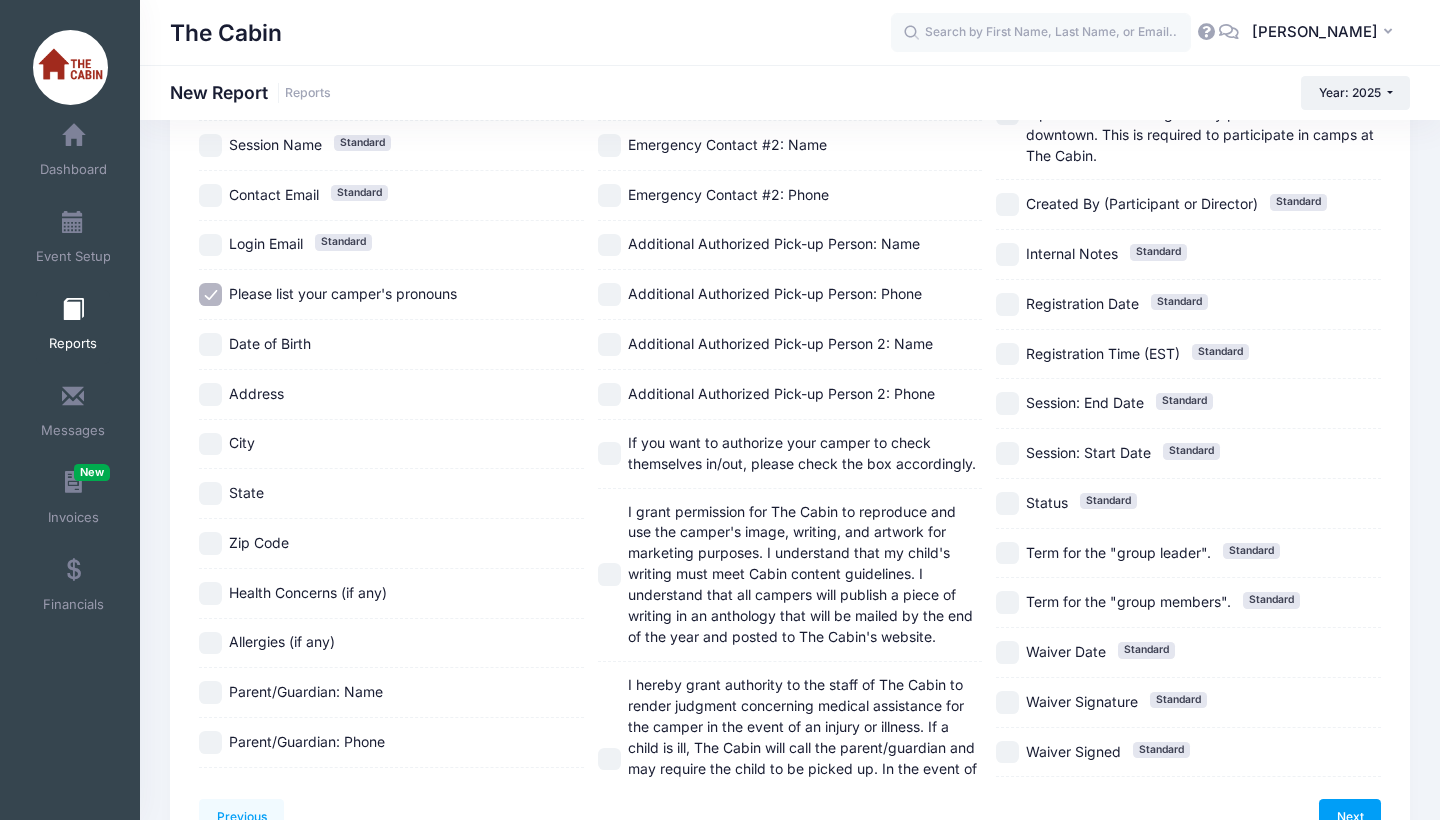click on "Date of Birth" at bounding box center (210, 344) 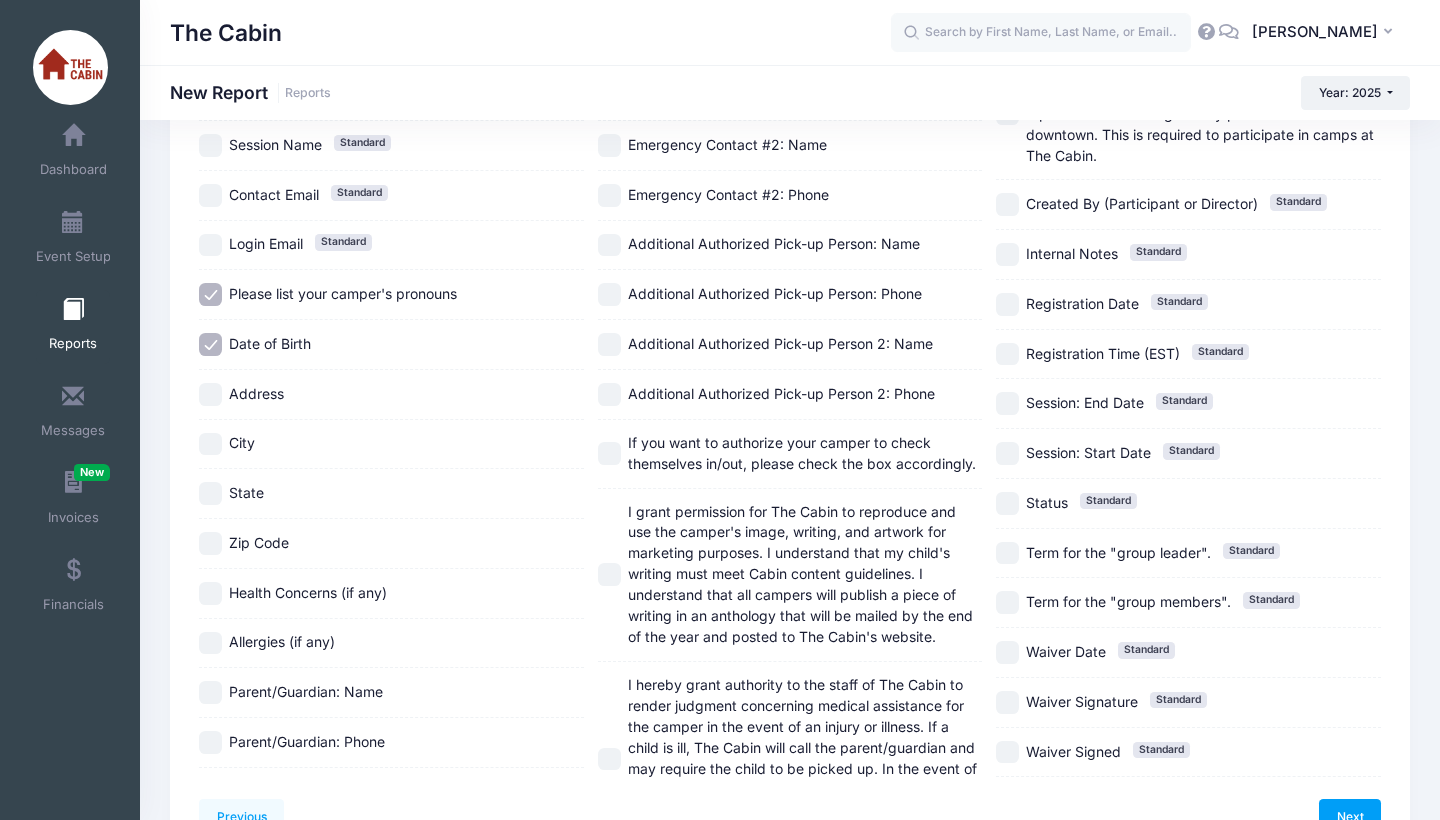 click on "Health Concerns (if any)" at bounding box center (210, 593) 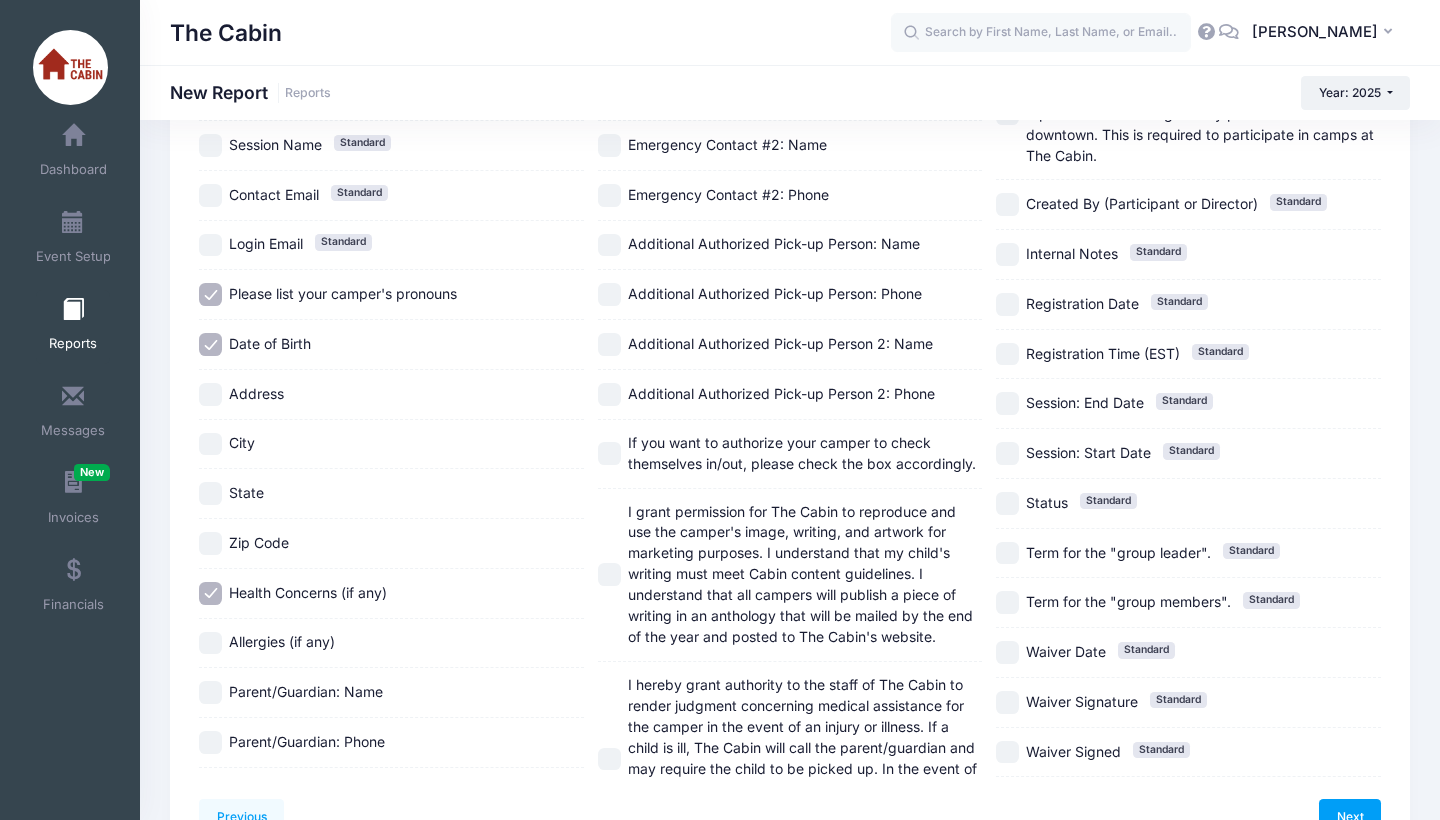 click on "Allergies (if any)" at bounding box center [210, 643] 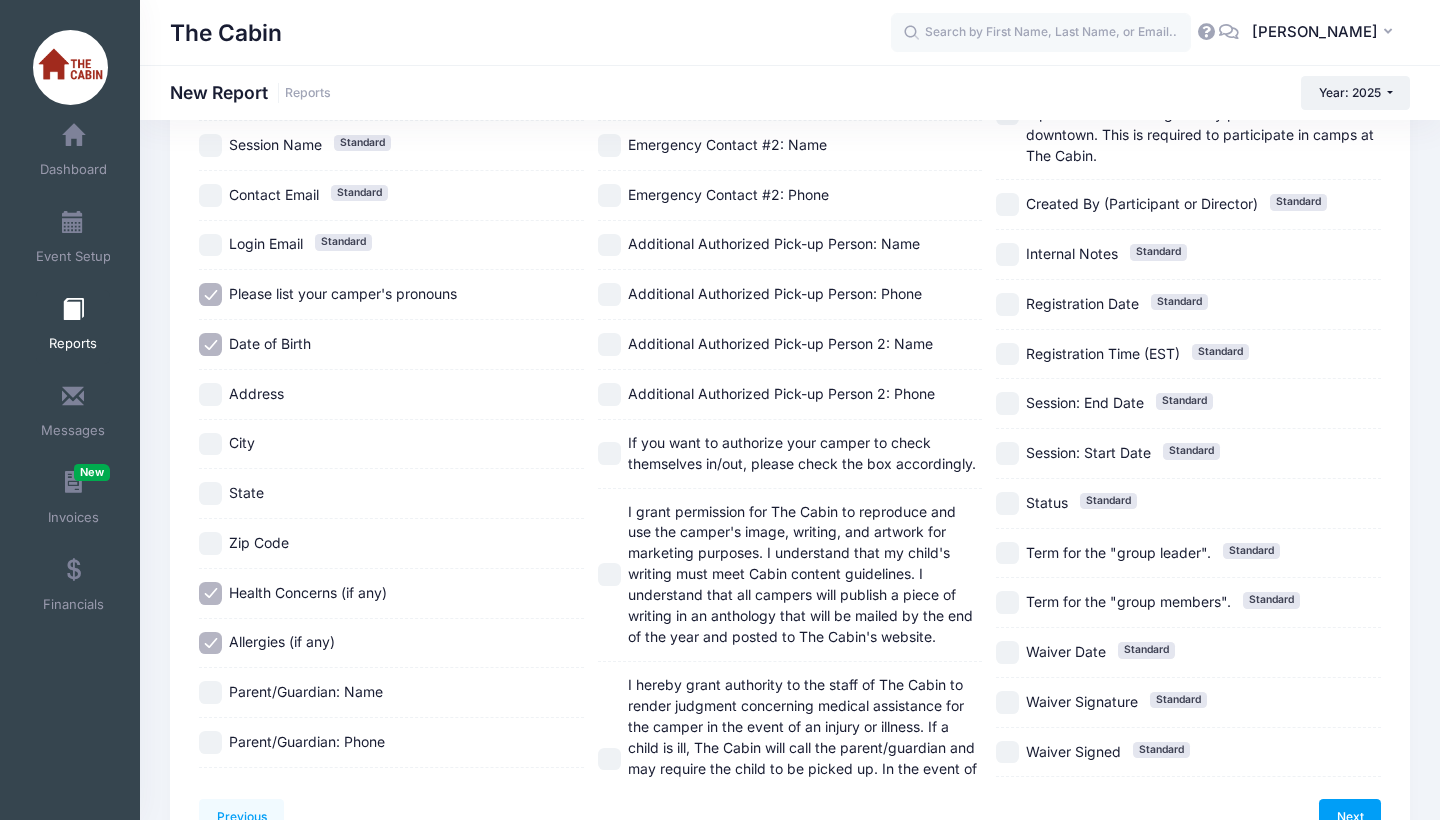 click on "Parent/Guardian: Name" at bounding box center (210, 692) 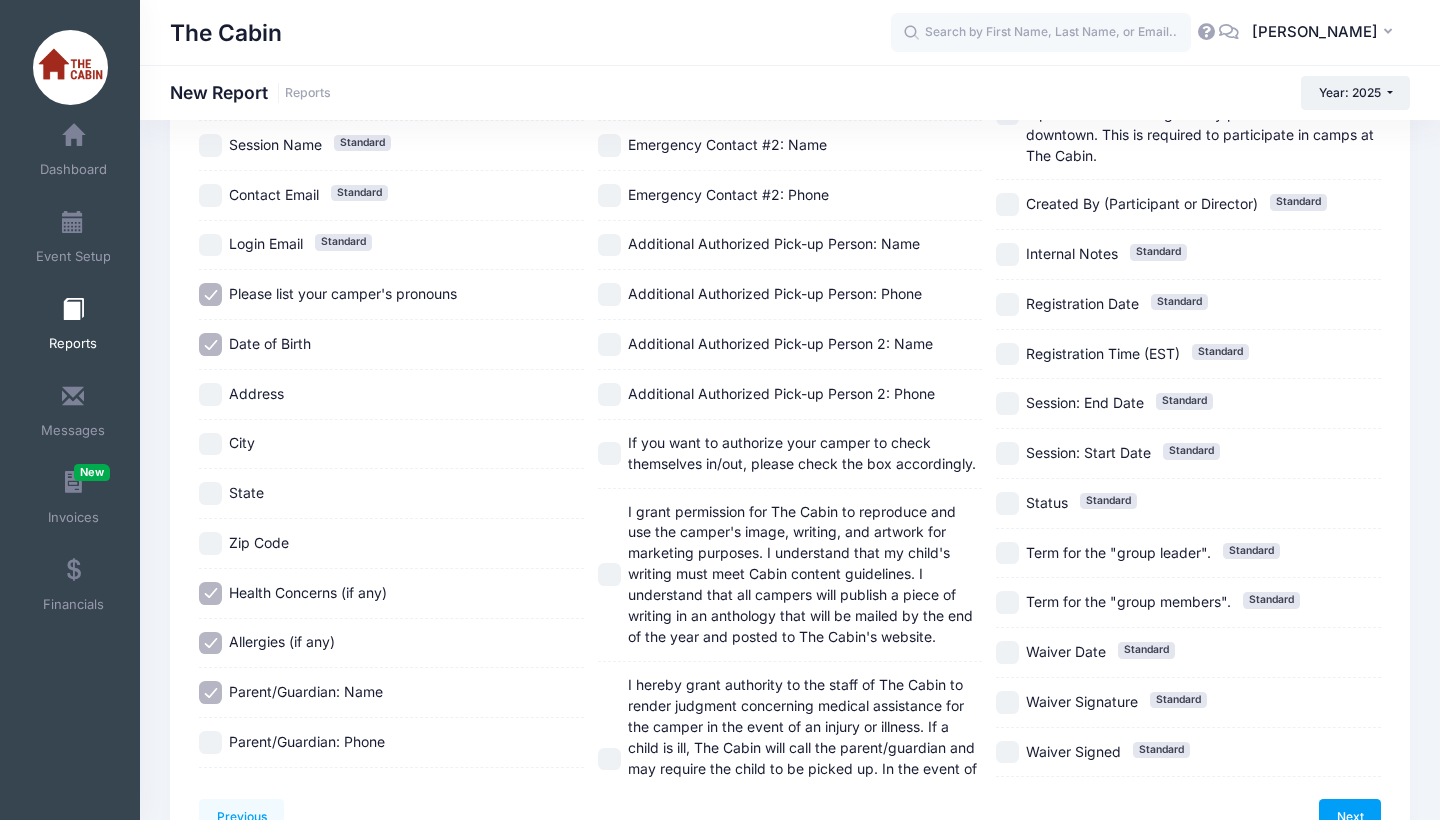 click on "Parent/Guardian: Phone" at bounding box center (210, 742) 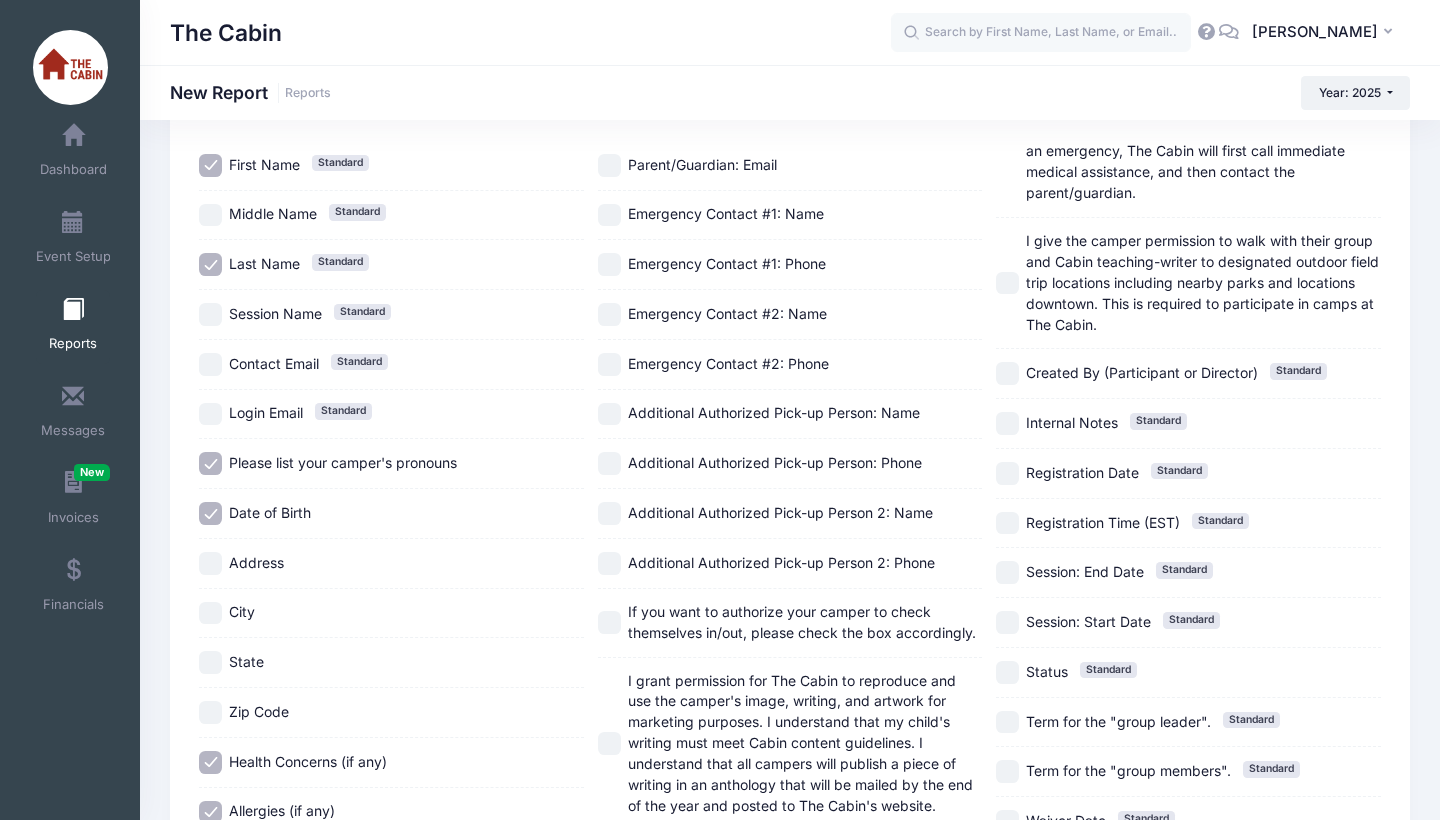 scroll, scrollTop: 129, scrollLeft: 0, axis: vertical 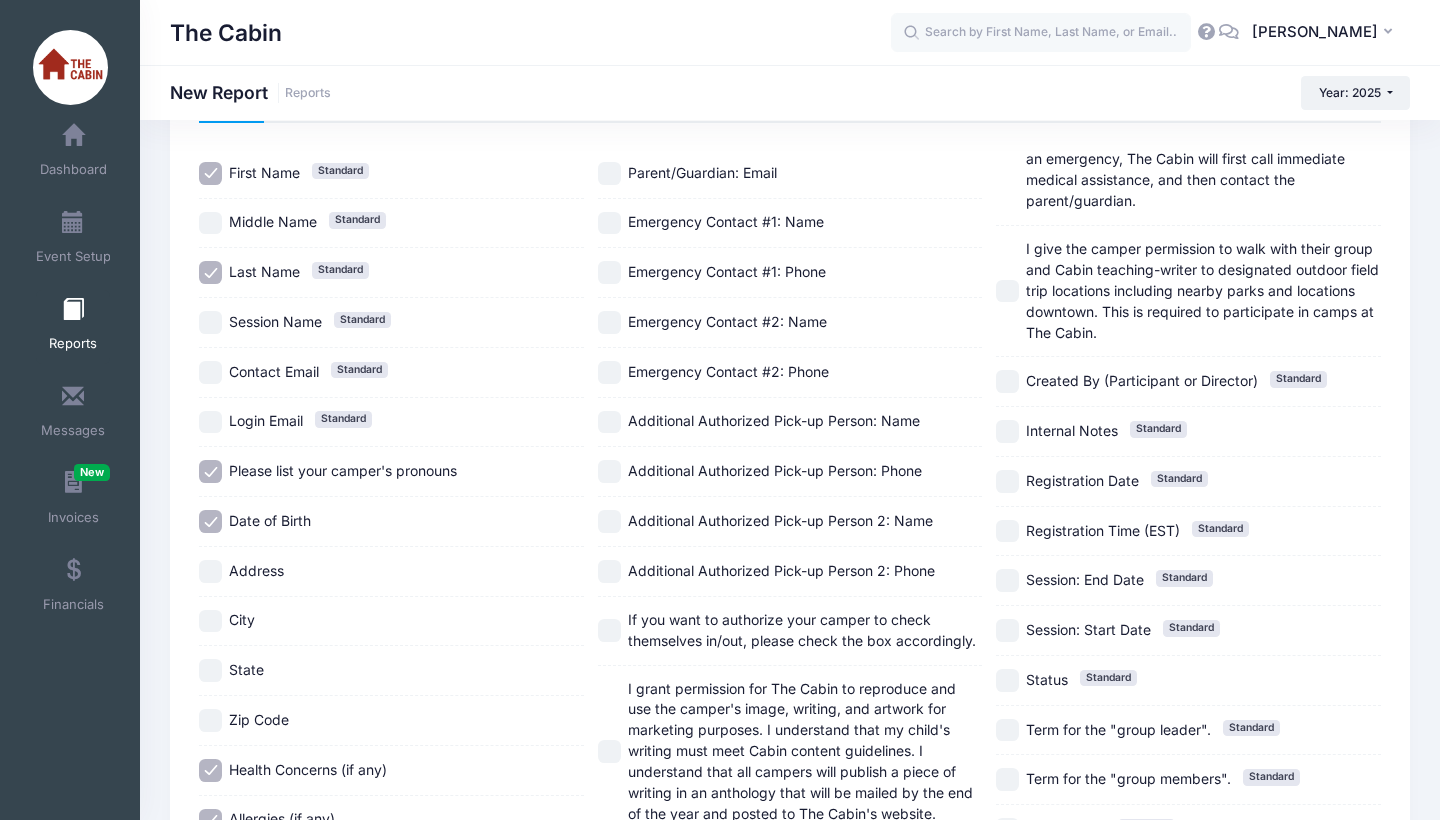 click on "Emergency Contact #1: Name" at bounding box center [609, 223] 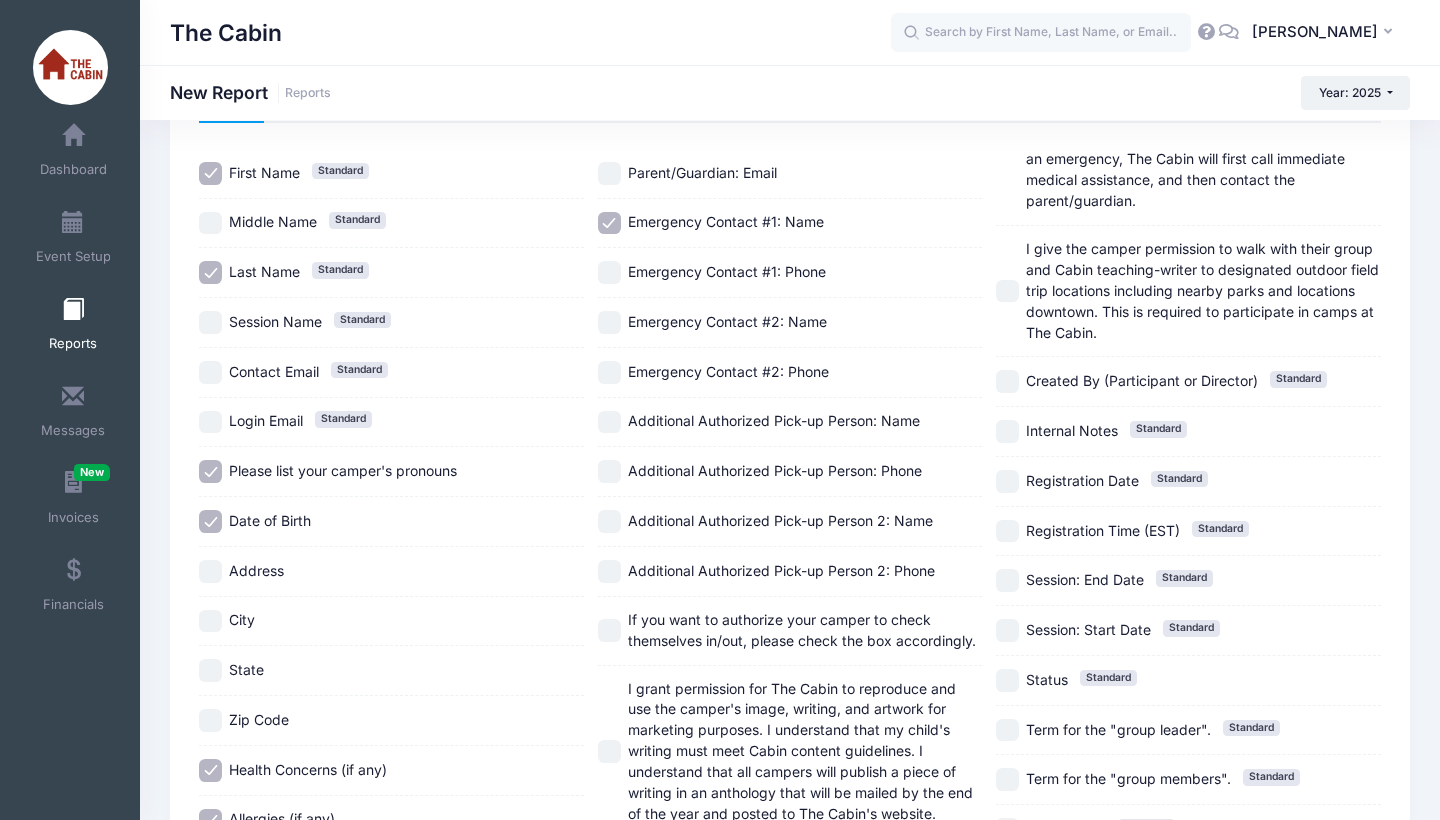 click on "Emergency Contact #1: Phone" at bounding box center (609, 272) 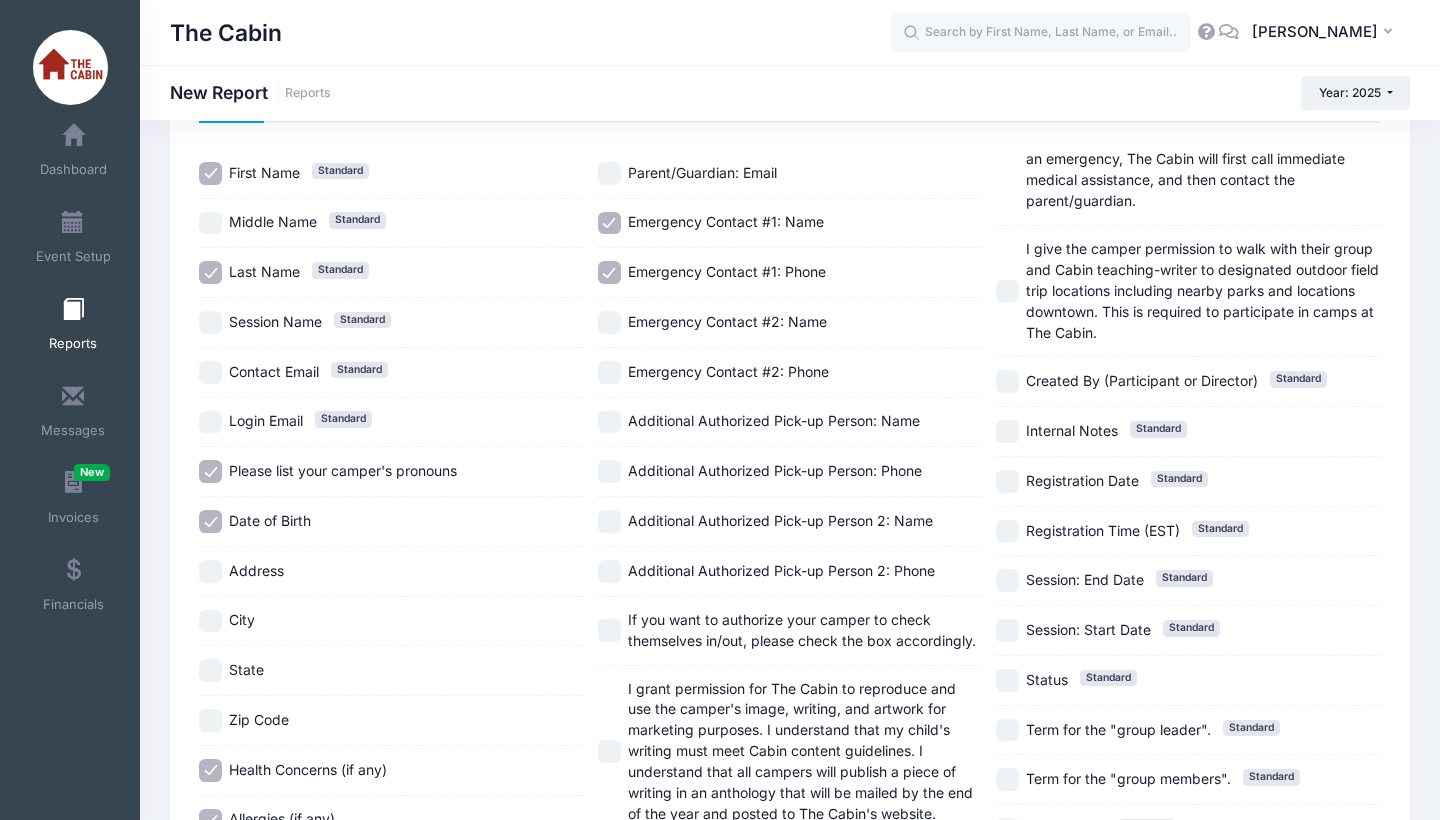 click on "Additional Authorized Pick-up Person: Name" at bounding box center [609, 422] 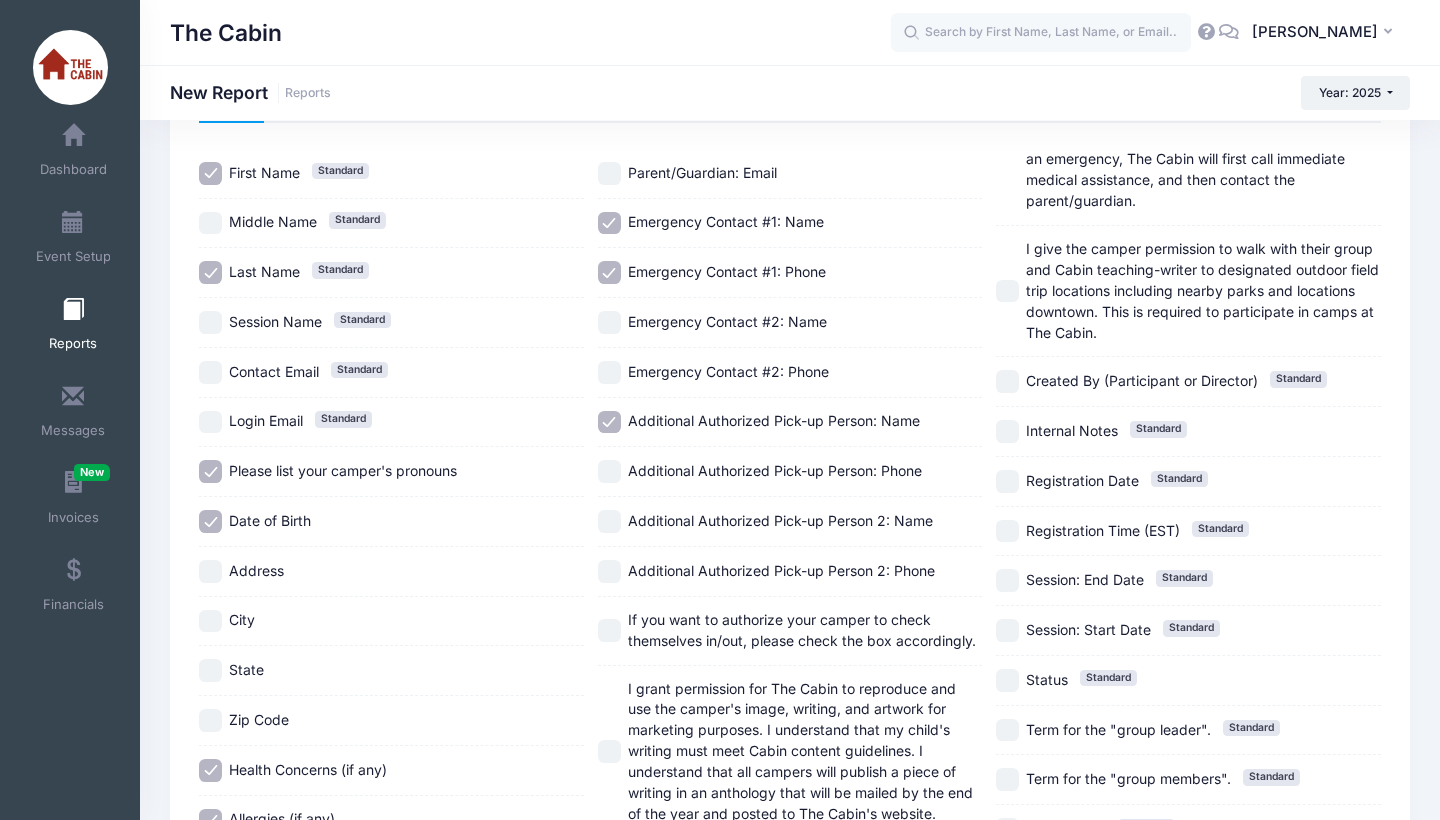 click on "Additional Authorized Pick-up Person 2: Name" at bounding box center (609, 521) 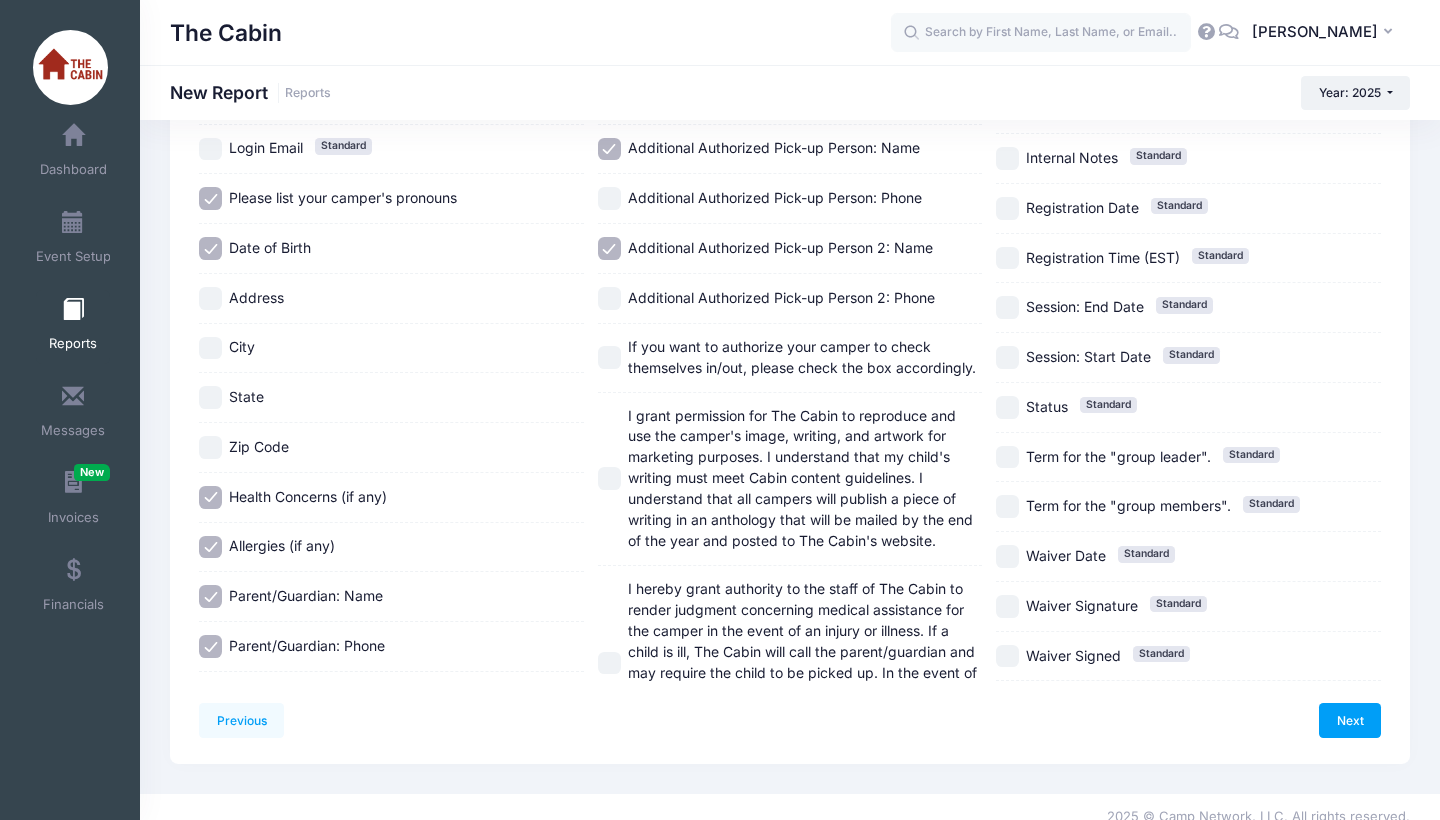 scroll, scrollTop: 404, scrollLeft: 0, axis: vertical 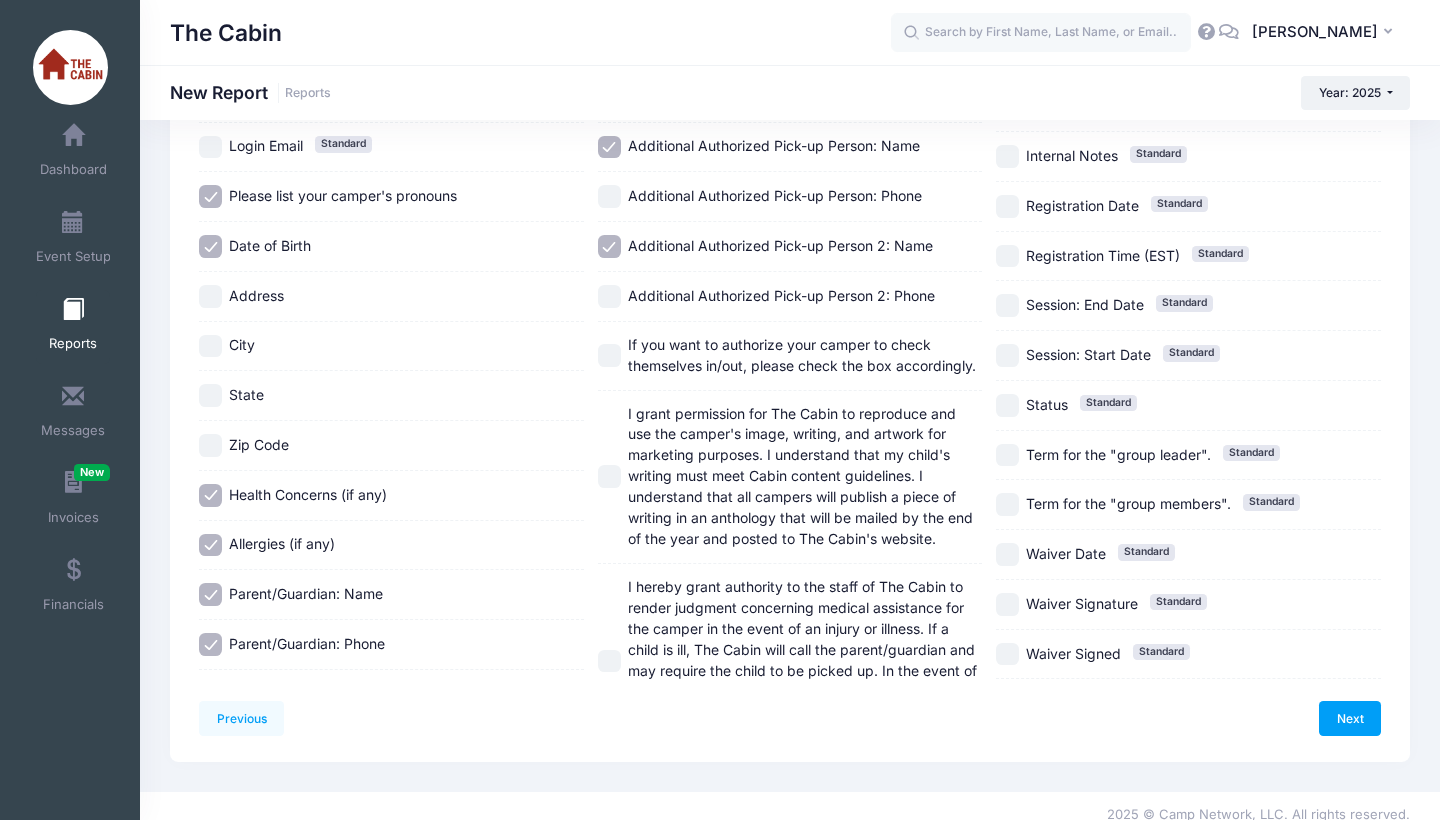 click on "If you want to authorize your camper to check themselves in/out, please check the box accordingly." at bounding box center [609, 355] 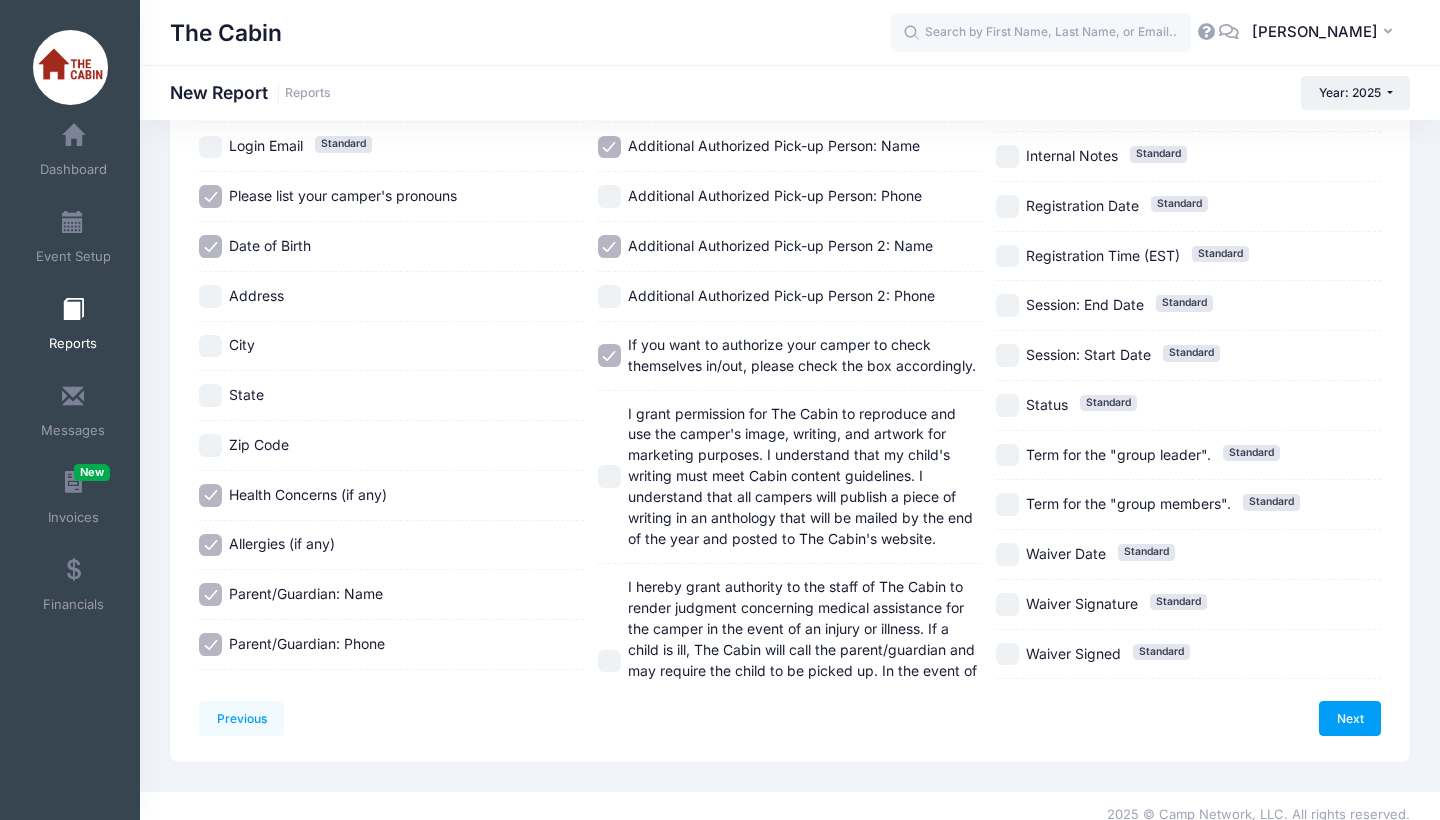 click on "I grant permission for The Cabin to reproduce and use the camper's image, writing, and artwork for marketing purposes. I understand that my child's writing must meet Cabin content guidelines. I understand that all campers will publish a piece of writing in an anthology that will be mailed by the end of the year and posted to The Cabin's website." at bounding box center (609, 476) 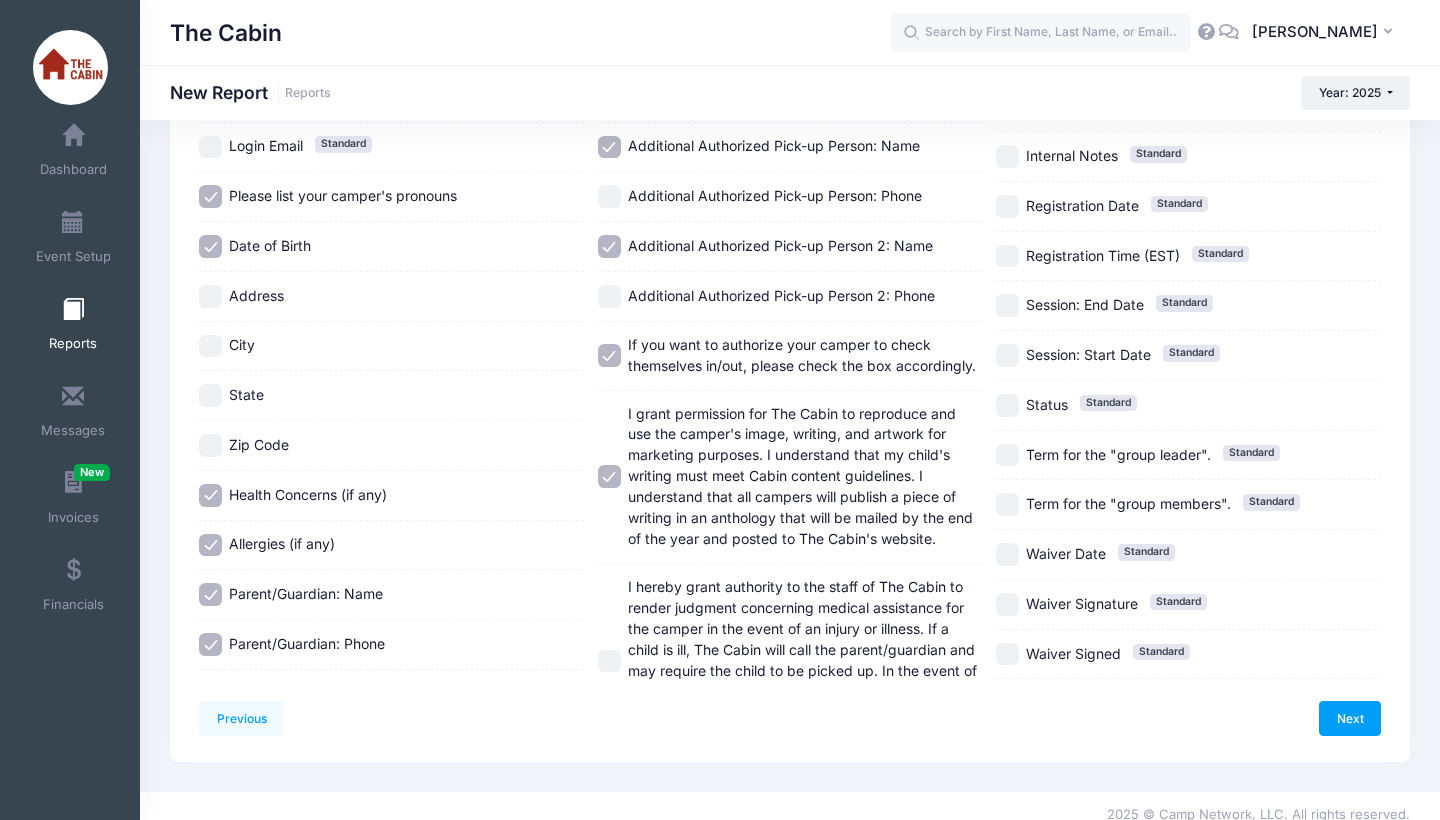 click on "I hereby grant authority to the staff of The Cabin to render judgment concerning medical assistance for the camper in the event of an injury or illness. If a child is ill, The Cabin will call the parent/guardian and may require the child to be picked up. In the event of an emergency, The Cabin will first call immediate medical assistance, and then contact the parent/guardian." at bounding box center (609, 661) 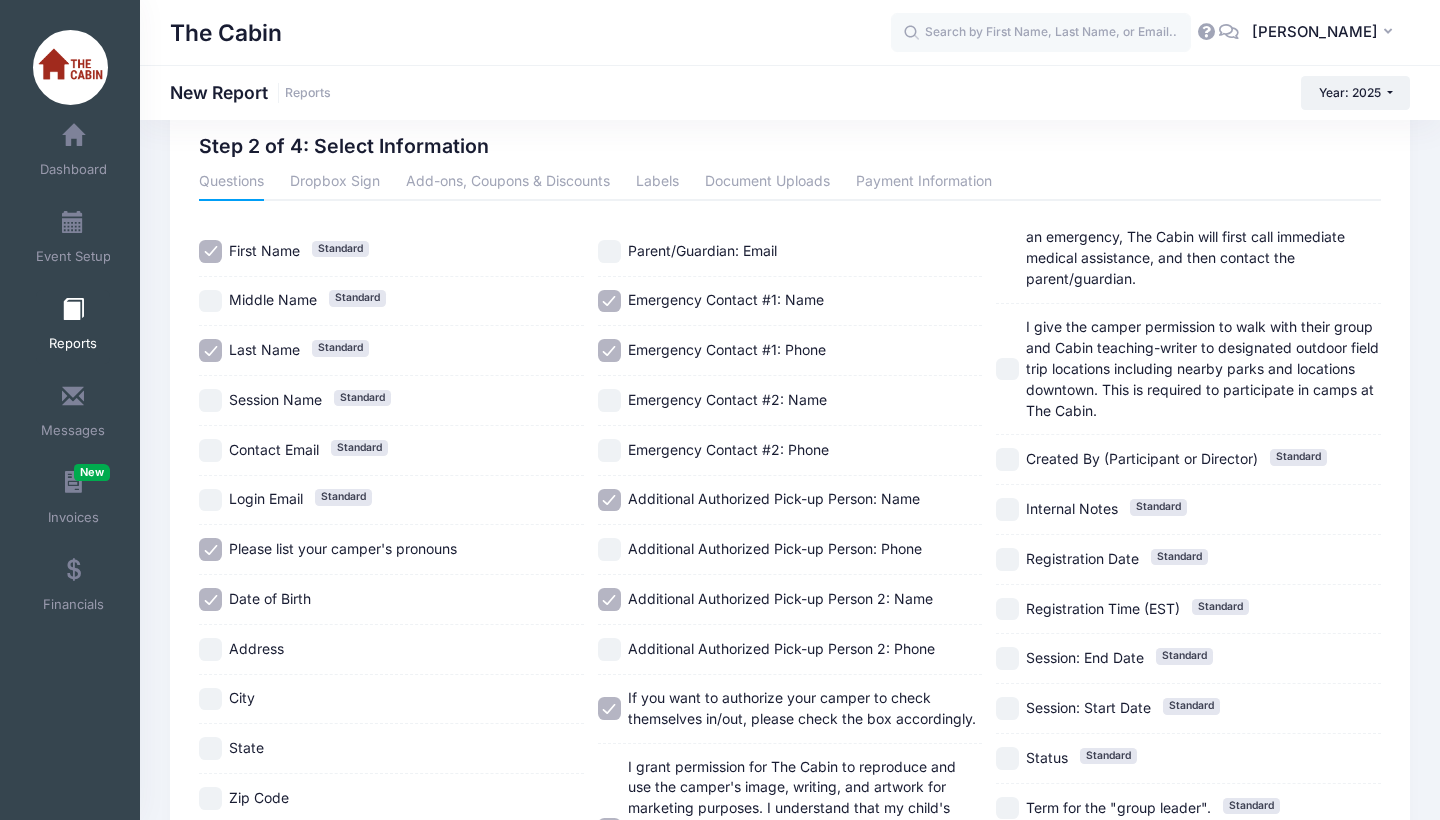 scroll, scrollTop: 50, scrollLeft: 0, axis: vertical 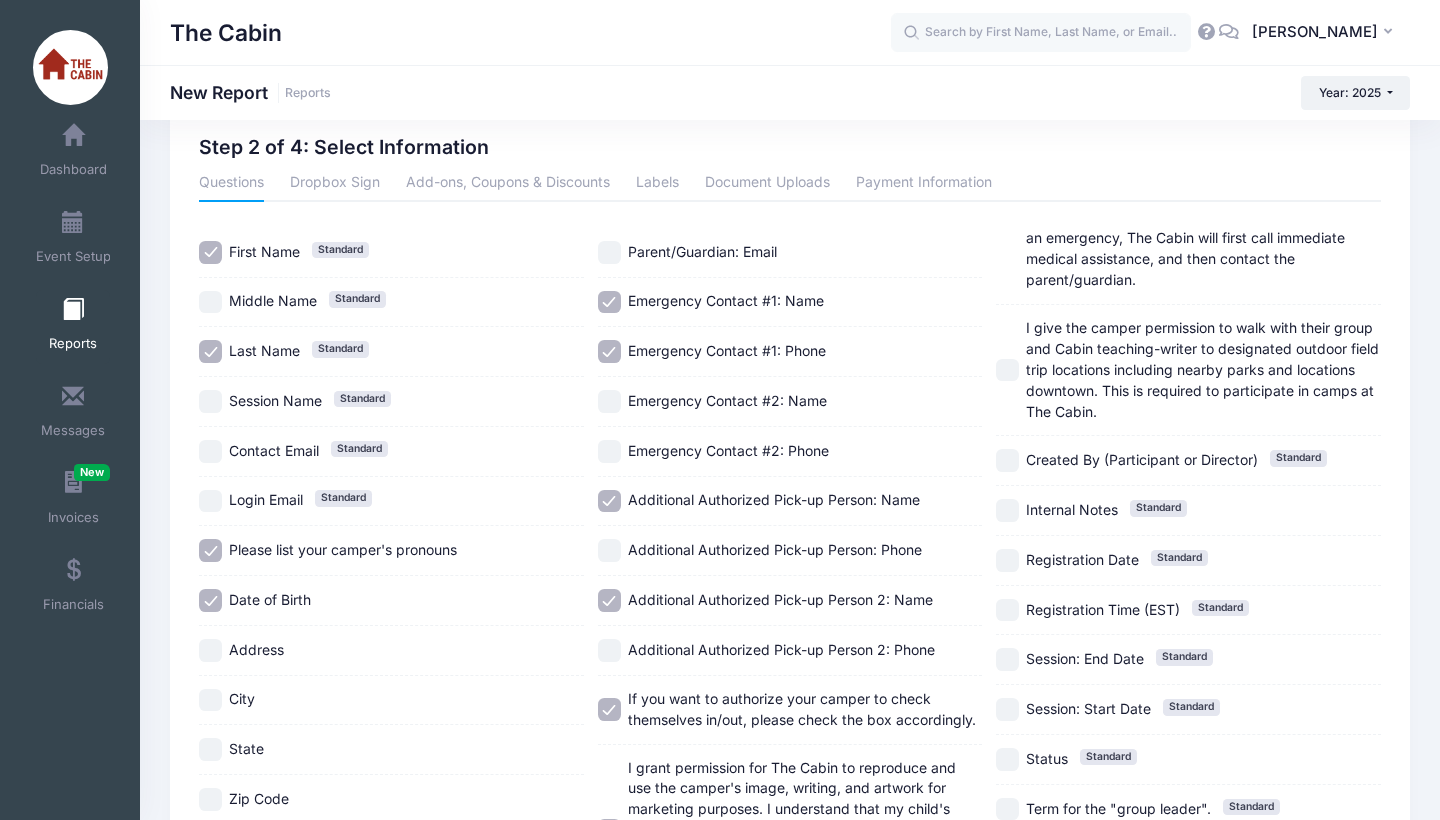 click on "I give the camper permission to walk with their group and Cabin teaching-writer to designated outdoor field trip locations including nearby parks and locations downtown. This is required to participate in camps at The Cabin." at bounding box center [1007, 370] 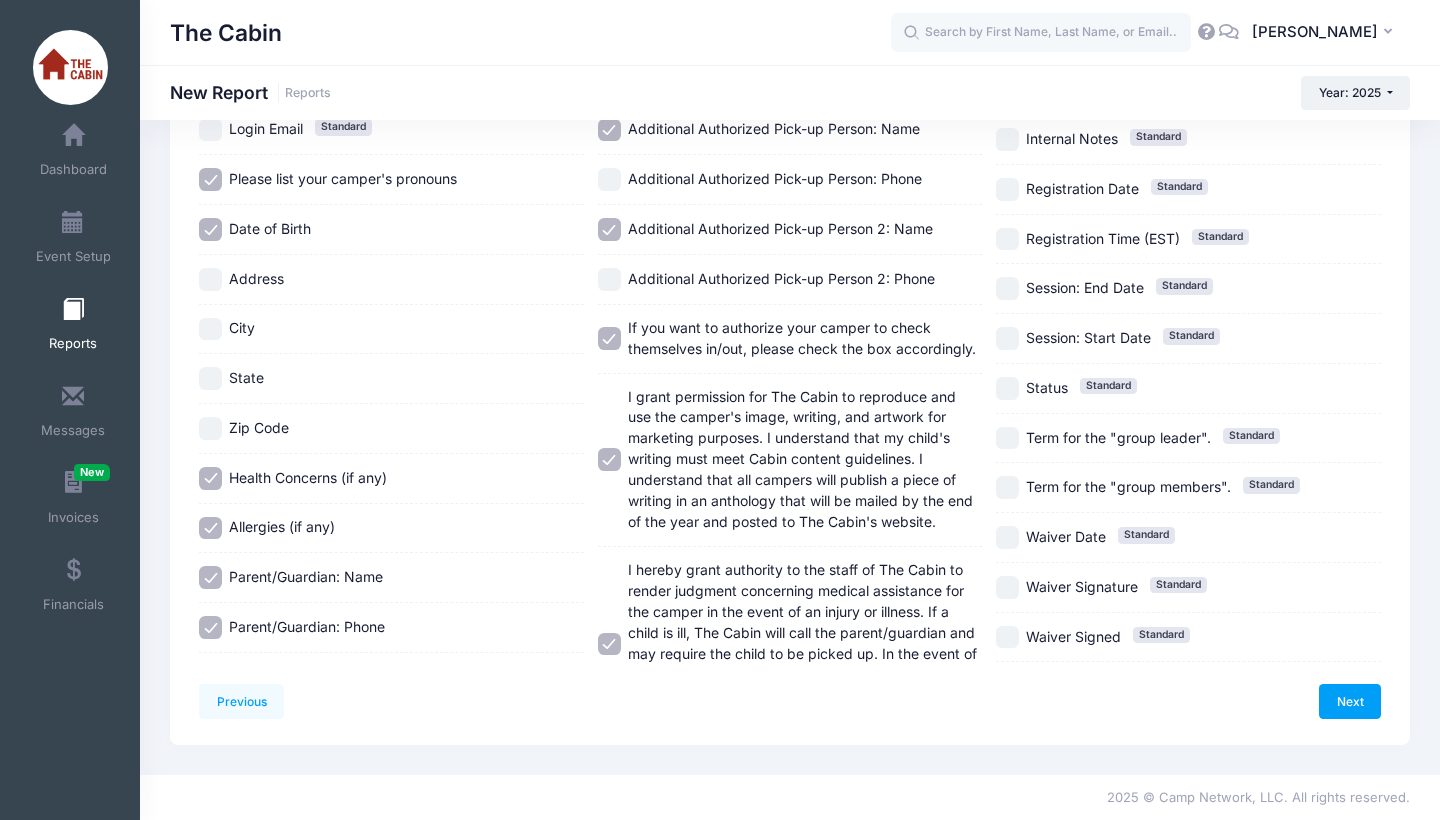 scroll, scrollTop: 693, scrollLeft: 0, axis: vertical 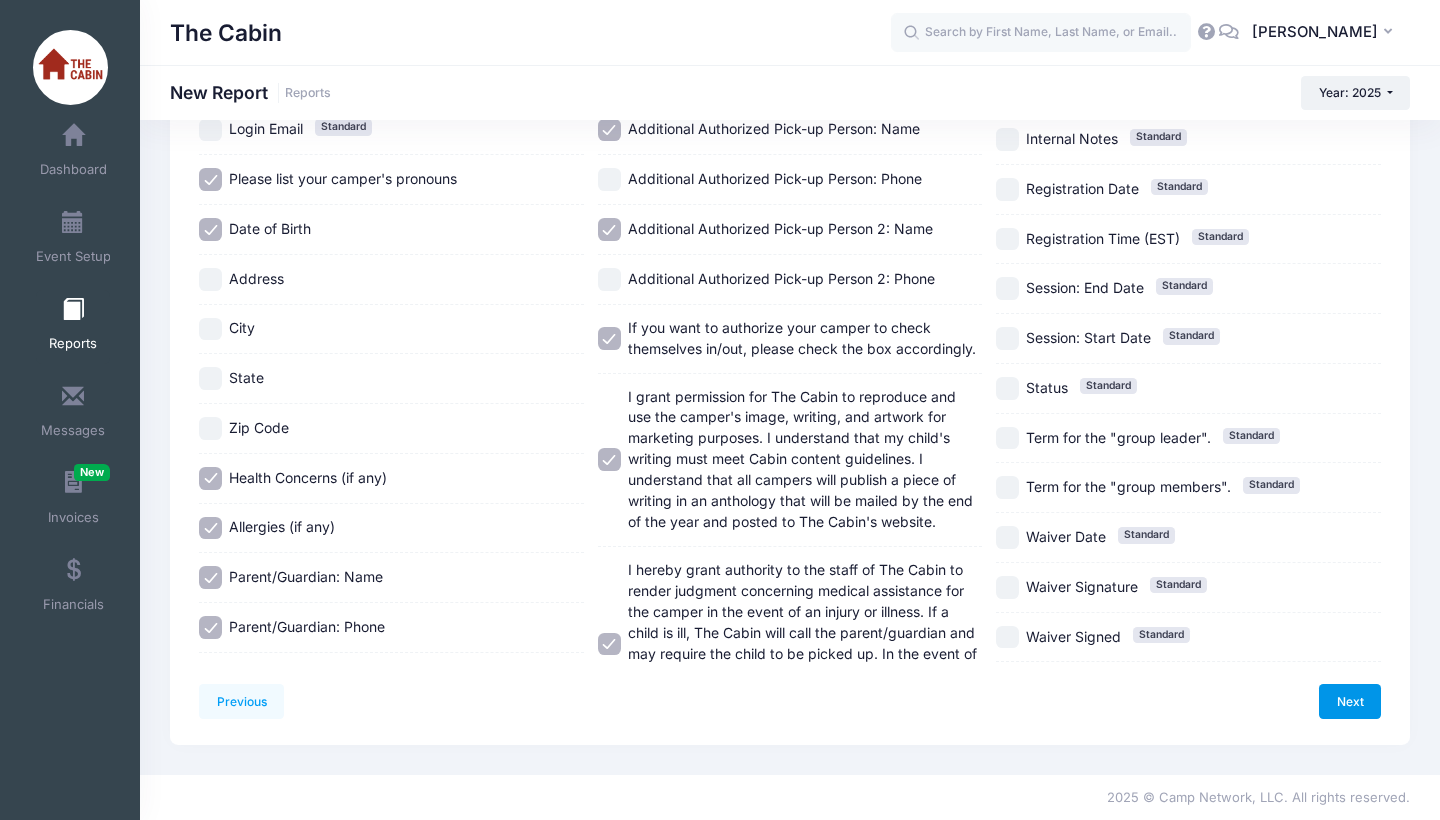 click on "Next" at bounding box center (1350, 701) 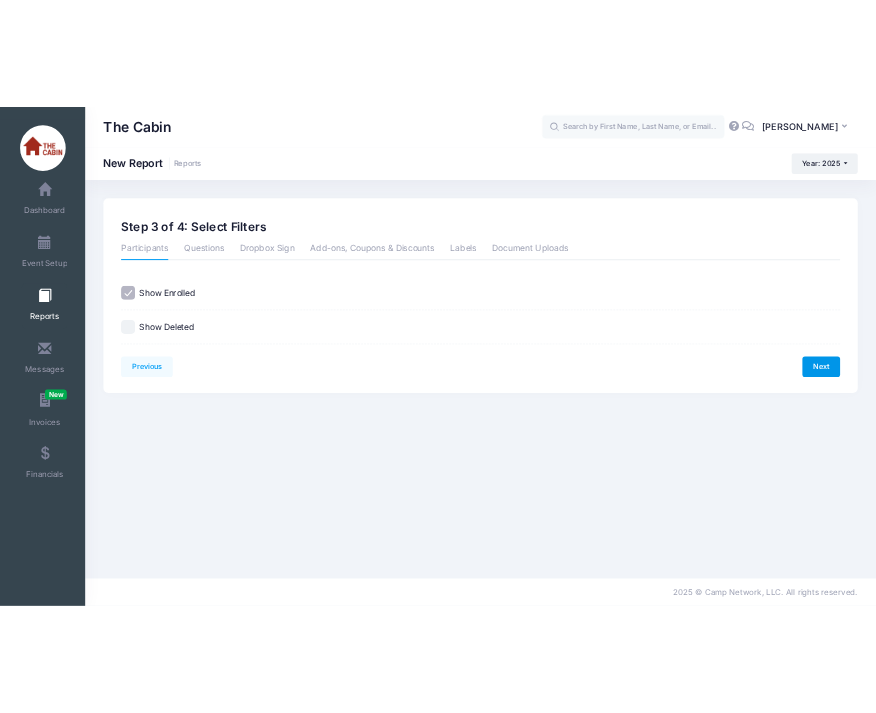 scroll, scrollTop: 0, scrollLeft: 0, axis: both 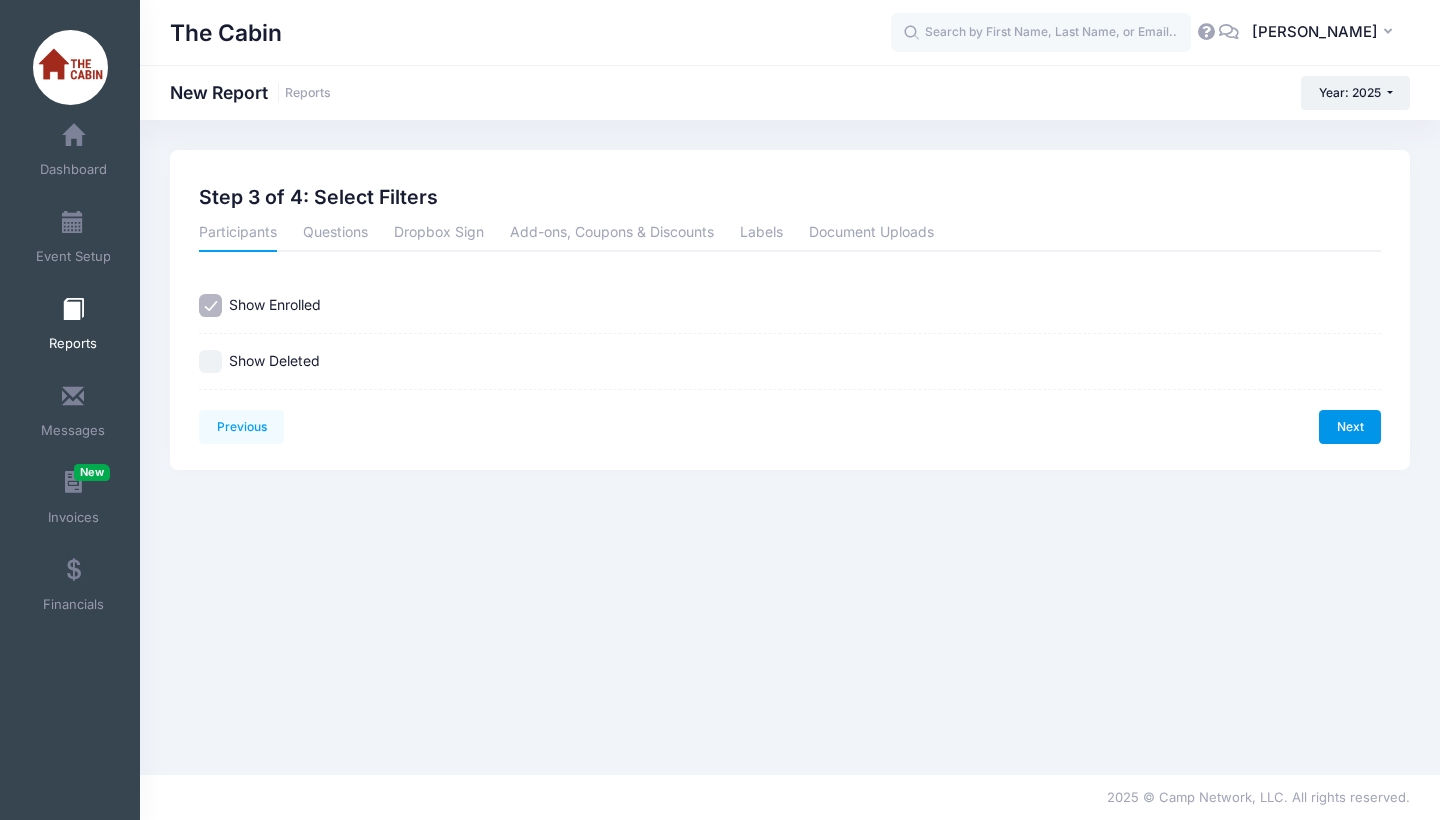 click on "Next" at bounding box center (1350, 427) 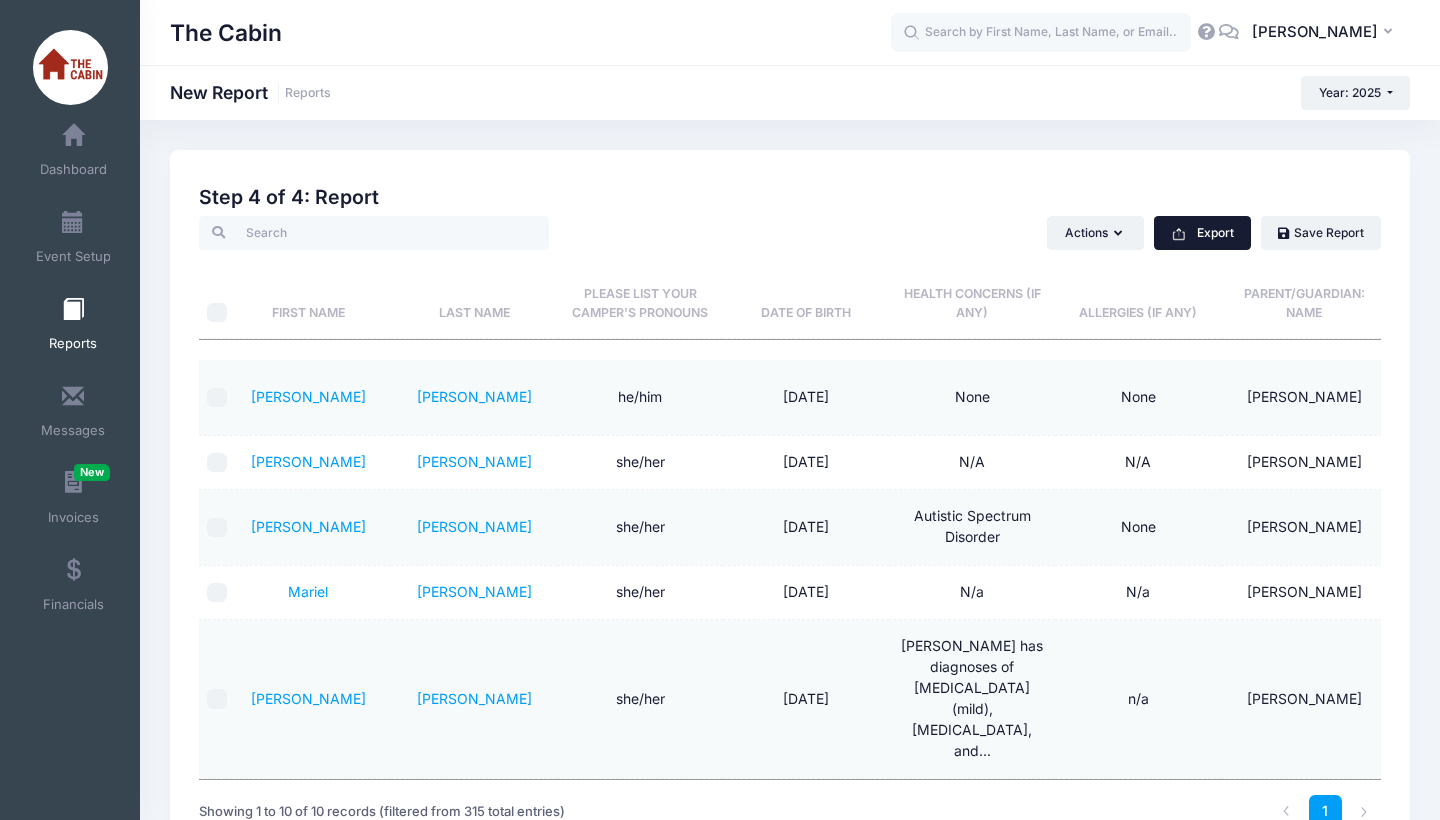 click 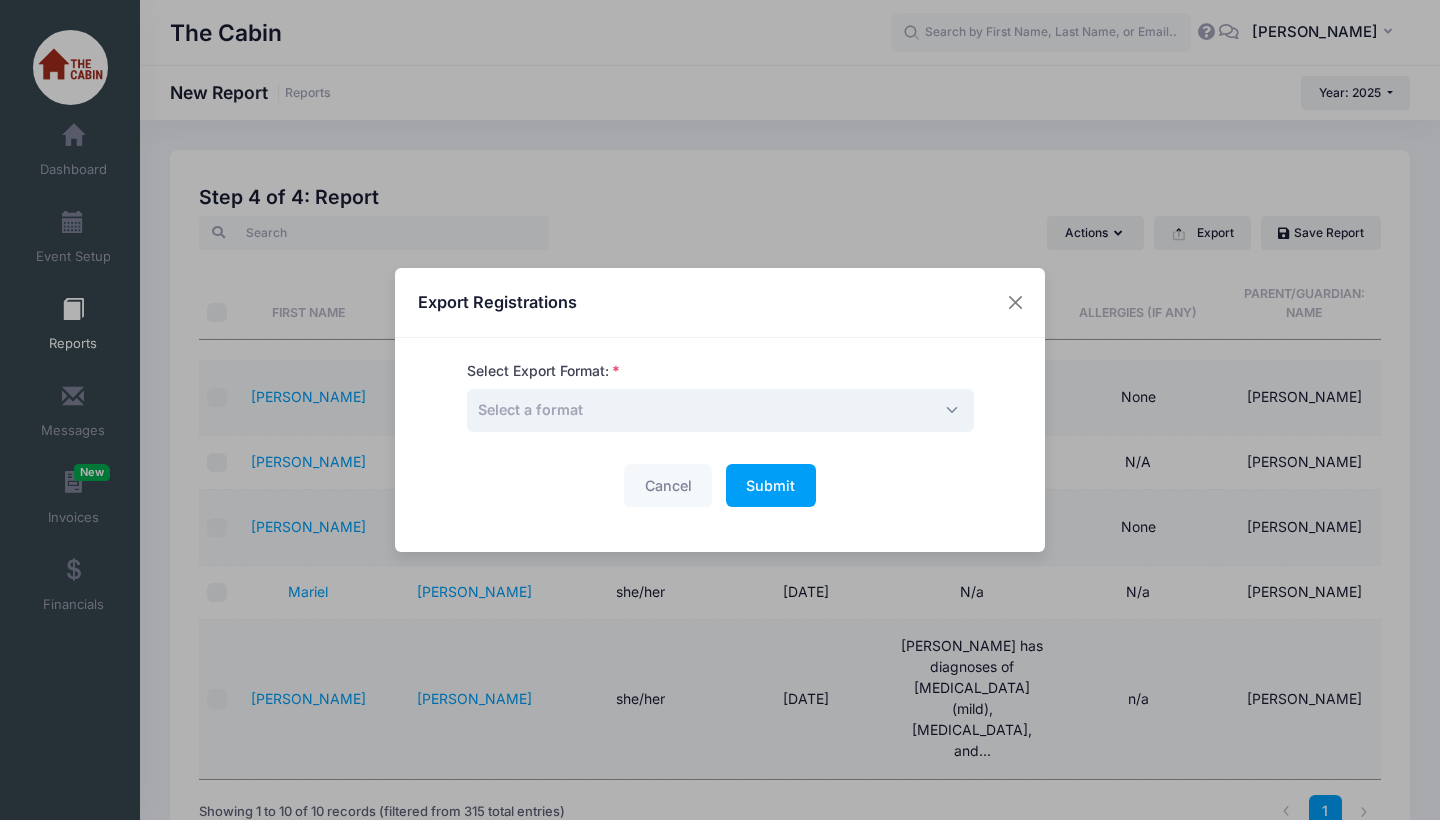 click on "Select a format" at bounding box center (720, 410) 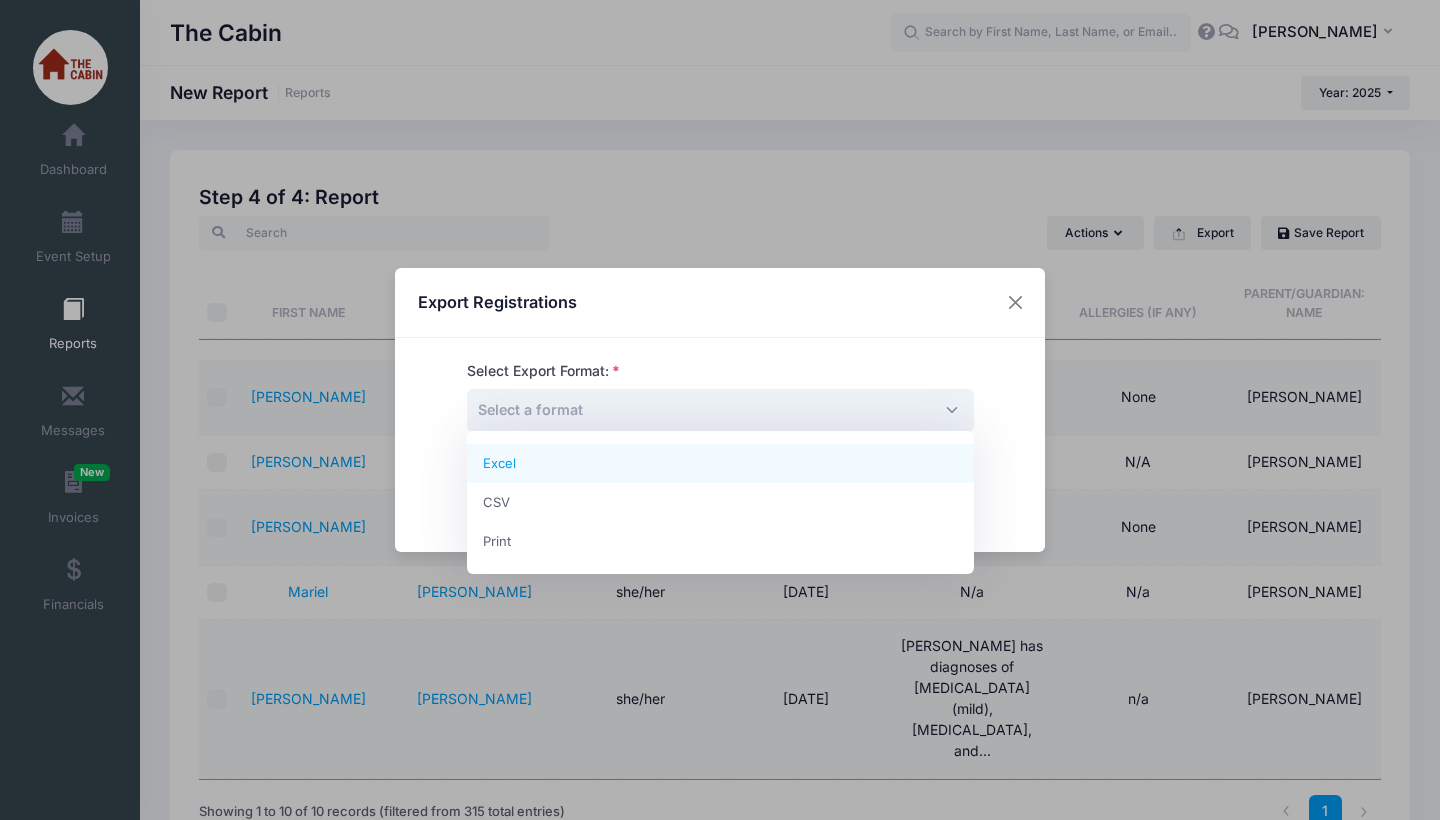 select on "excel" 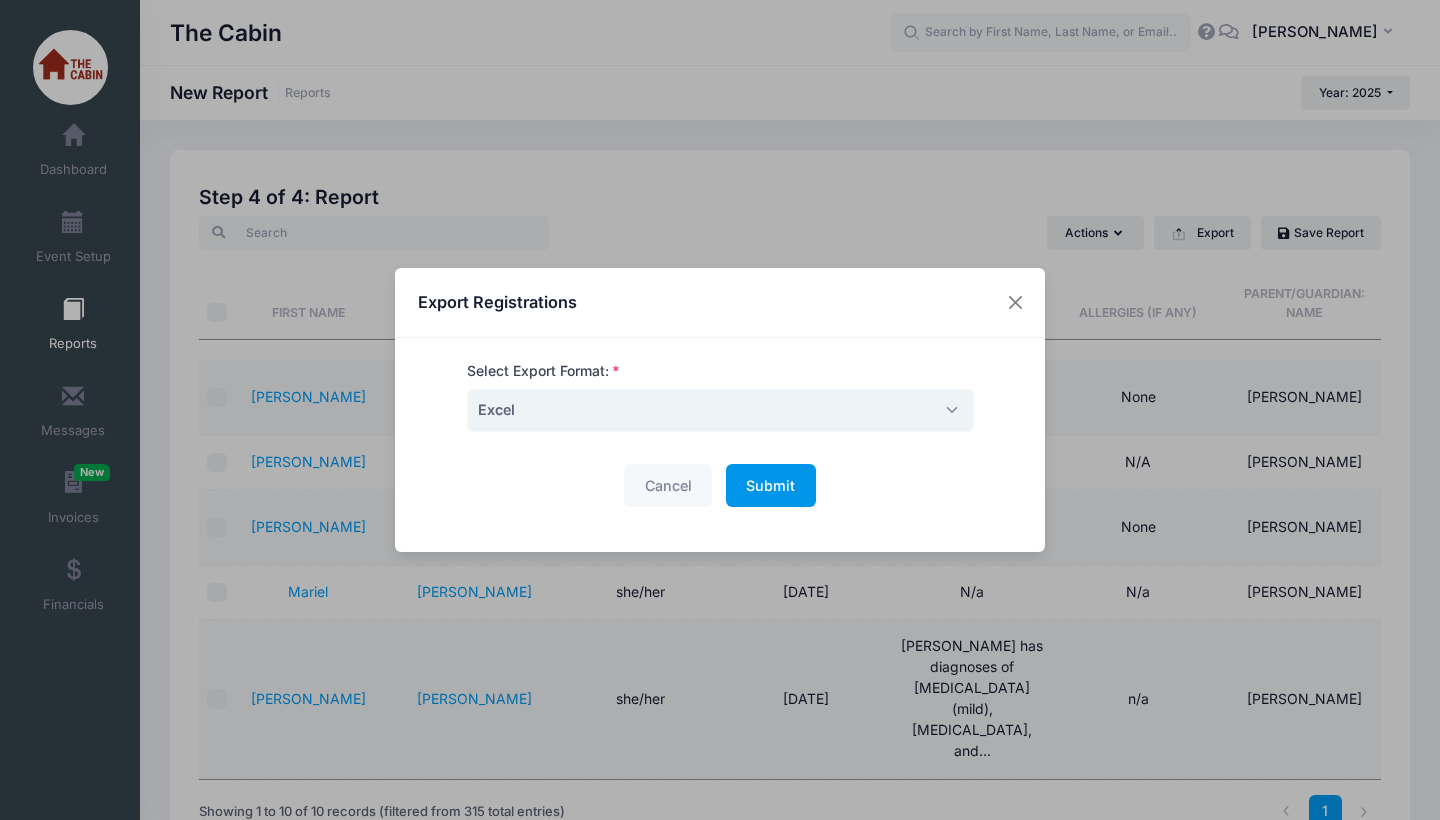 click on "Submit
Please wait..." at bounding box center [771, 485] 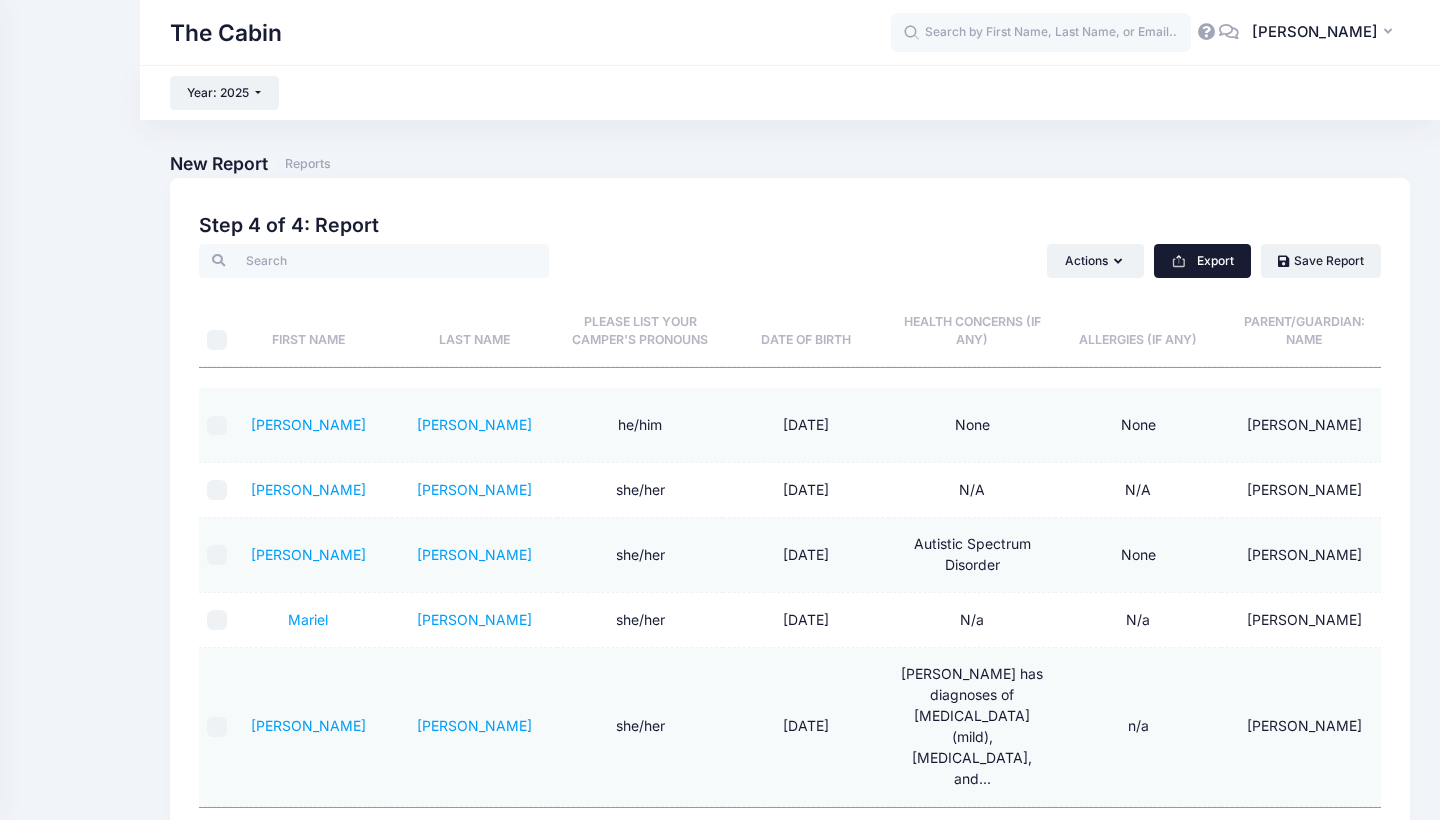 scroll, scrollTop: 0, scrollLeft: 0, axis: both 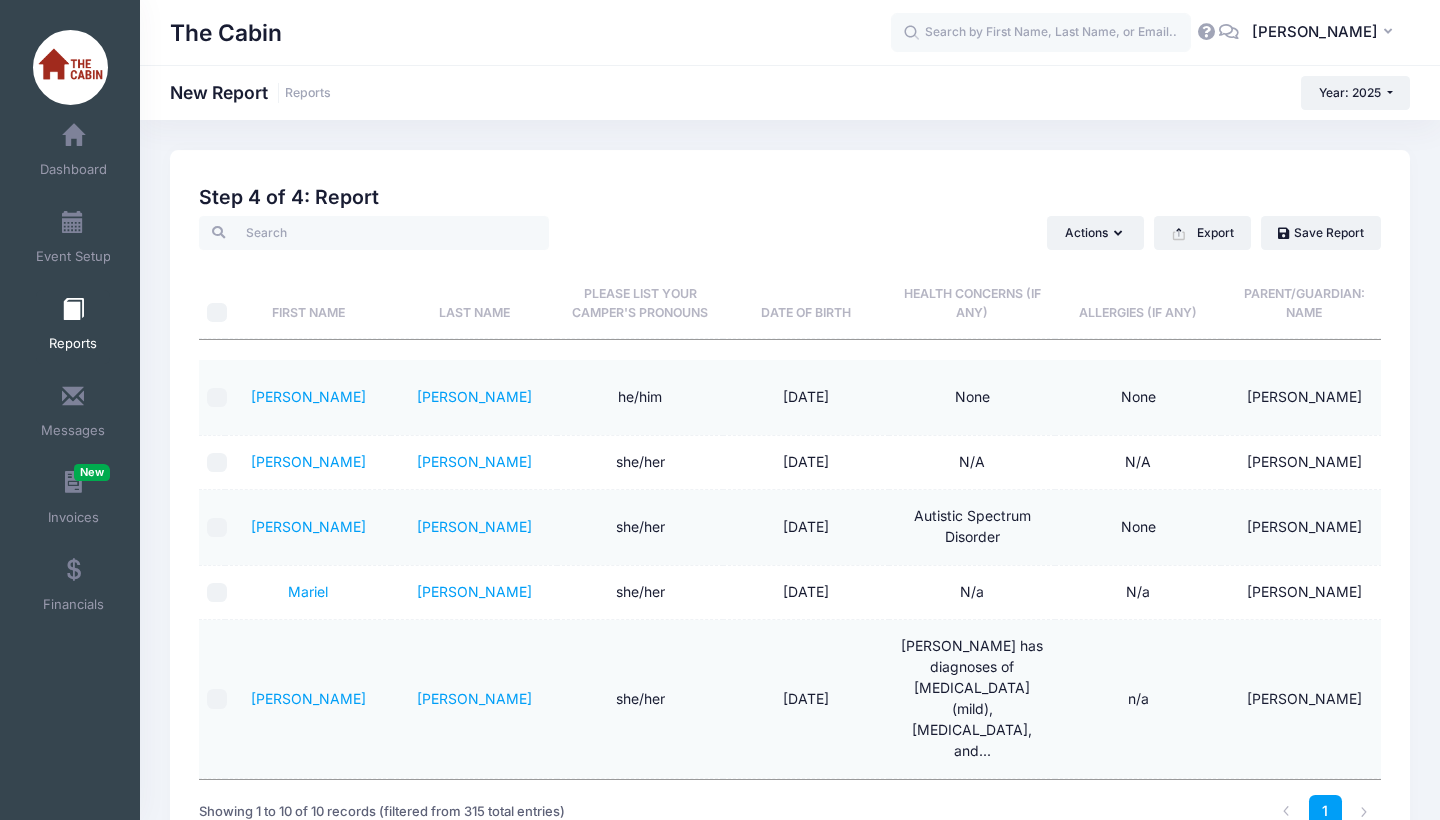 click at bounding box center [73, 310] 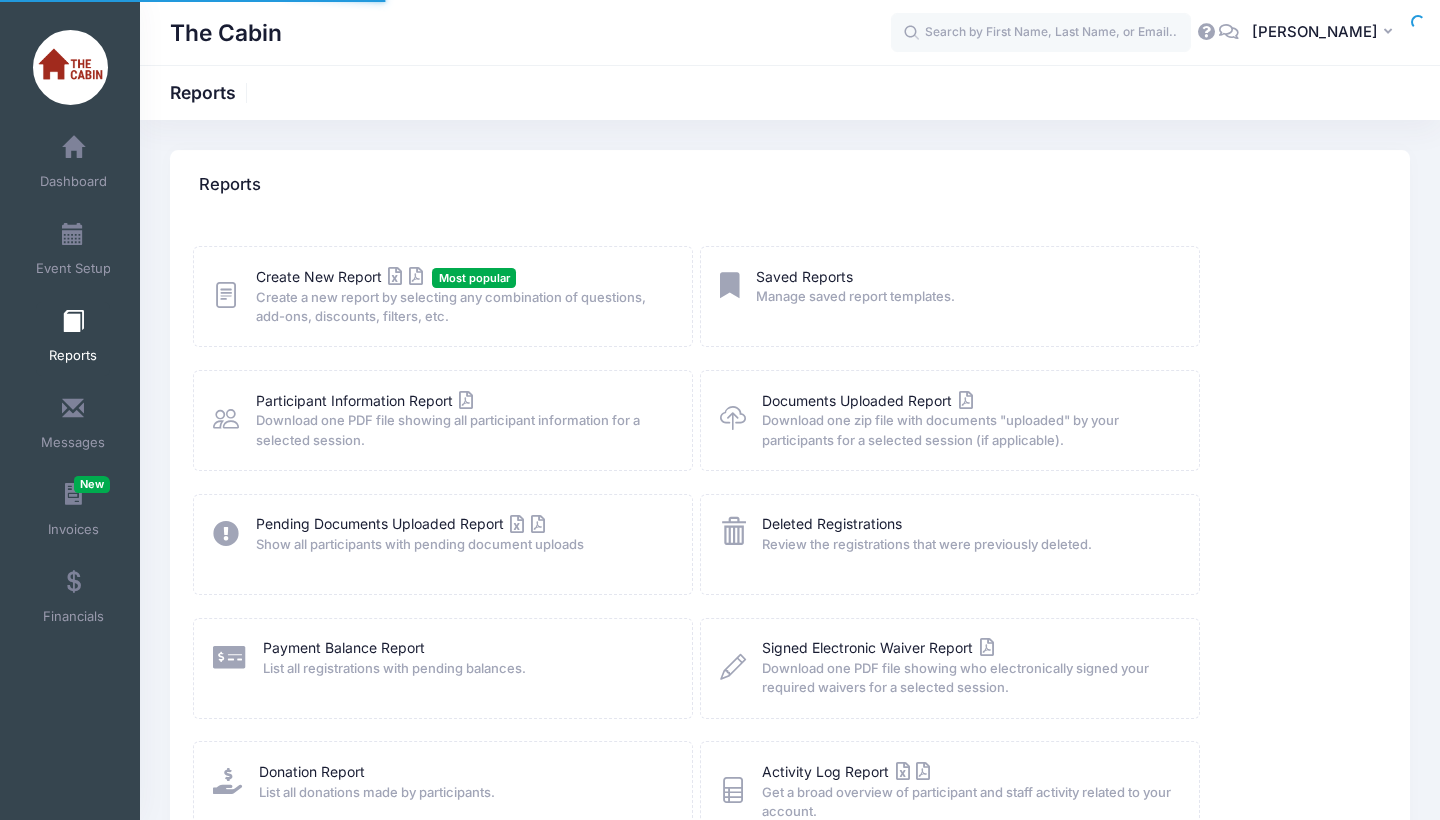 scroll, scrollTop: 0, scrollLeft: 0, axis: both 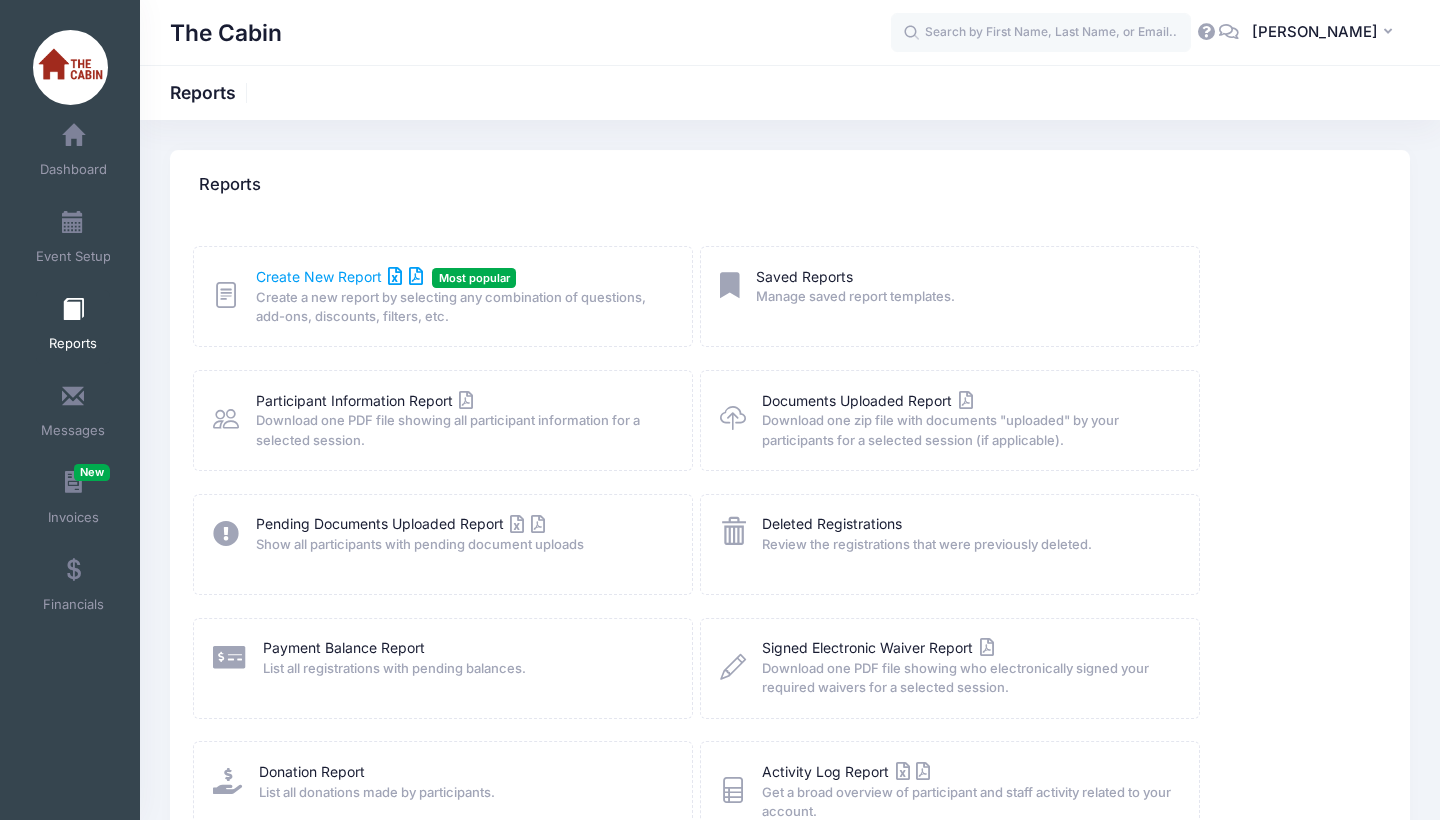 click on "Create New Report" at bounding box center [339, 276] 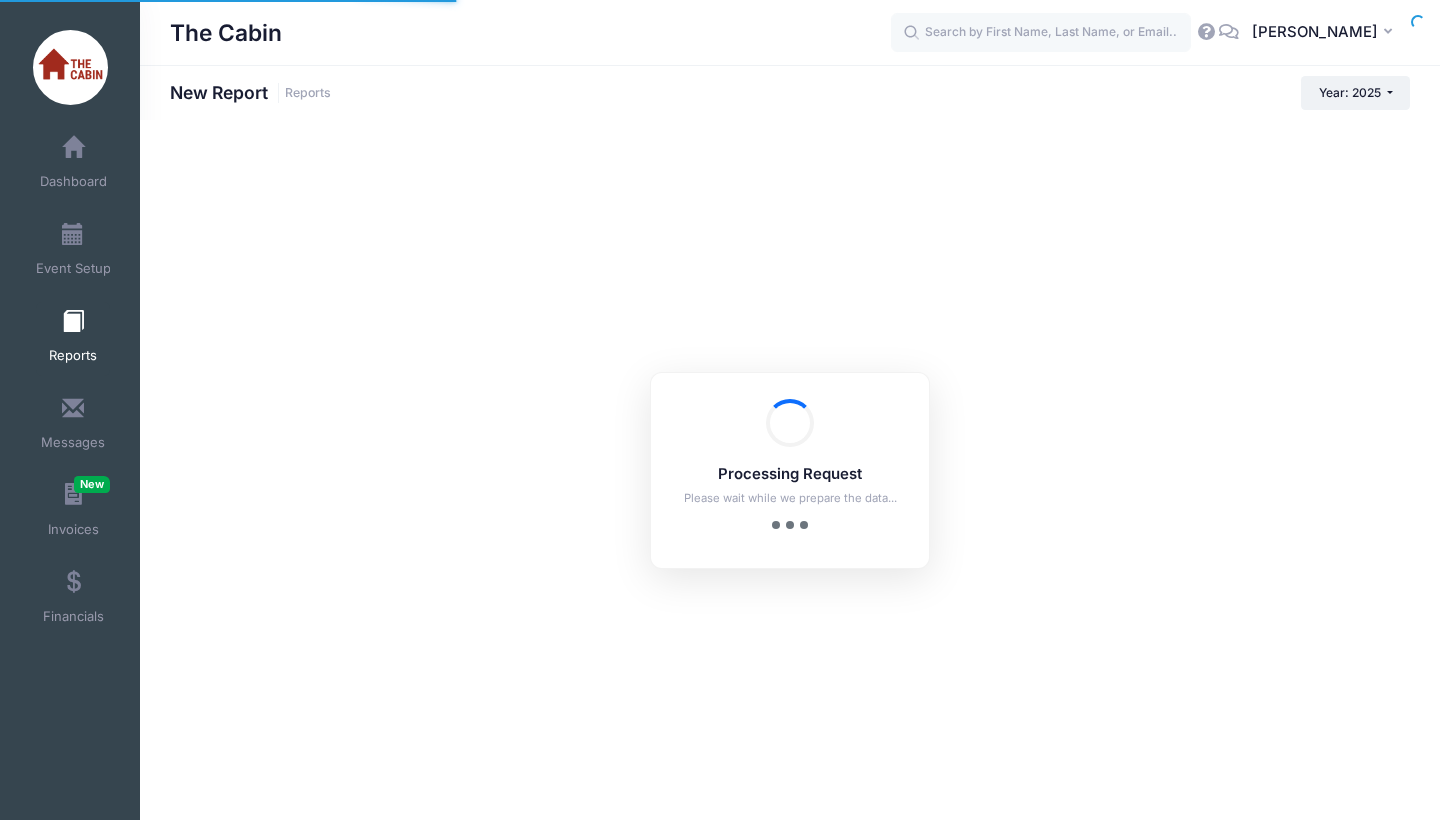 scroll, scrollTop: 0, scrollLeft: 0, axis: both 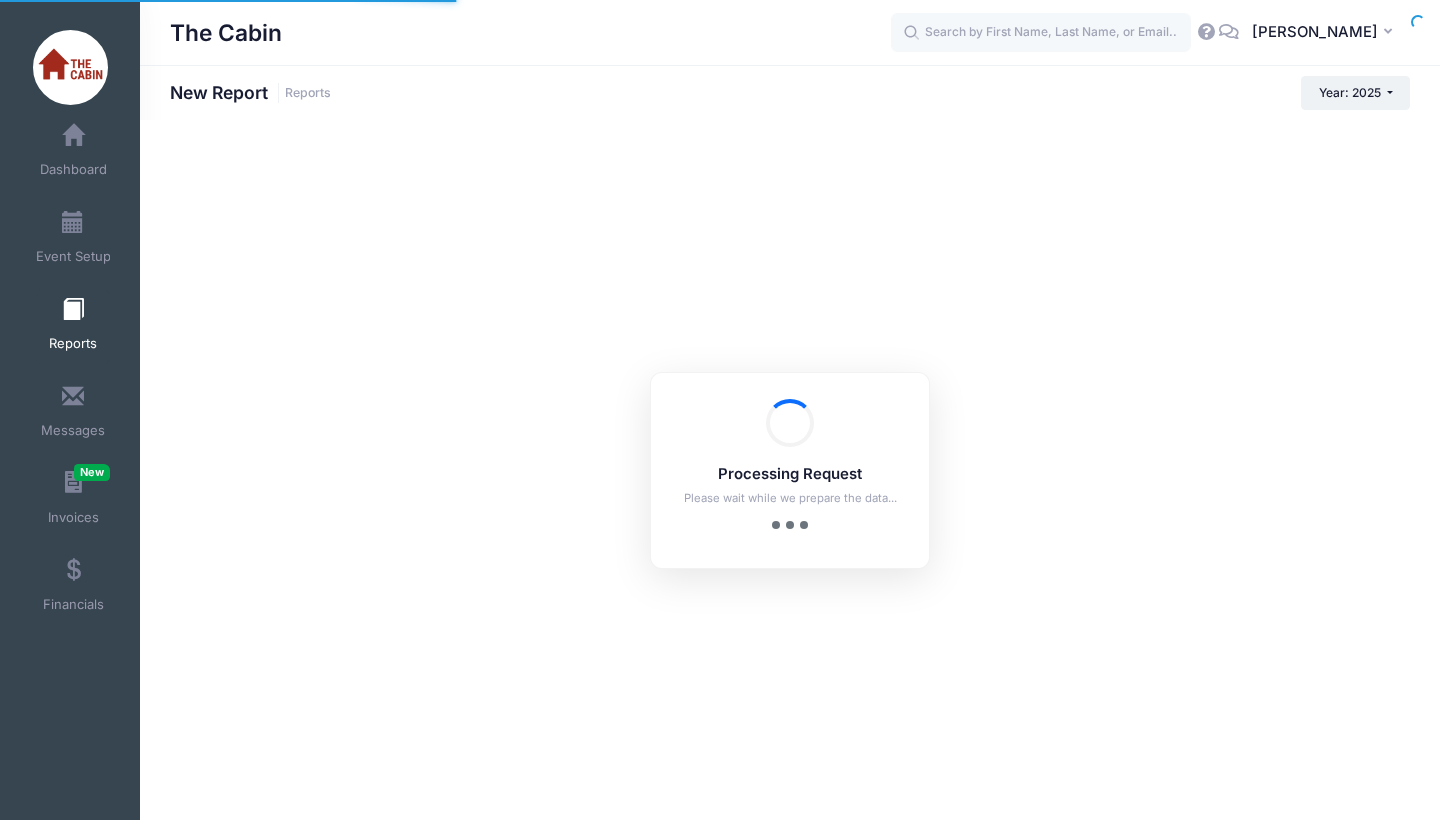checkbox on "true" 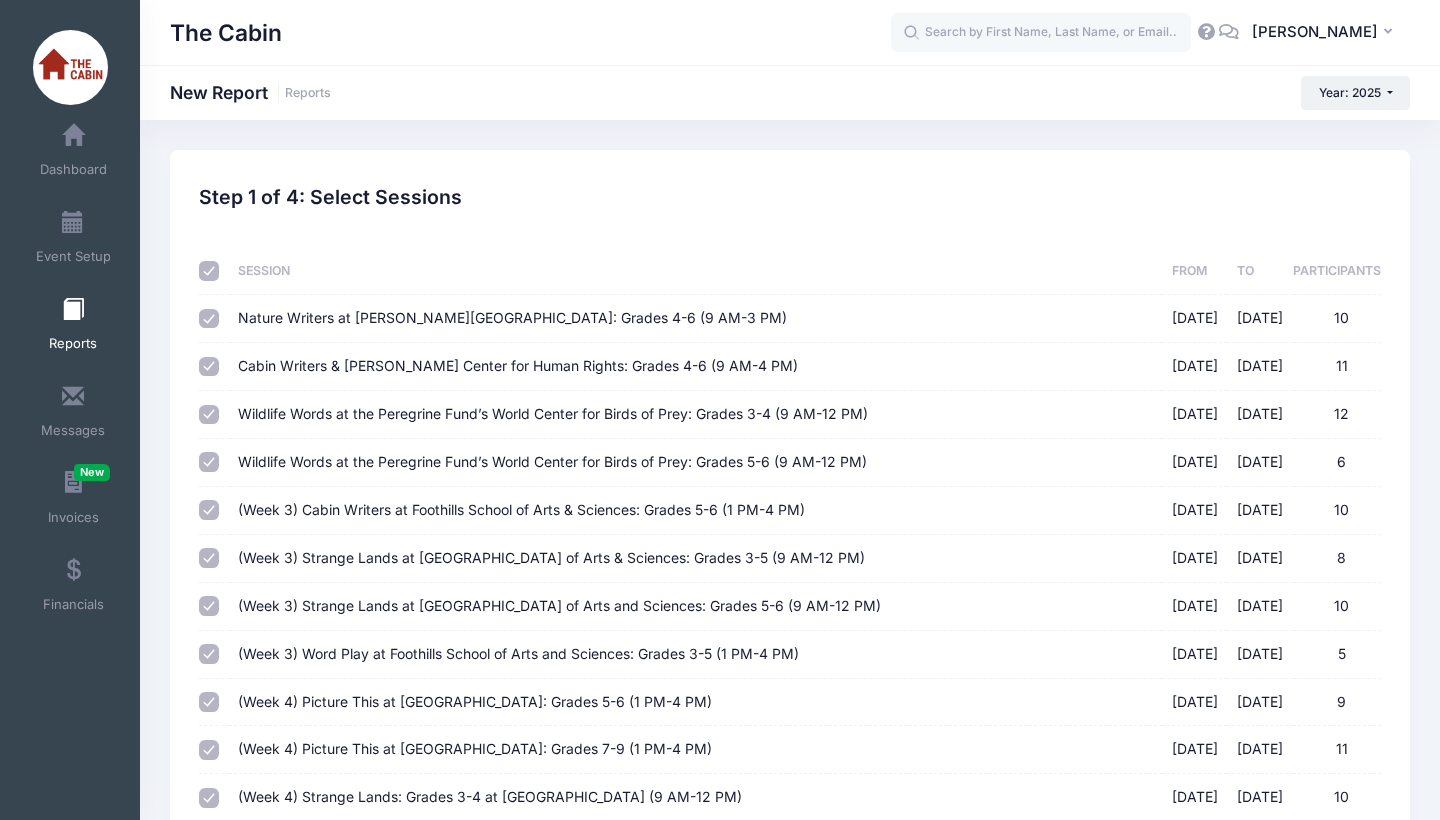 click at bounding box center (213, 271) 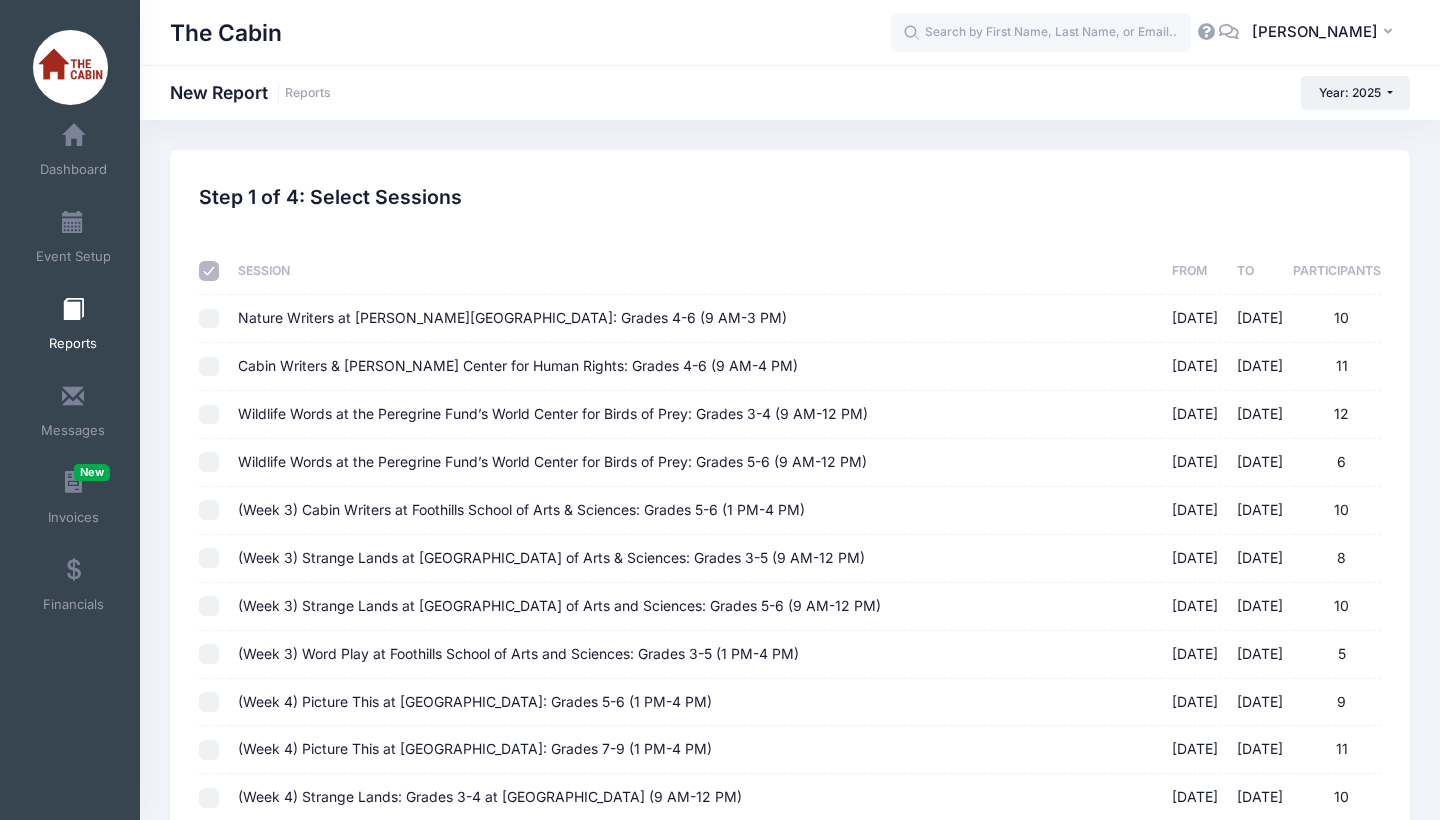 checkbox on "false" 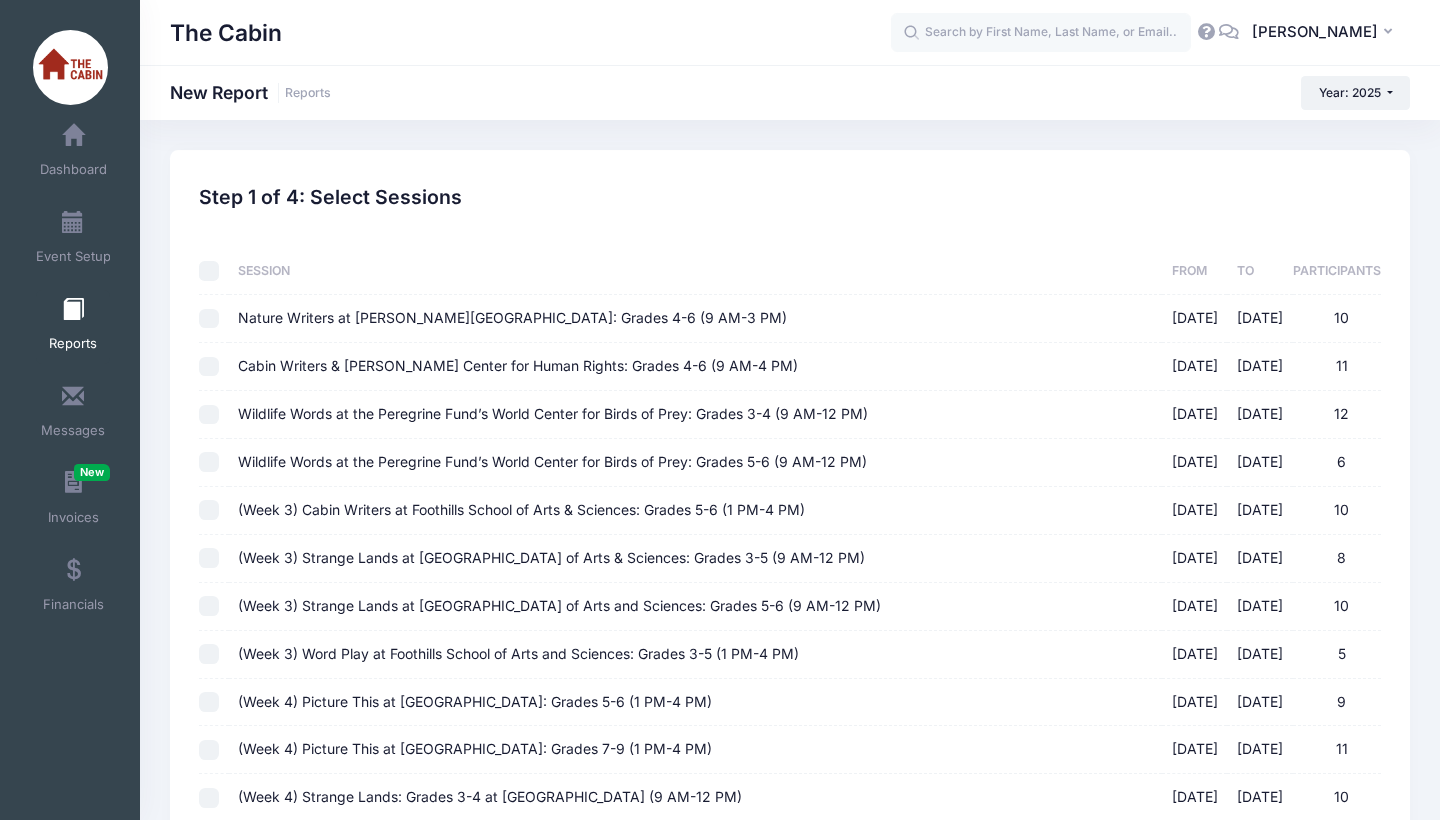 checkbox on "false" 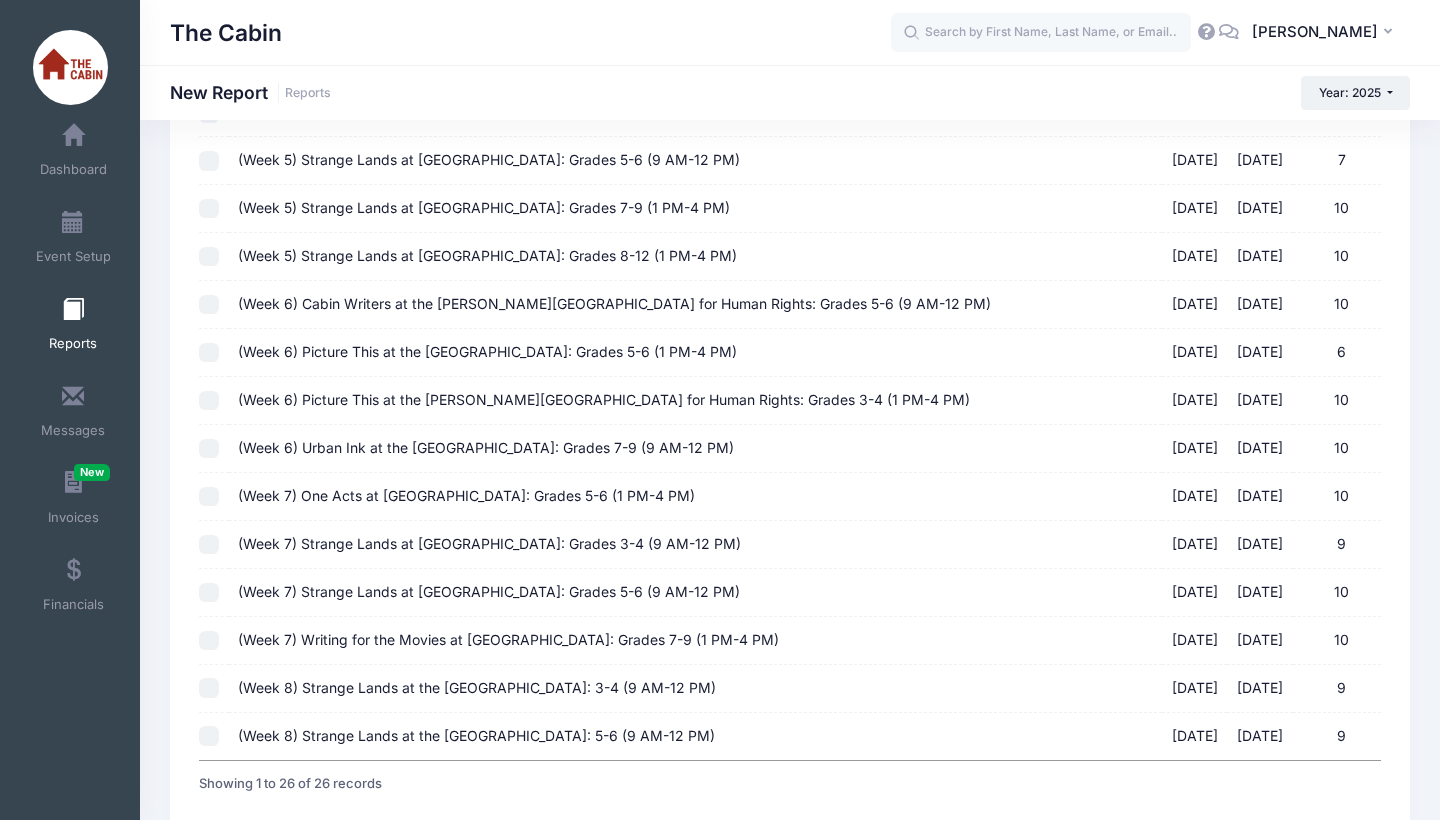 scroll, scrollTop: 782, scrollLeft: 0, axis: vertical 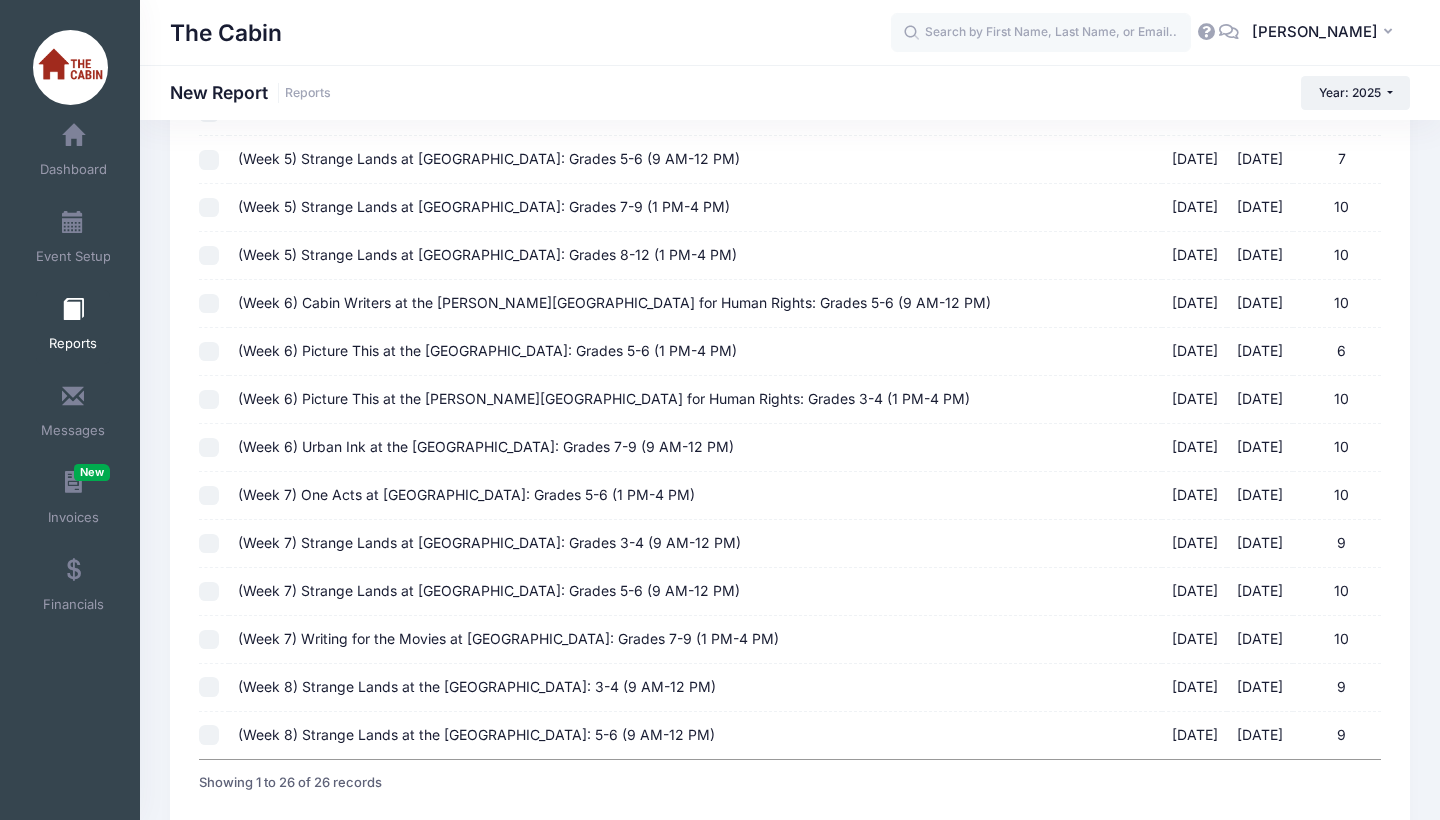 click on "(Week 7) Writing for the Movies at [GEOGRAPHIC_DATA]: Grades 7-9 (1 PM-4 PM) [DATE] - [DATE]  10" at bounding box center (209, 640) 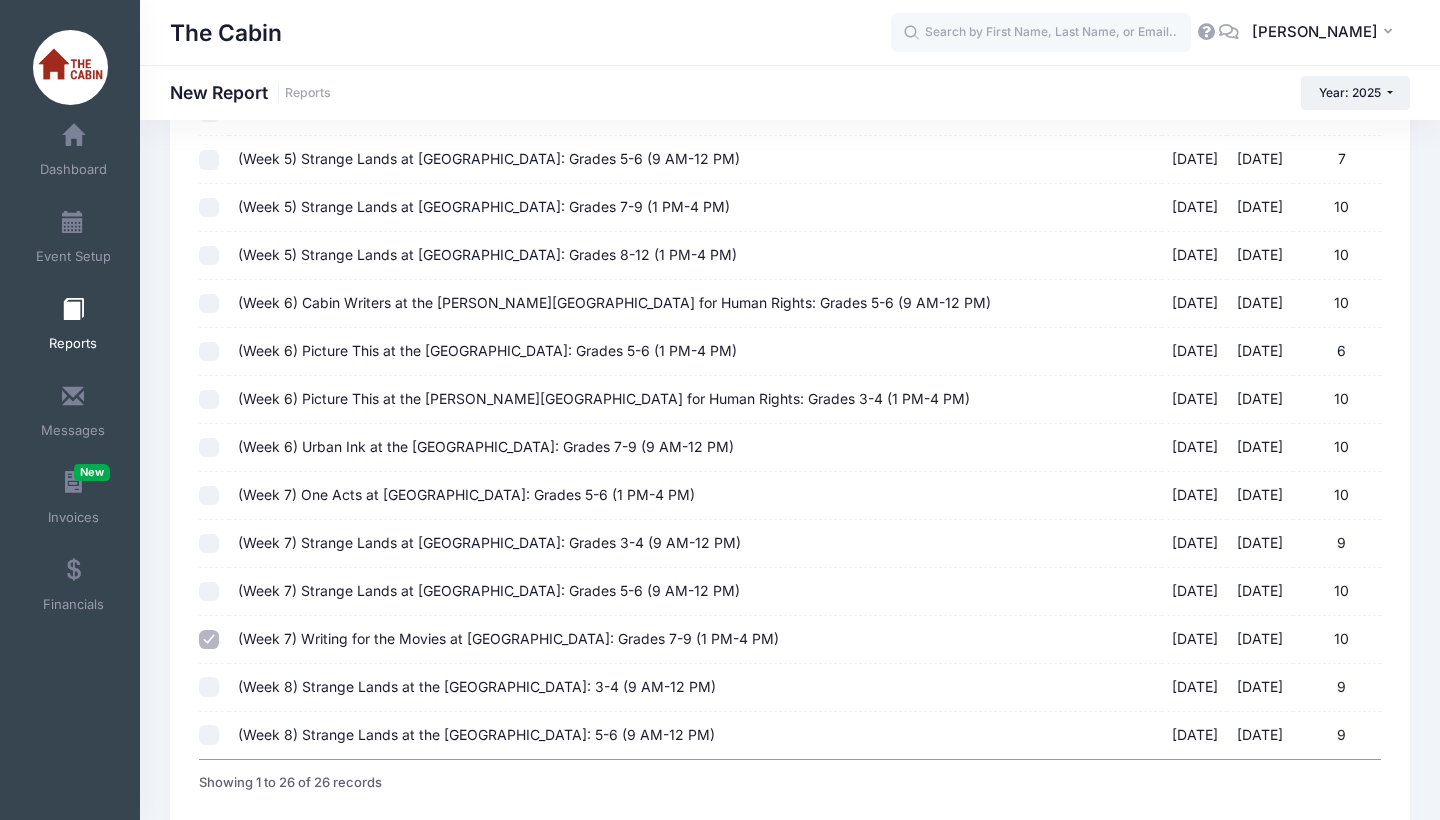 click on "Next" at bounding box center [1350, 842] 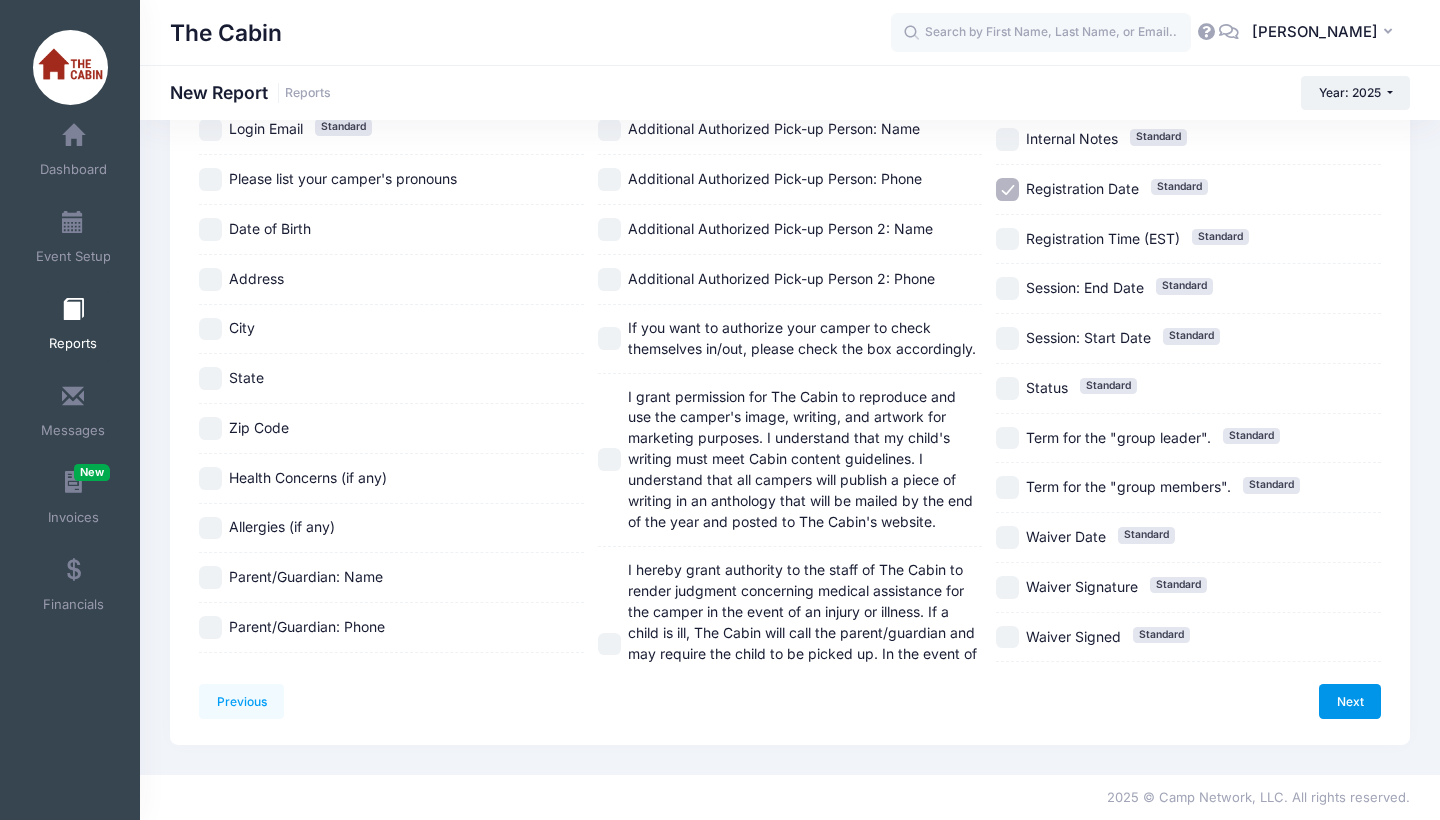 scroll, scrollTop: 0, scrollLeft: 0, axis: both 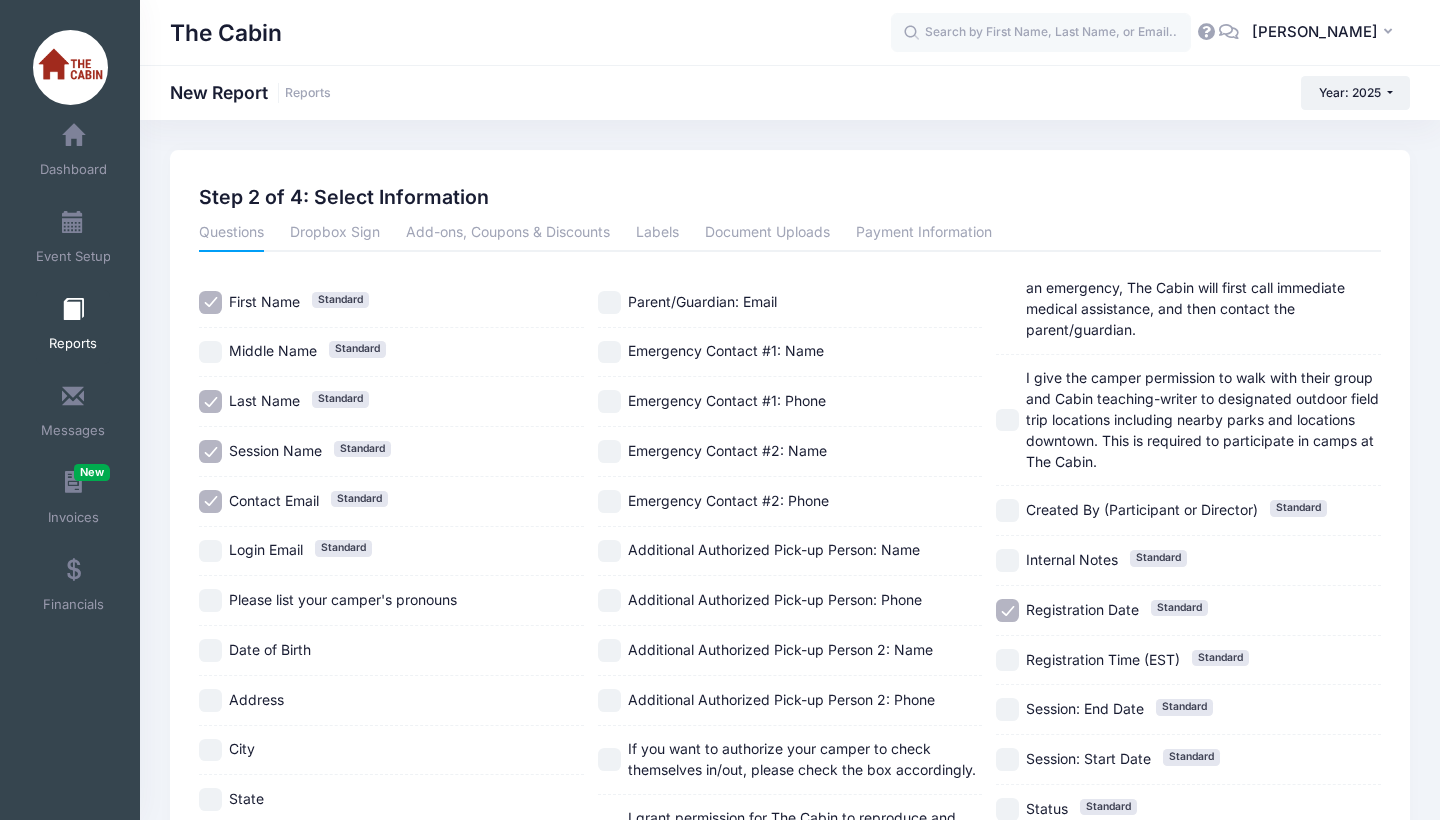 click on "Registration Date Standard" at bounding box center [1007, 610] 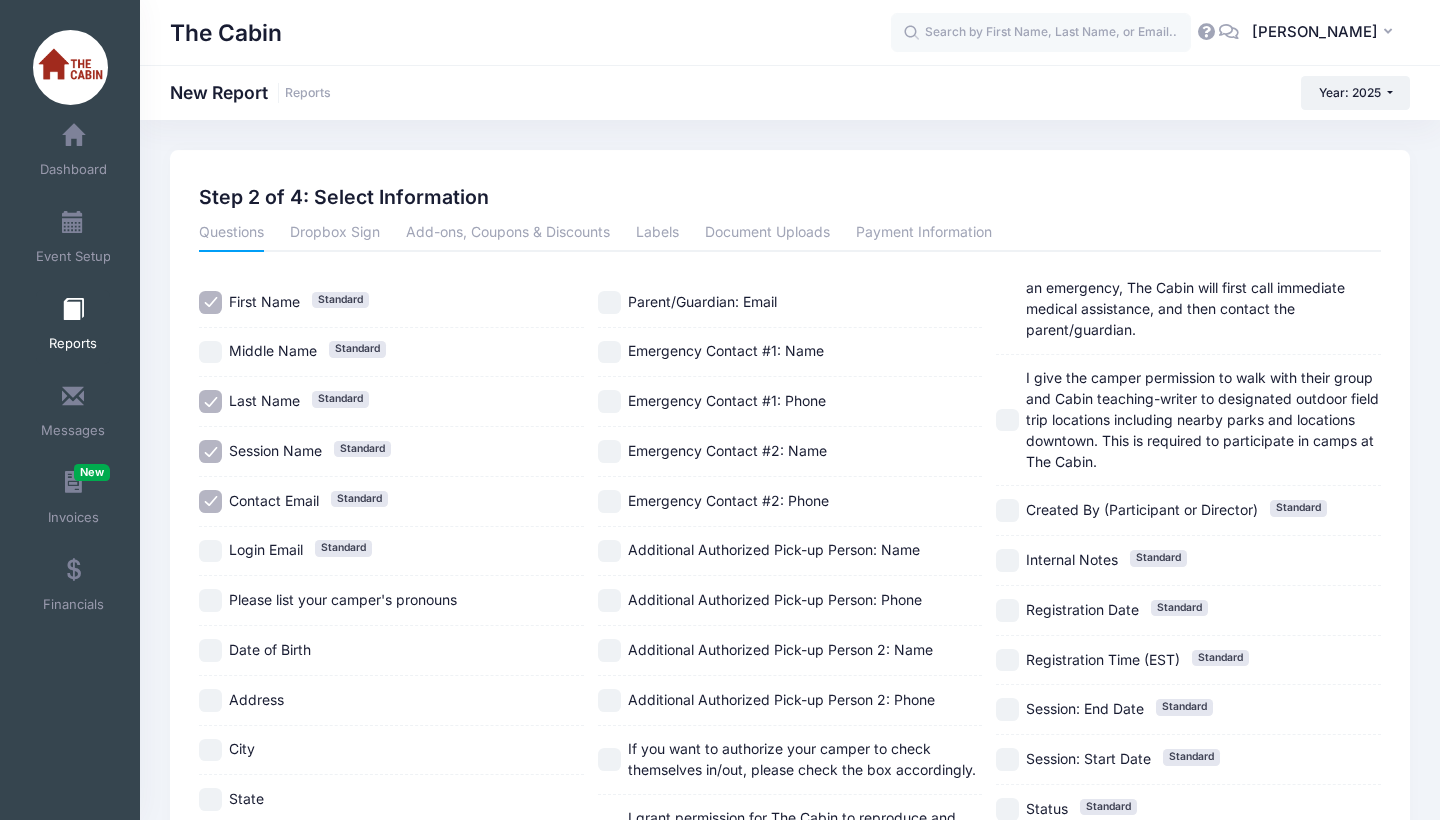 click on "Session Name Standard" at bounding box center [210, 451] 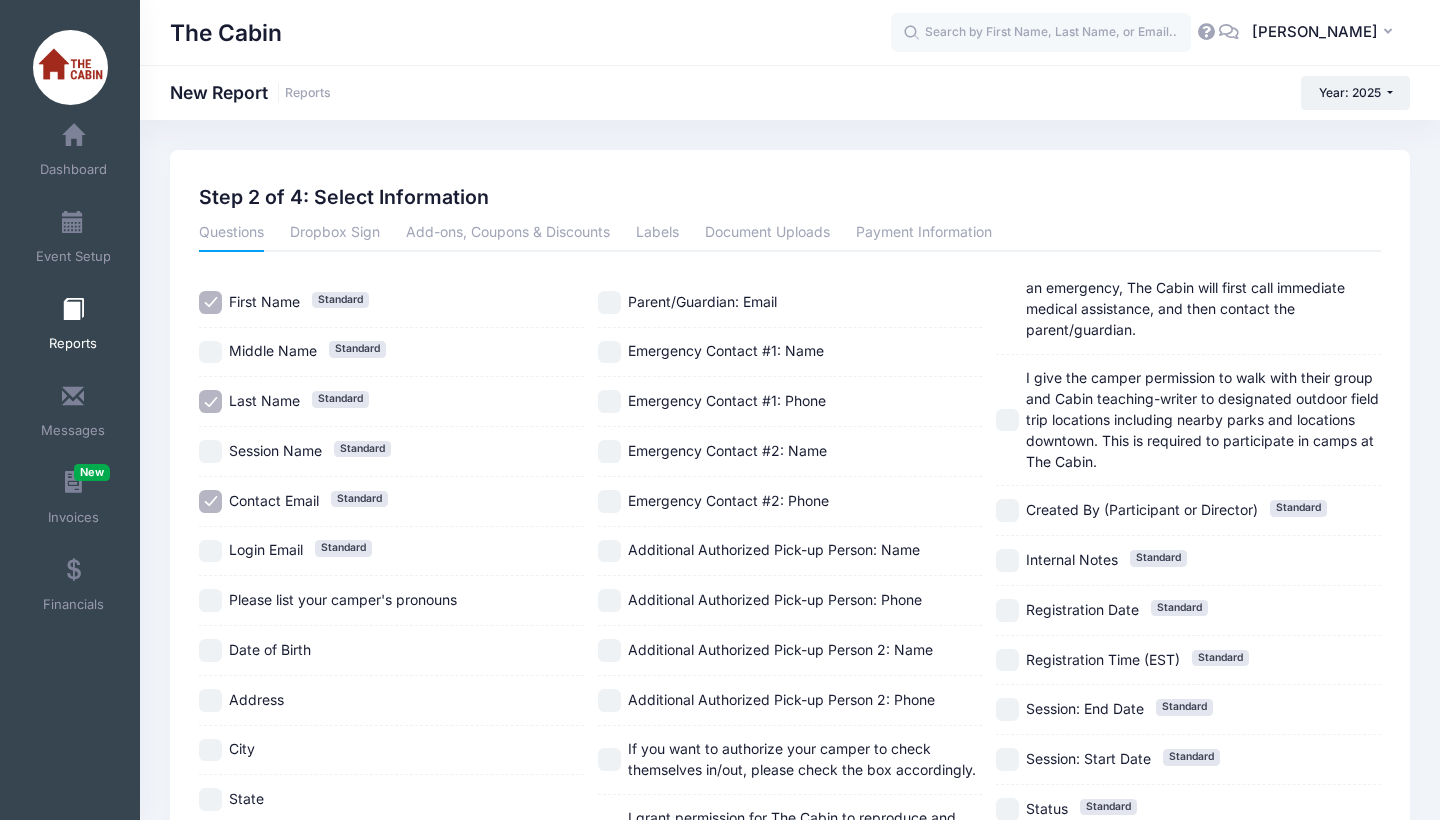 click on "Contact Email Standard" at bounding box center (210, 501) 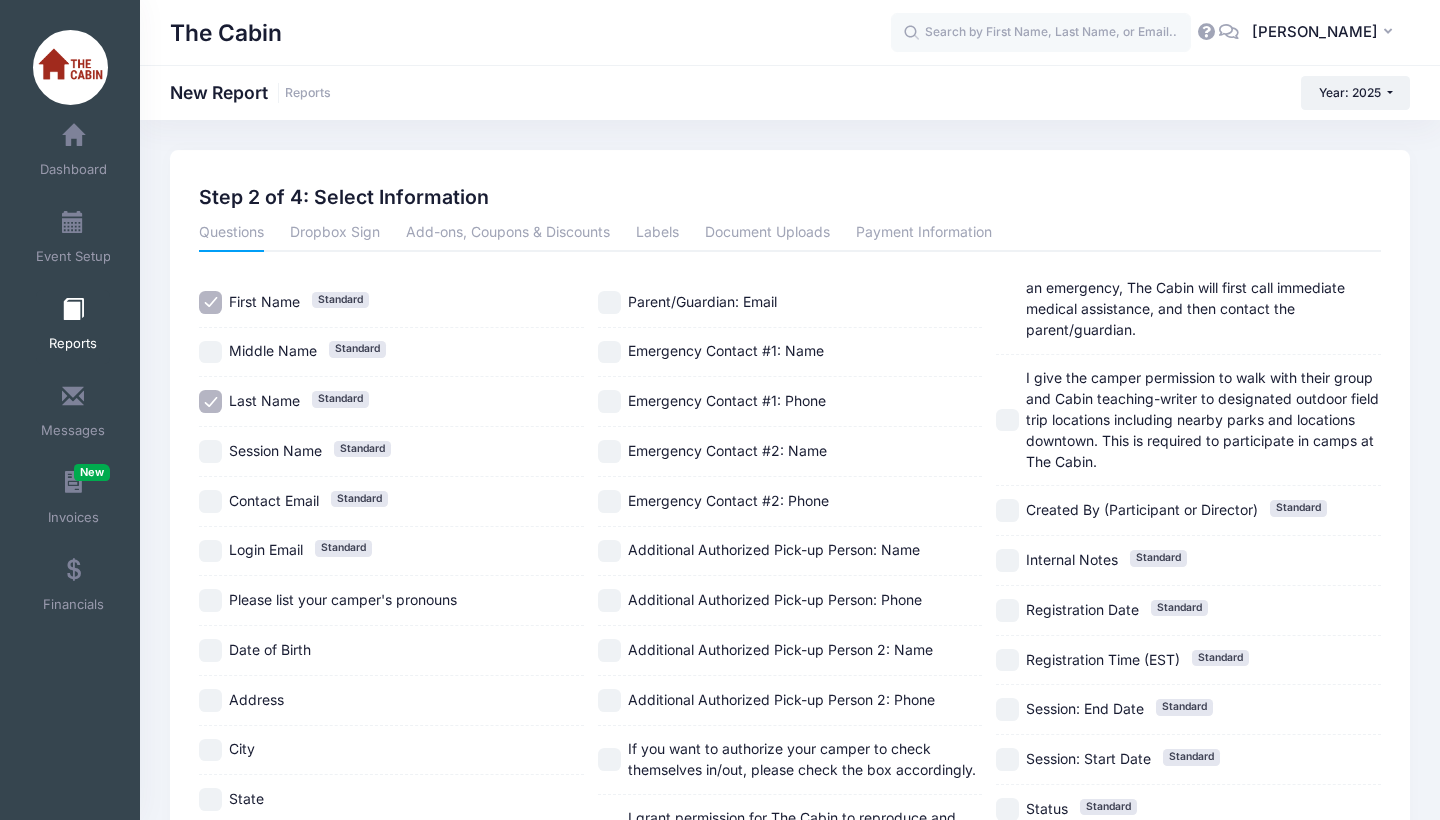 click on "Previous
Next
Step  2  of 4:  Select Information
1  Select Sessions
2 Select Information
3  Select Filters
4 Create Report
Created By Participant
Added by Director
Step 1 of 4: Select Sessions
Sessions
From" at bounding box center [790, 658] 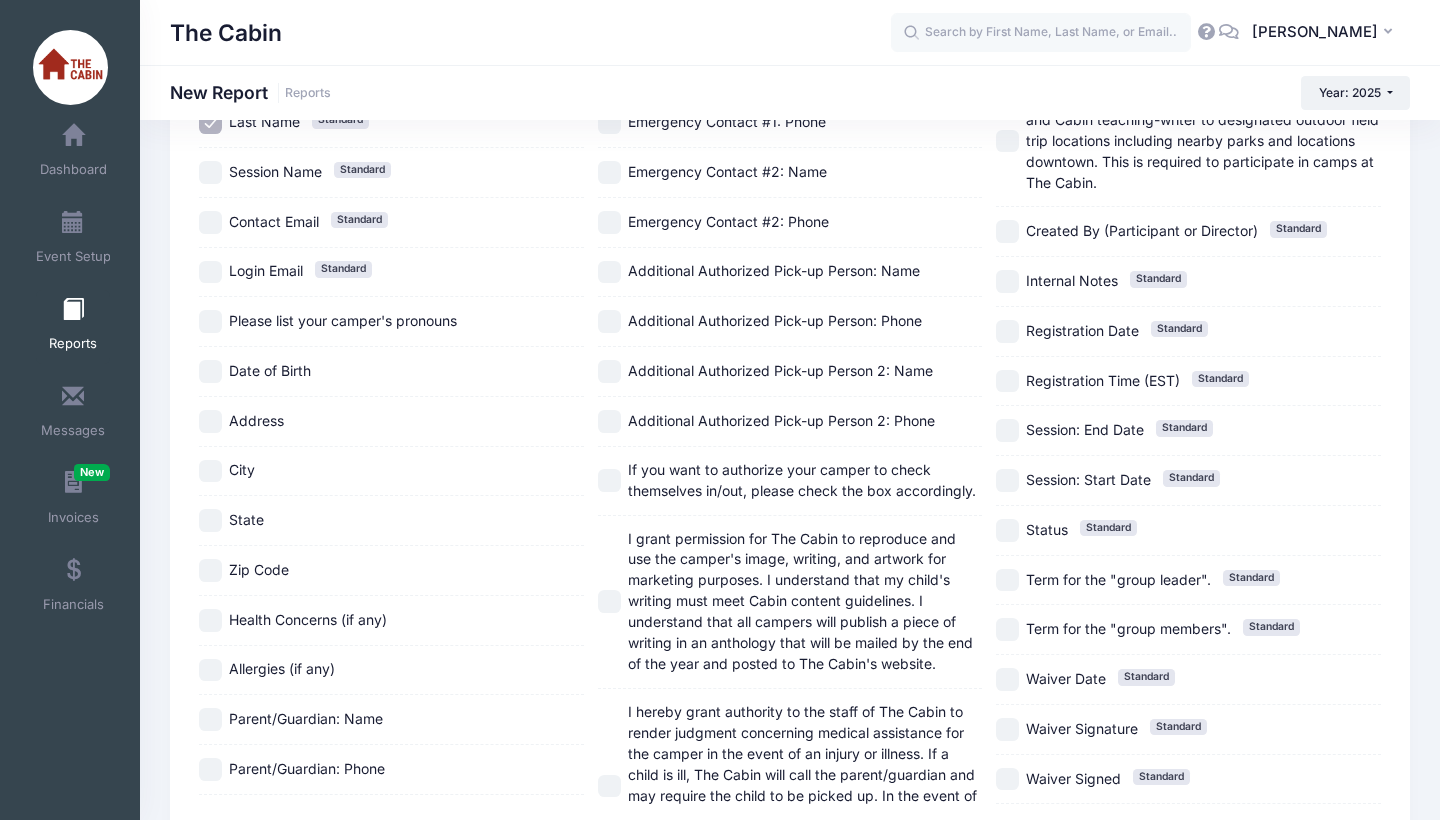 scroll, scrollTop: 287, scrollLeft: 0, axis: vertical 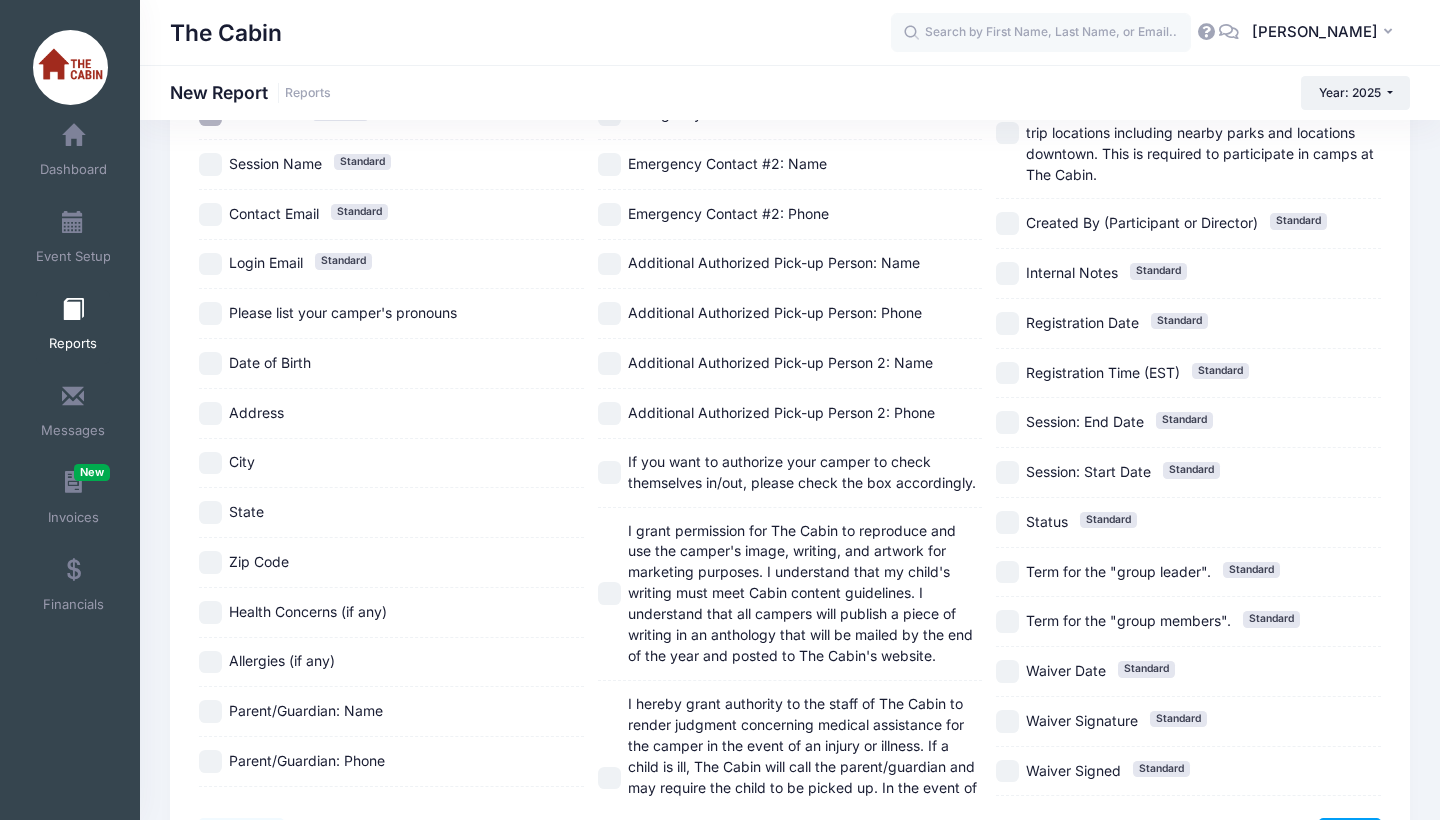 click on "Please list your camper's pronouns" at bounding box center (210, 313) 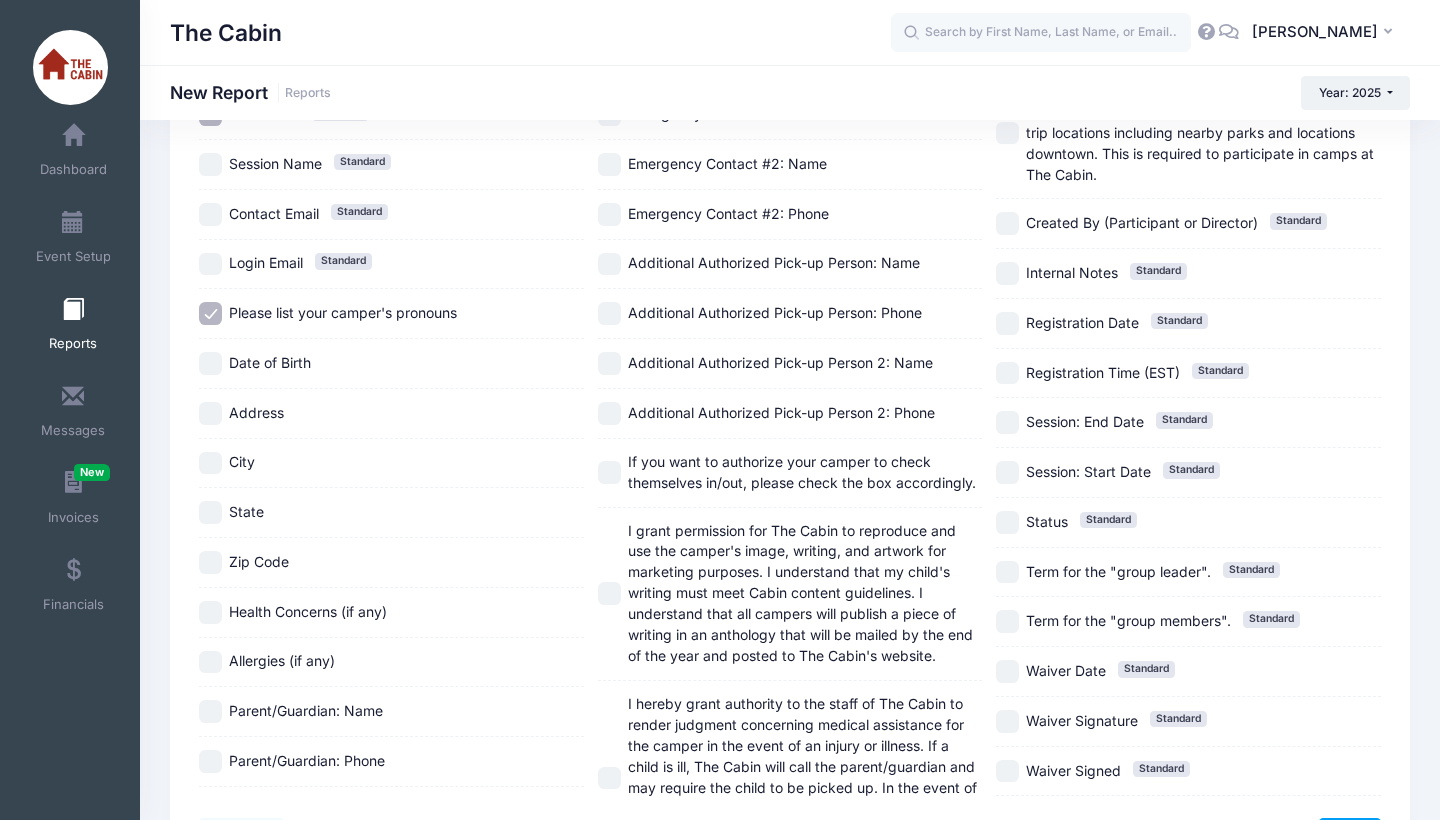 click on "Date of Birth" at bounding box center [391, 364] 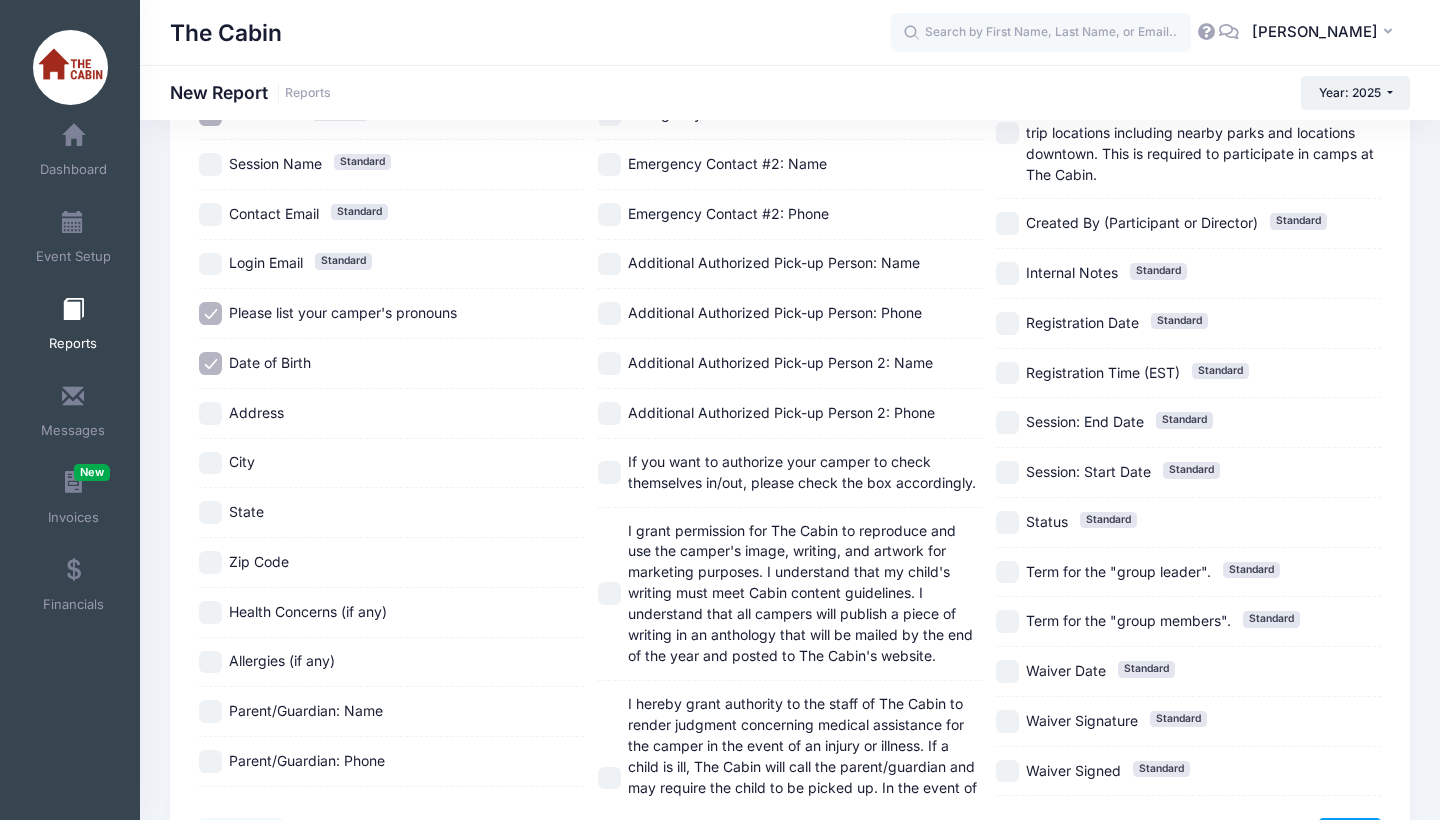 click on "Health Concerns (if any)" at bounding box center [210, 612] 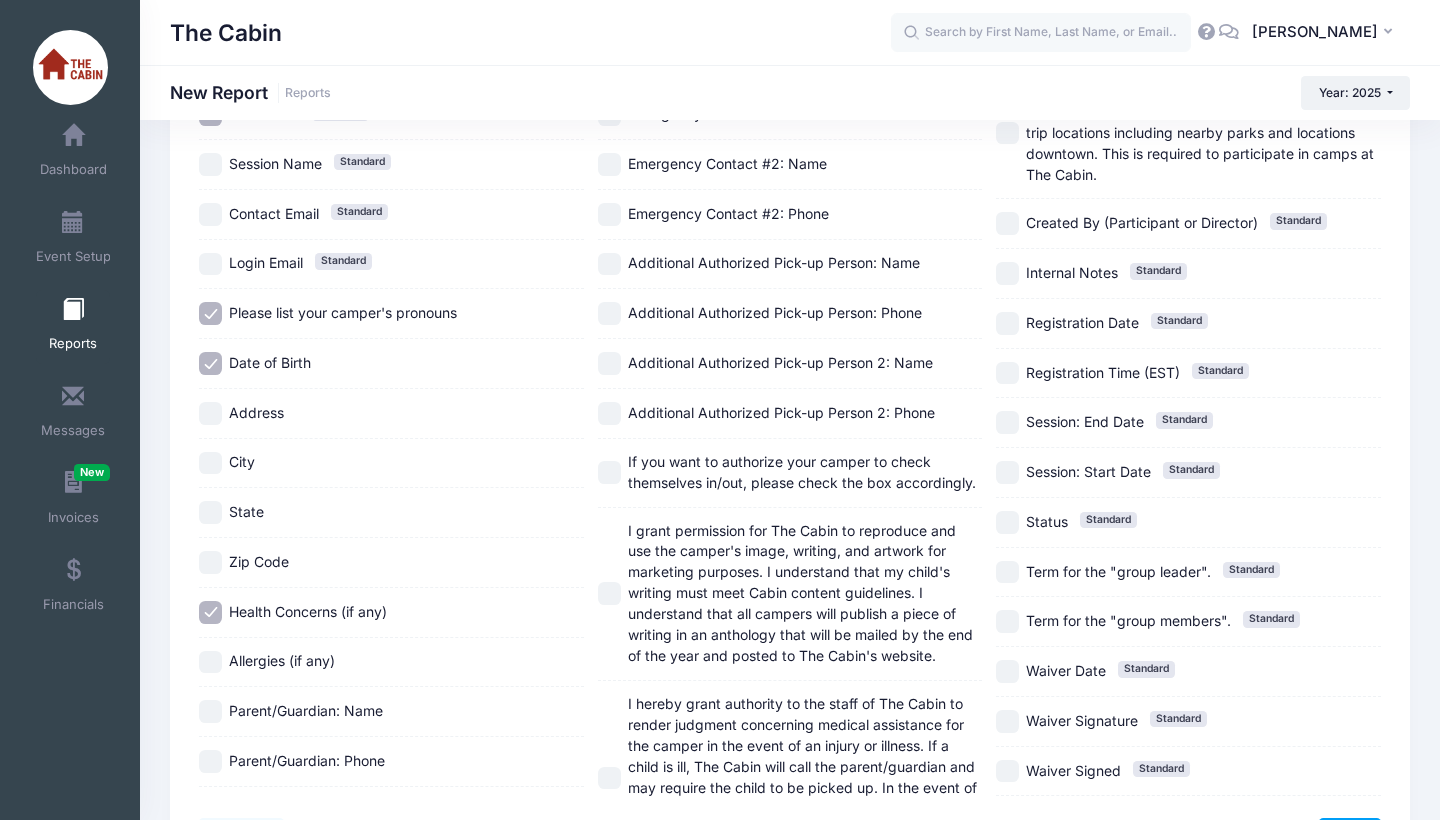 click on "Allergies (if any)" at bounding box center (210, 662) 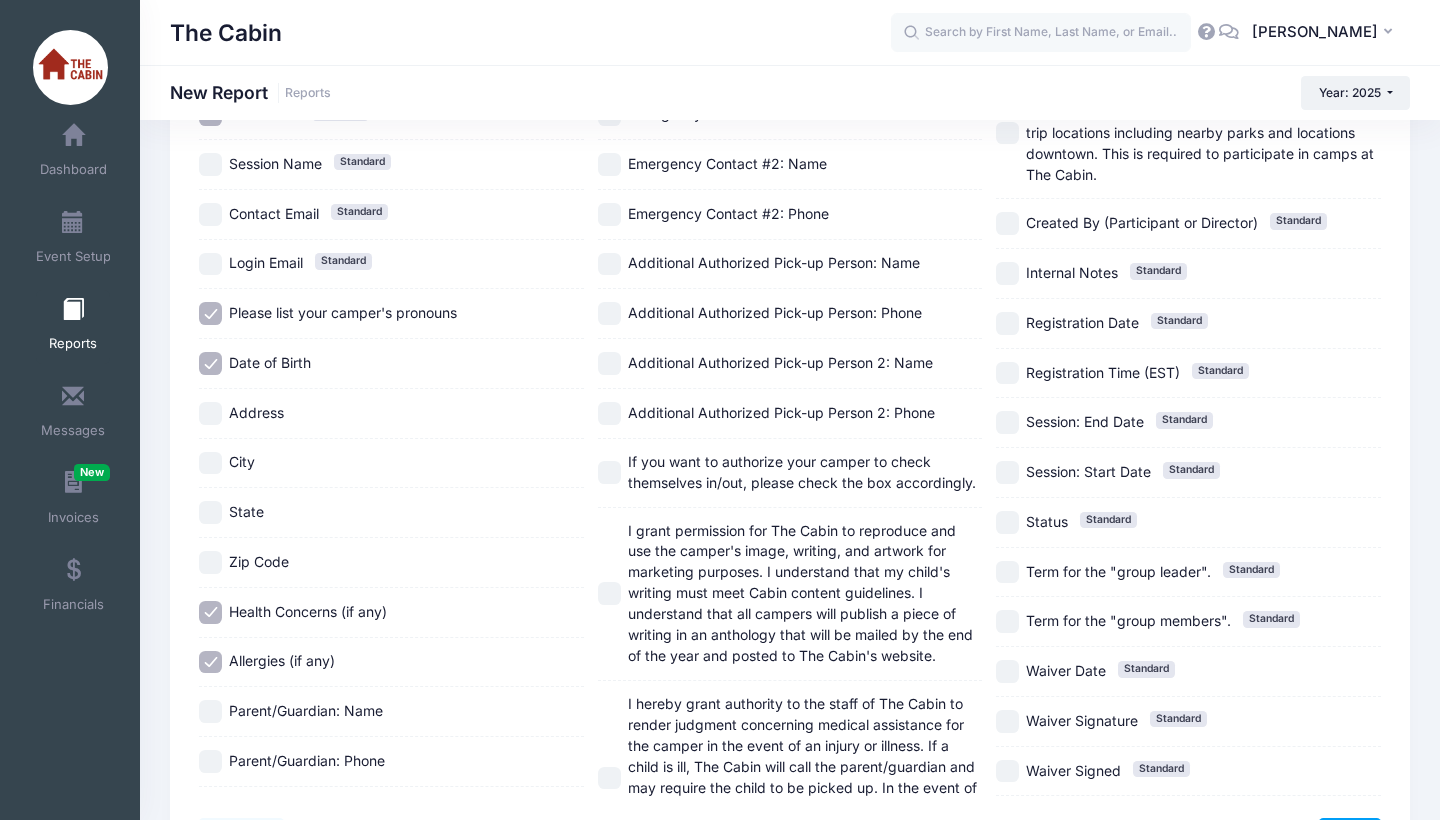 click on "Parent/Guardian: Name" at bounding box center (210, 711) 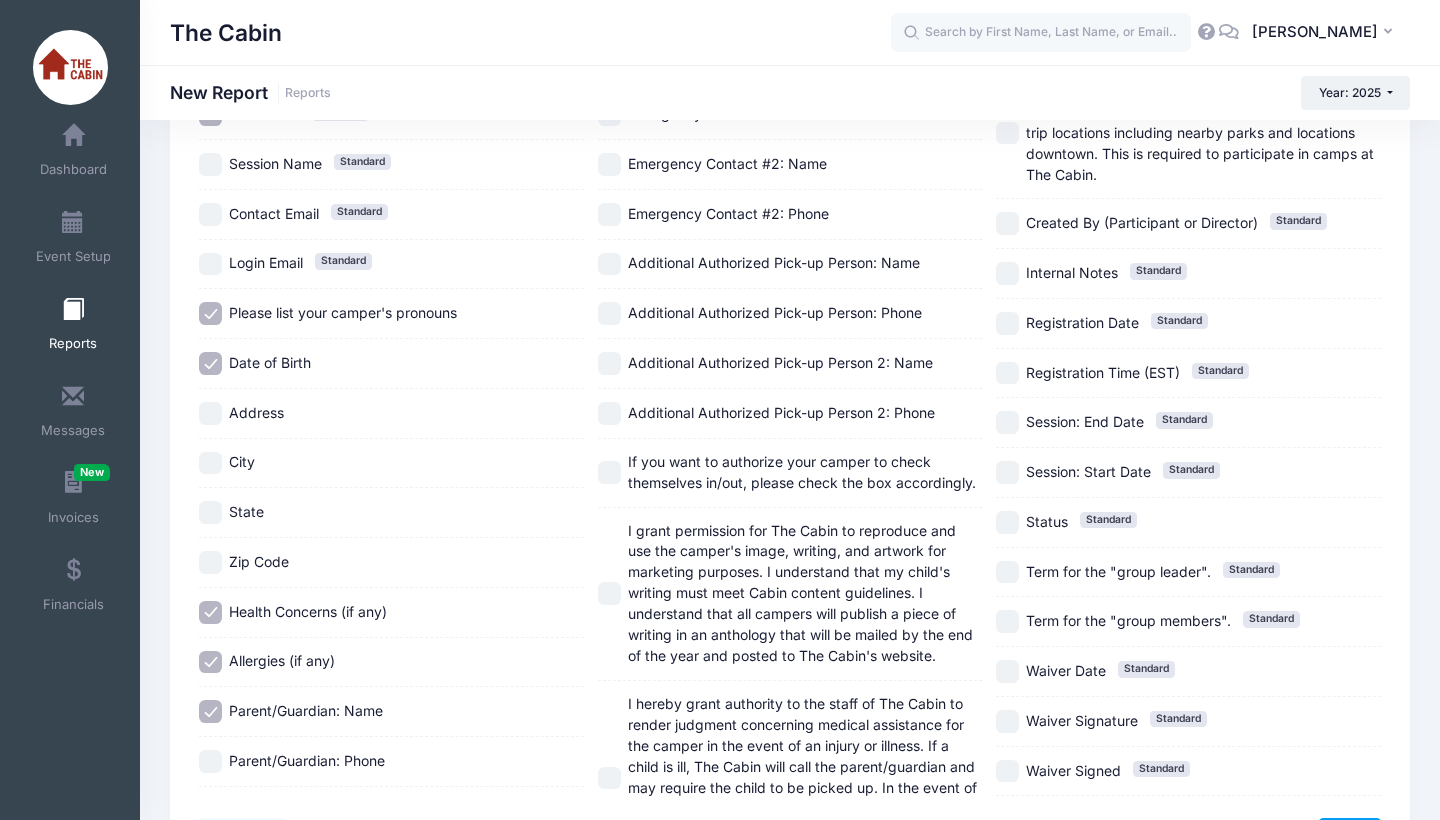 click on "Parent/Guardian: Phone" at bounding box center [210, 761] 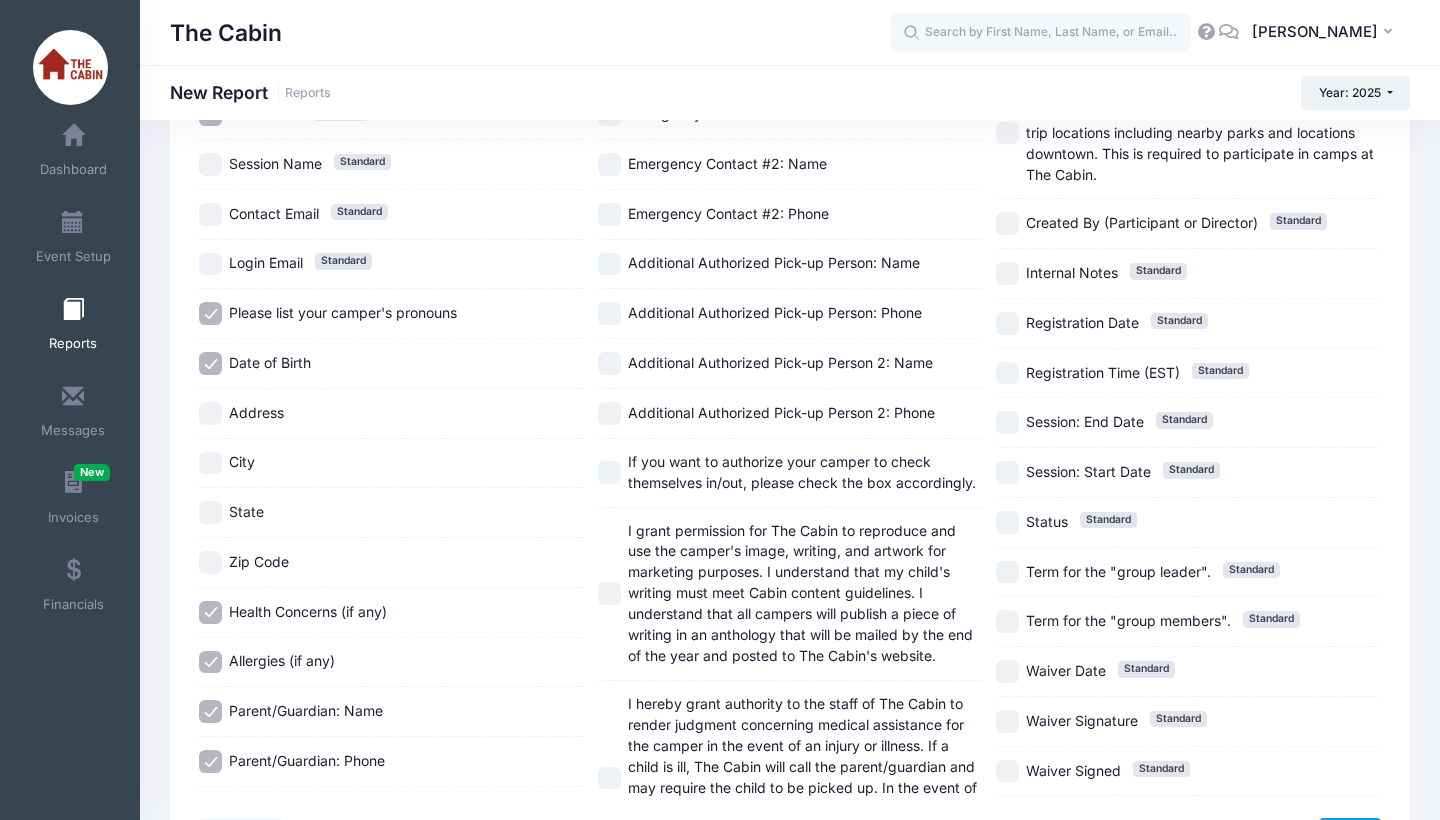 click on "Parent/Guardian: Phone" at bounding box center (210, 761) 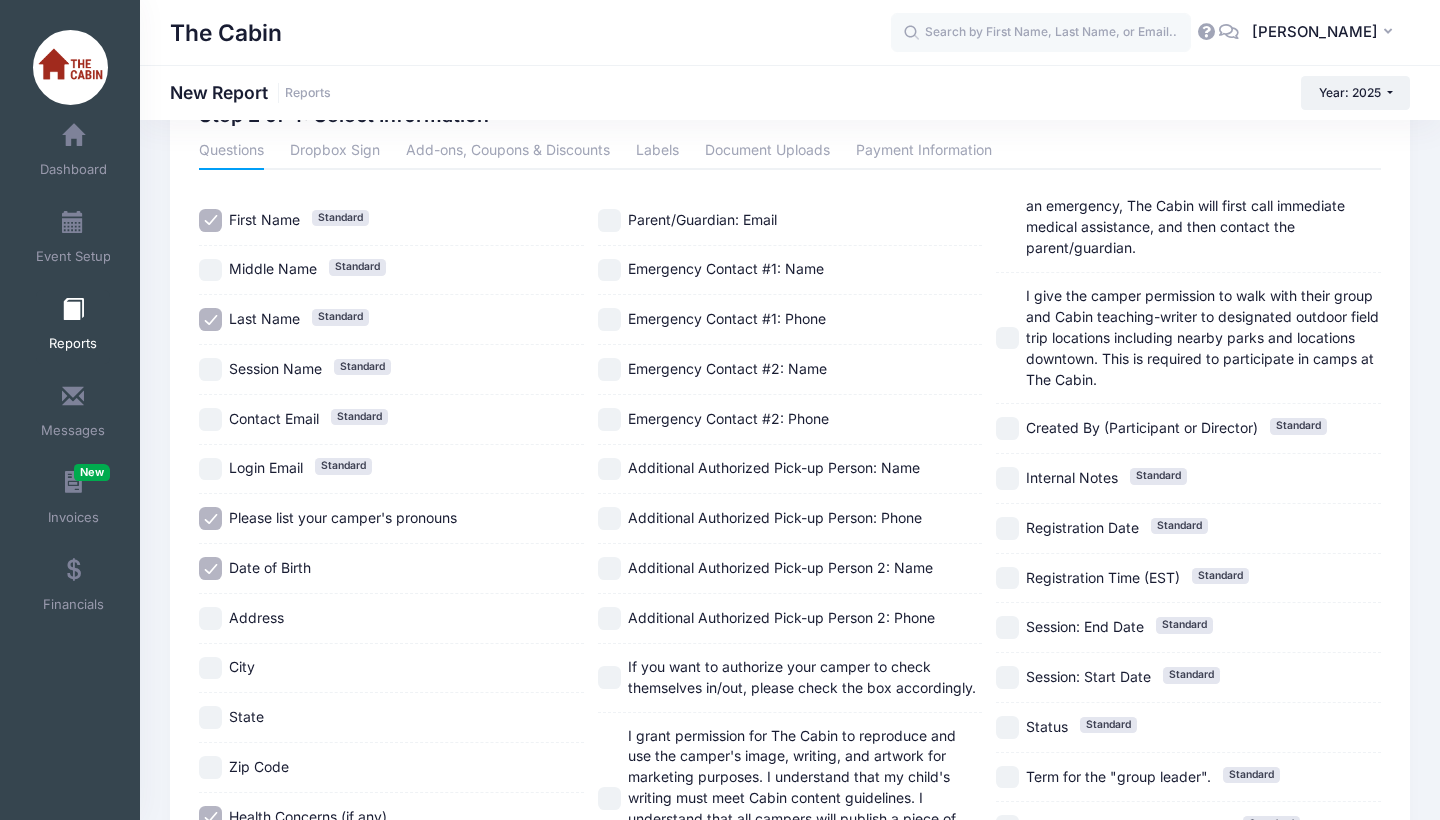 scroll, scrollTop: 78, scrollLeft: 0, axis: vertical 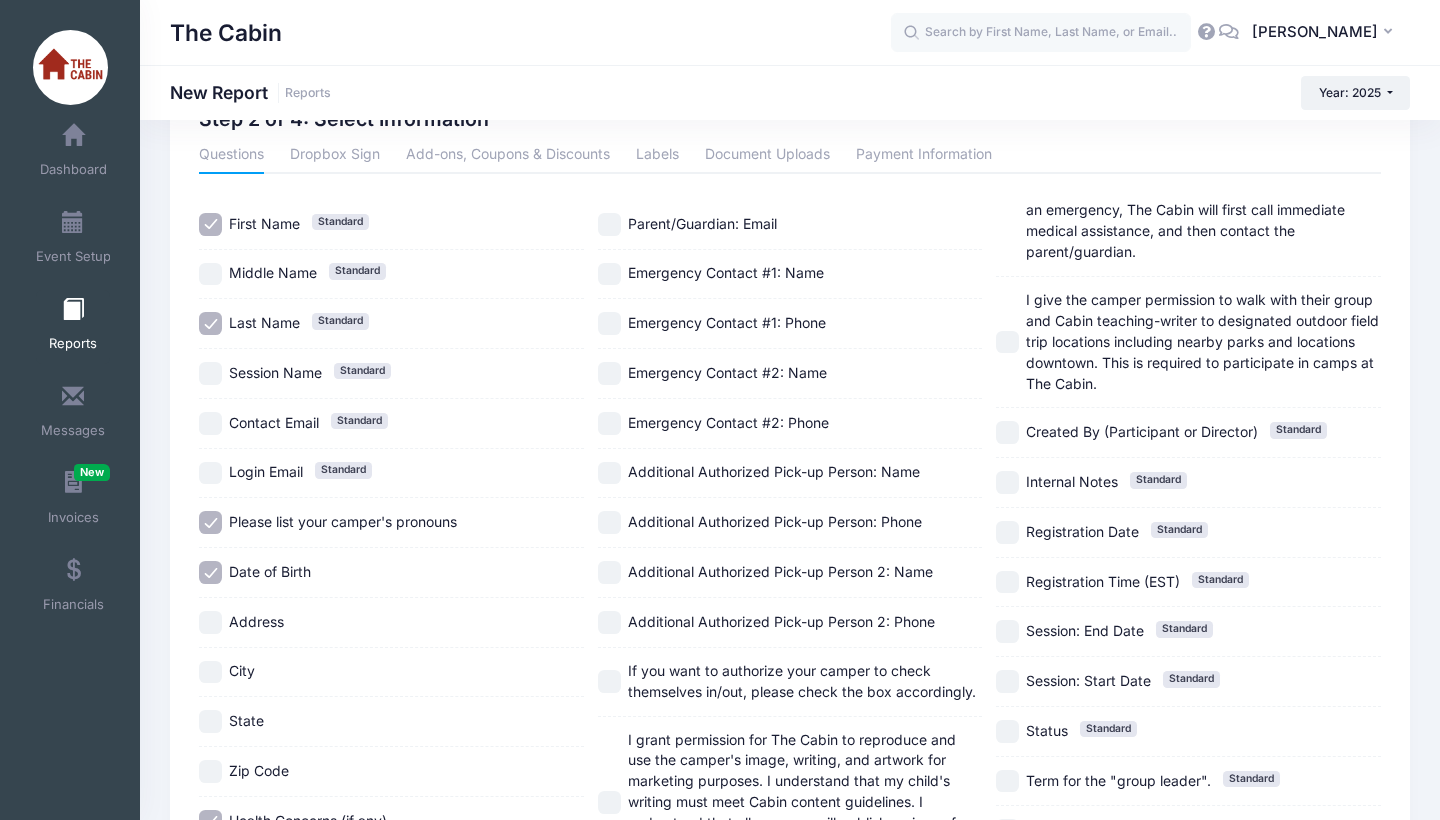 click on "Emergency Contact #1: Name" at bounding box center [609, 274] 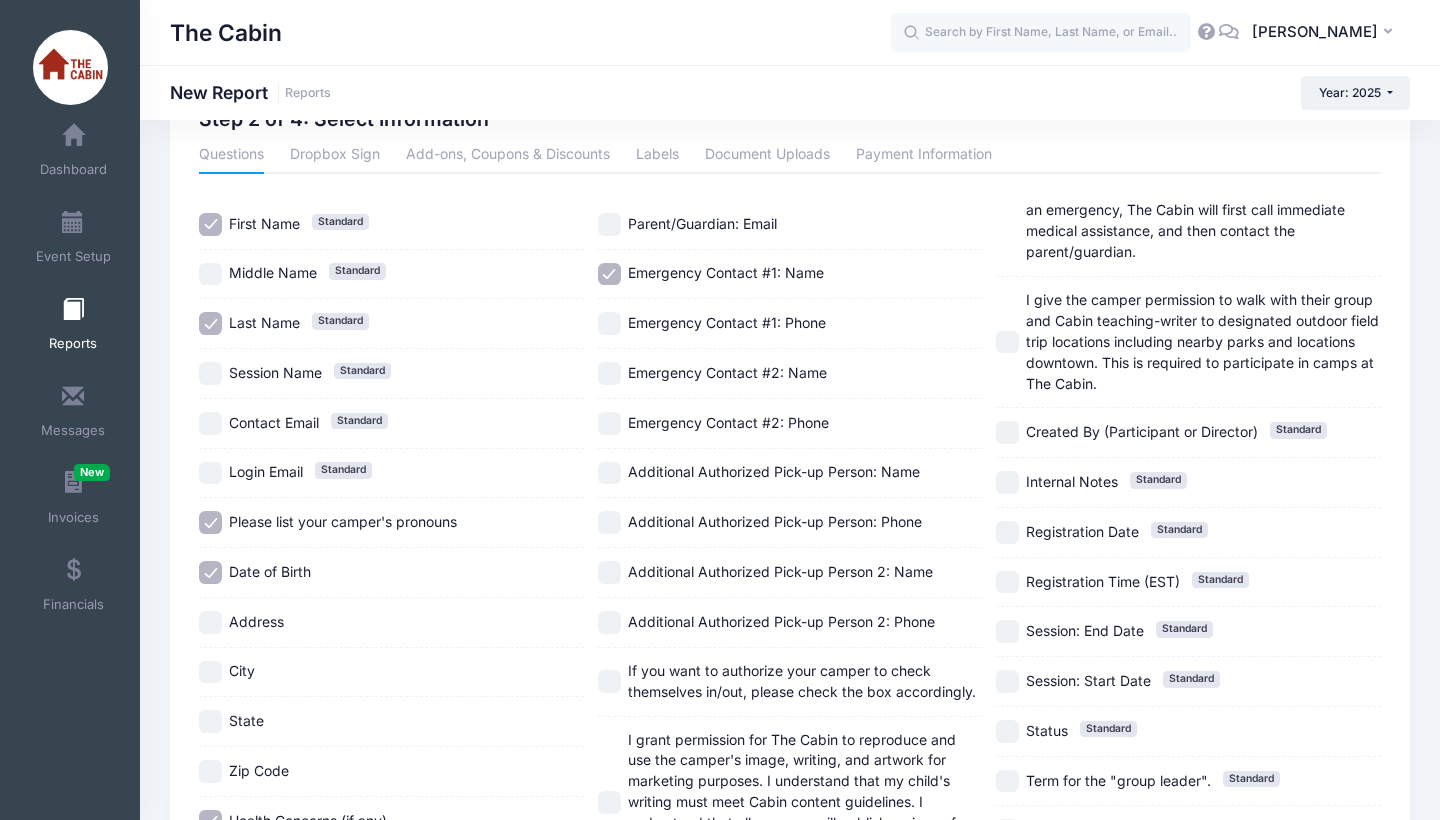click on "Emergency Contact #1: Phone" at bounding box center [609, 323] 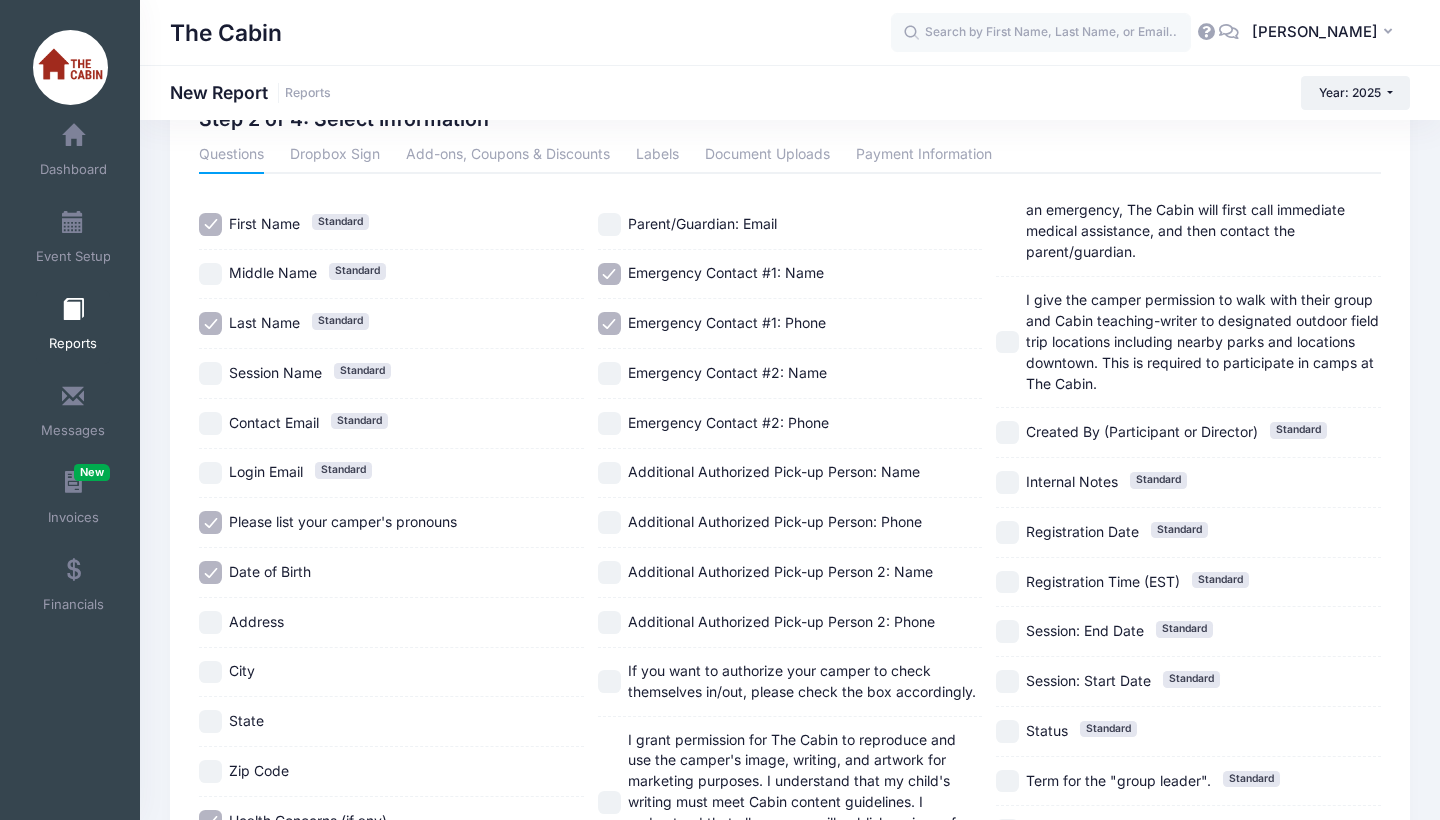 click on "Emergency Contact #2: Name" at bounding box center (609, 373) 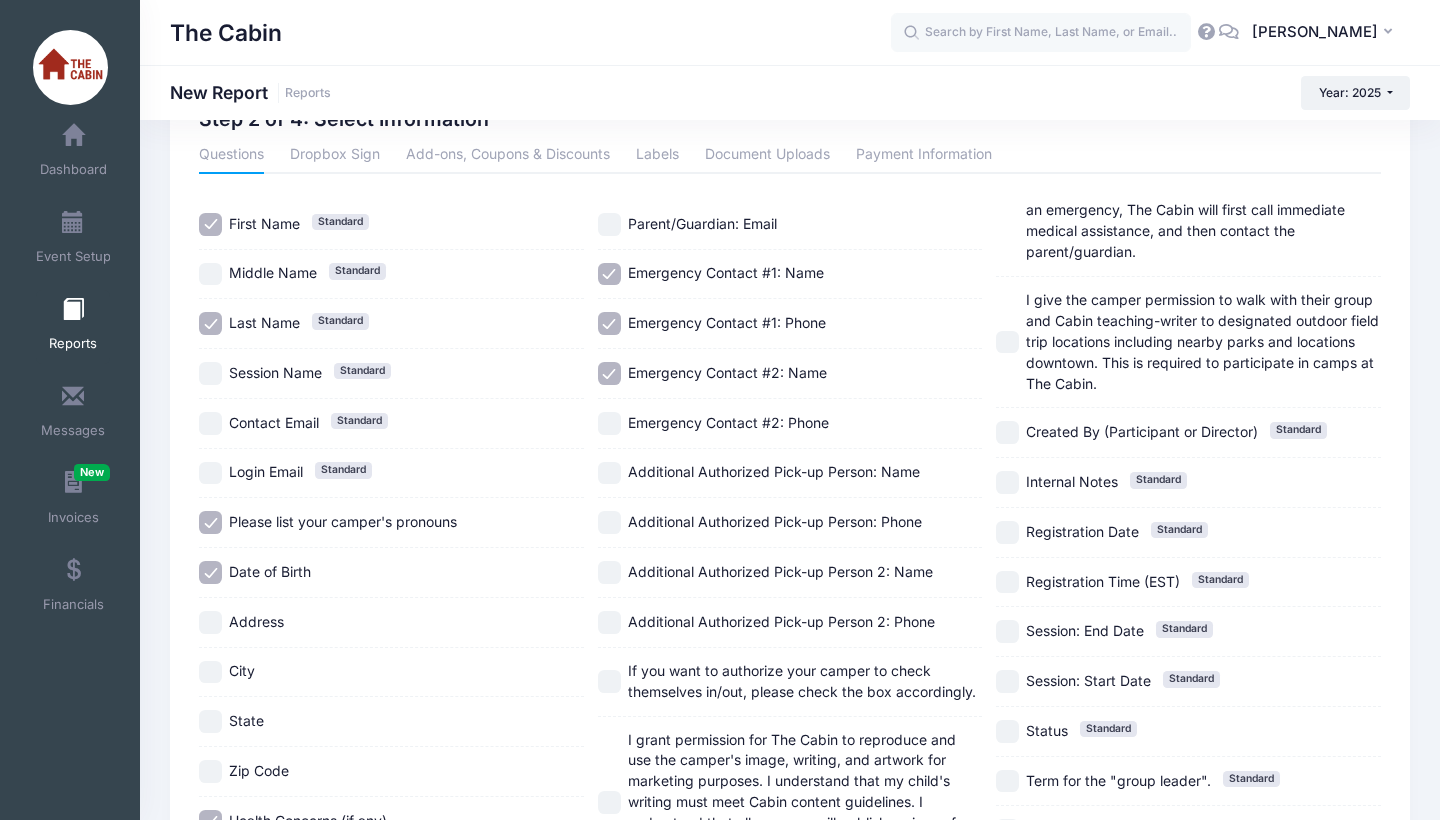 click on "Emergency Contact #2: Name" at bounding box center [609, 373] 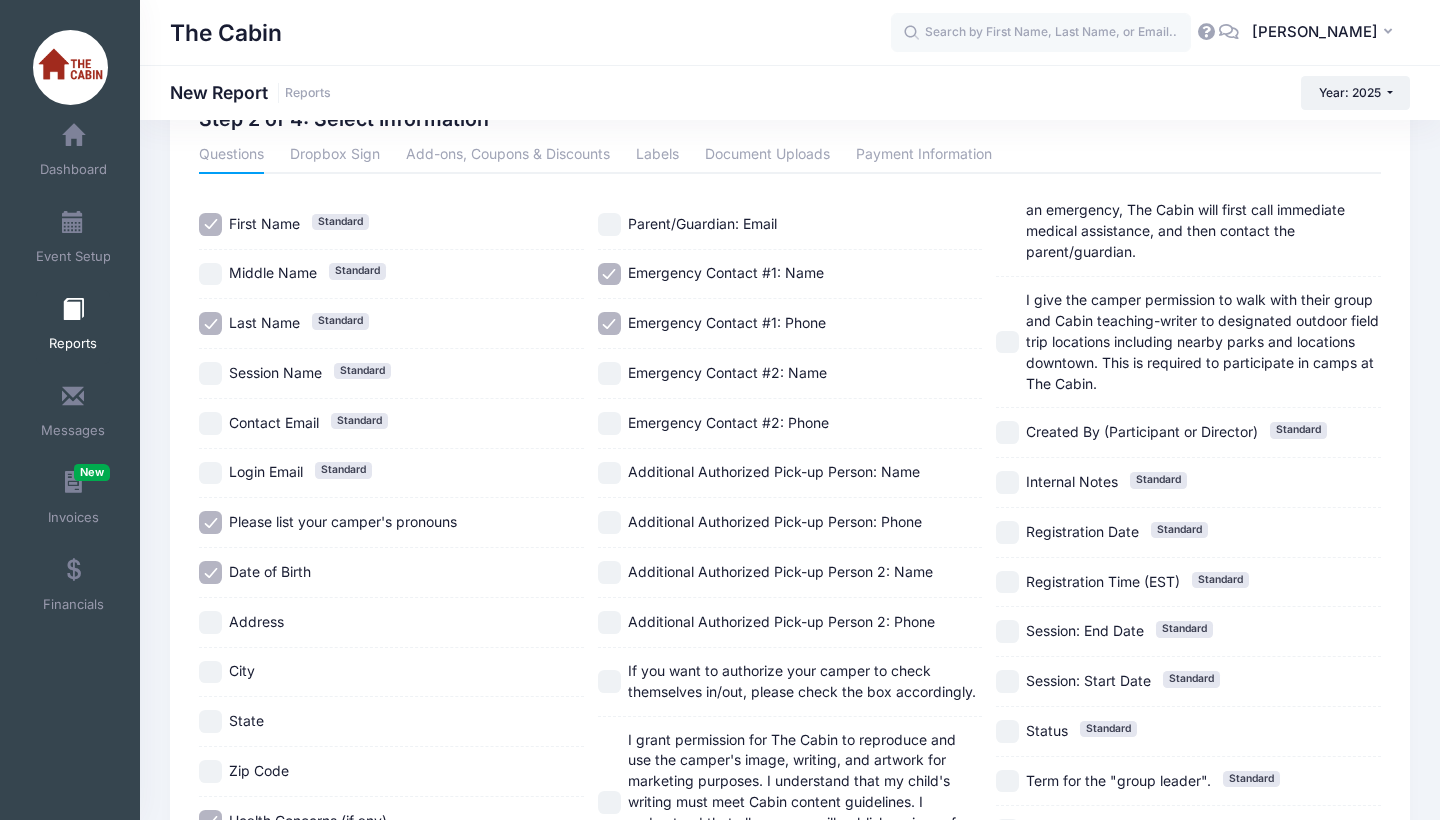click on "Emergency Contact #2: Name" at bounding box center [609, 373] 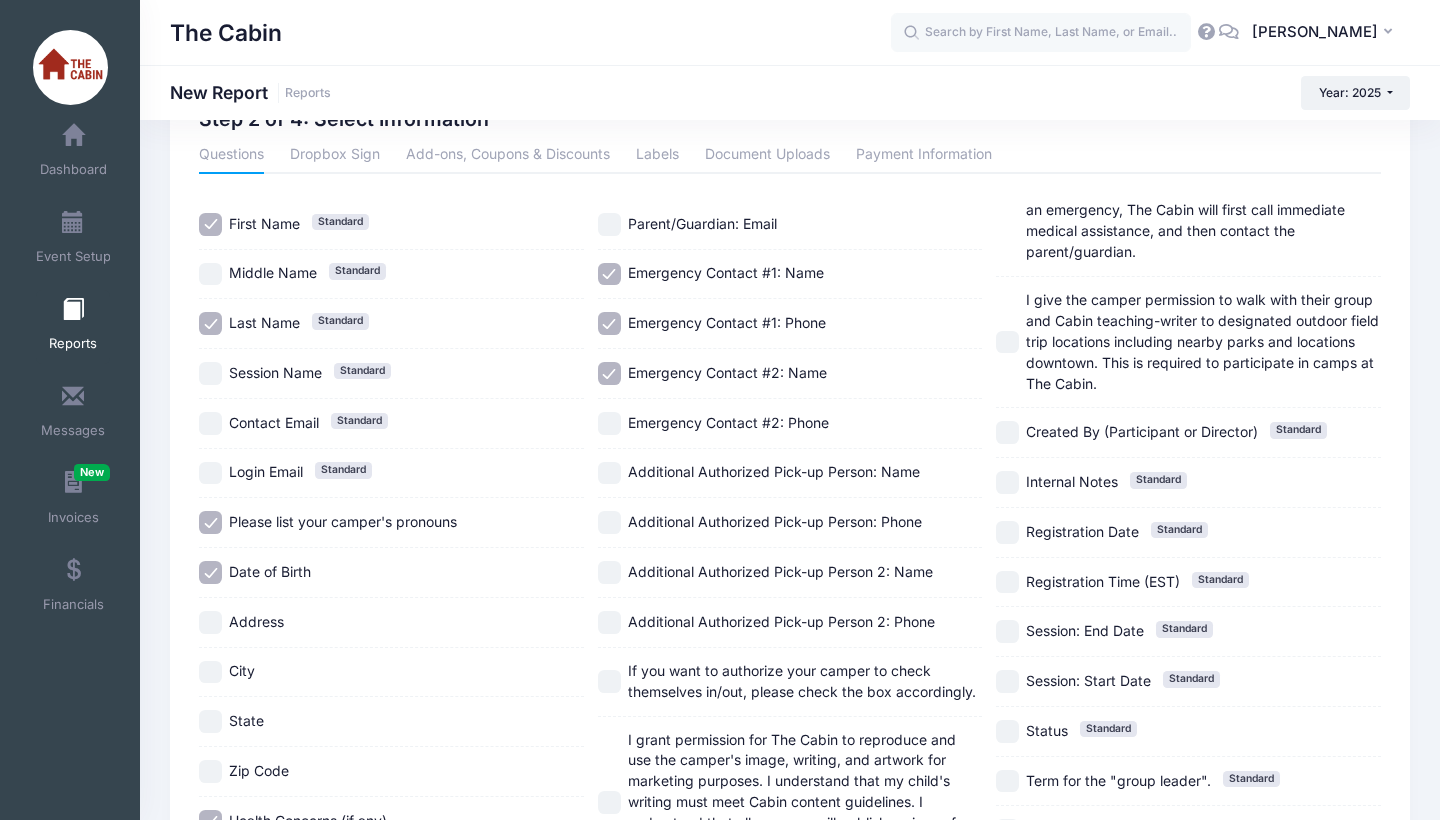 click on "Additional Authorized Pick-up Person: Name" at bounding box center (609, 473) 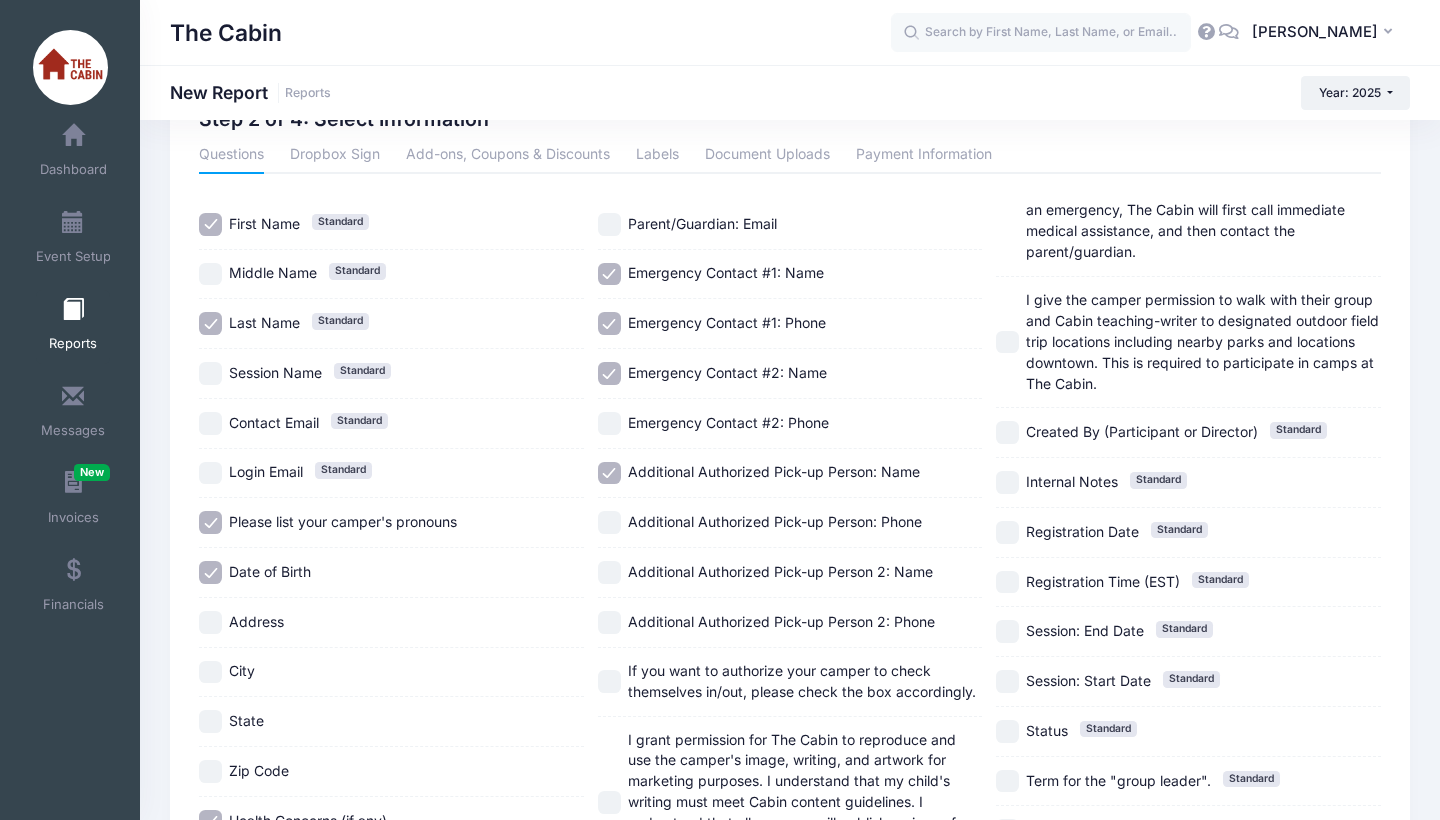 click on "Additional Authorized Pick-up Person 2: Name" at bounding box center [609, 572] 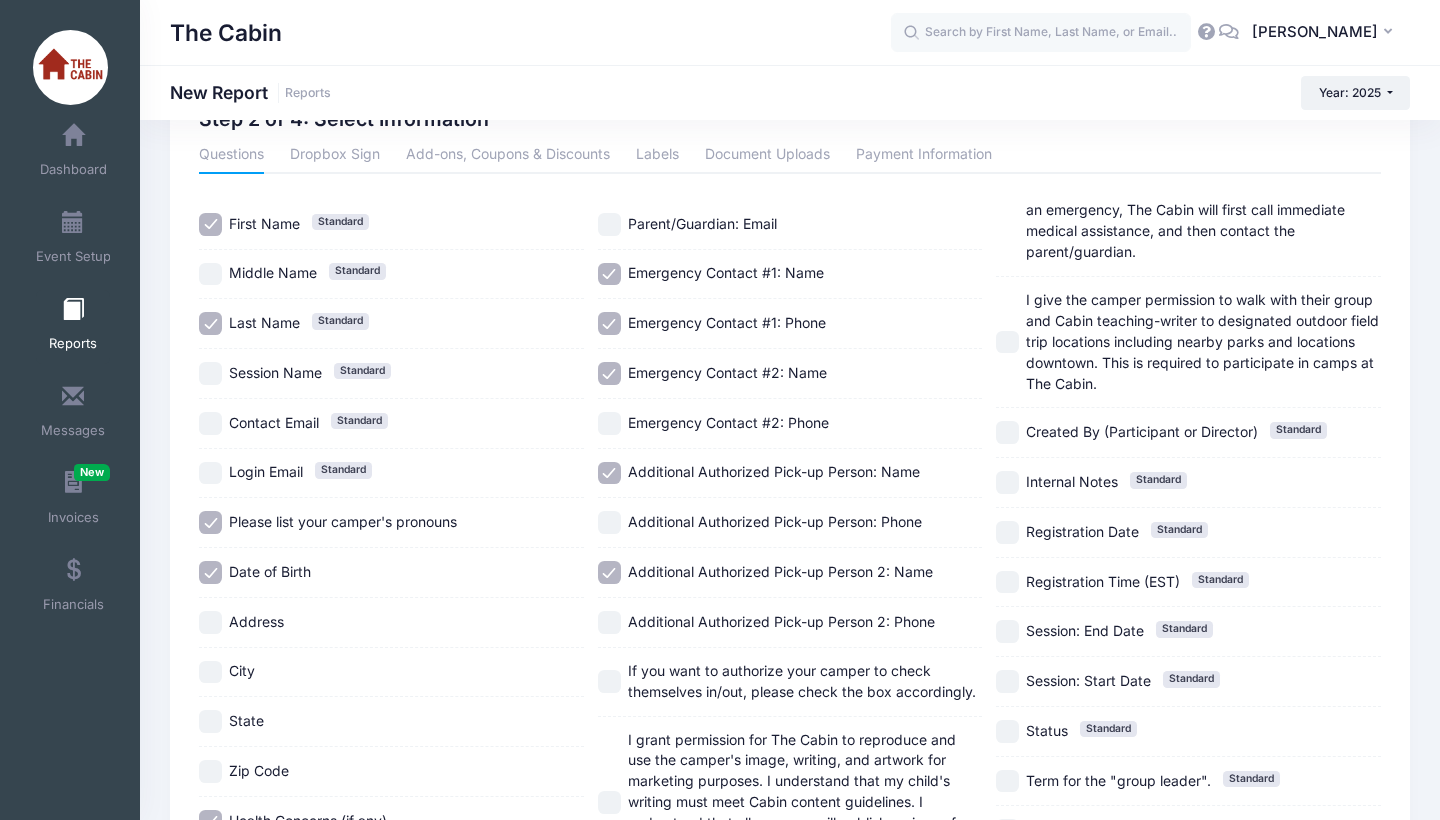 click on "If you want to authorize your camper to check themselves in/out, please check the box accordingly." at bounding box center (609, 681) 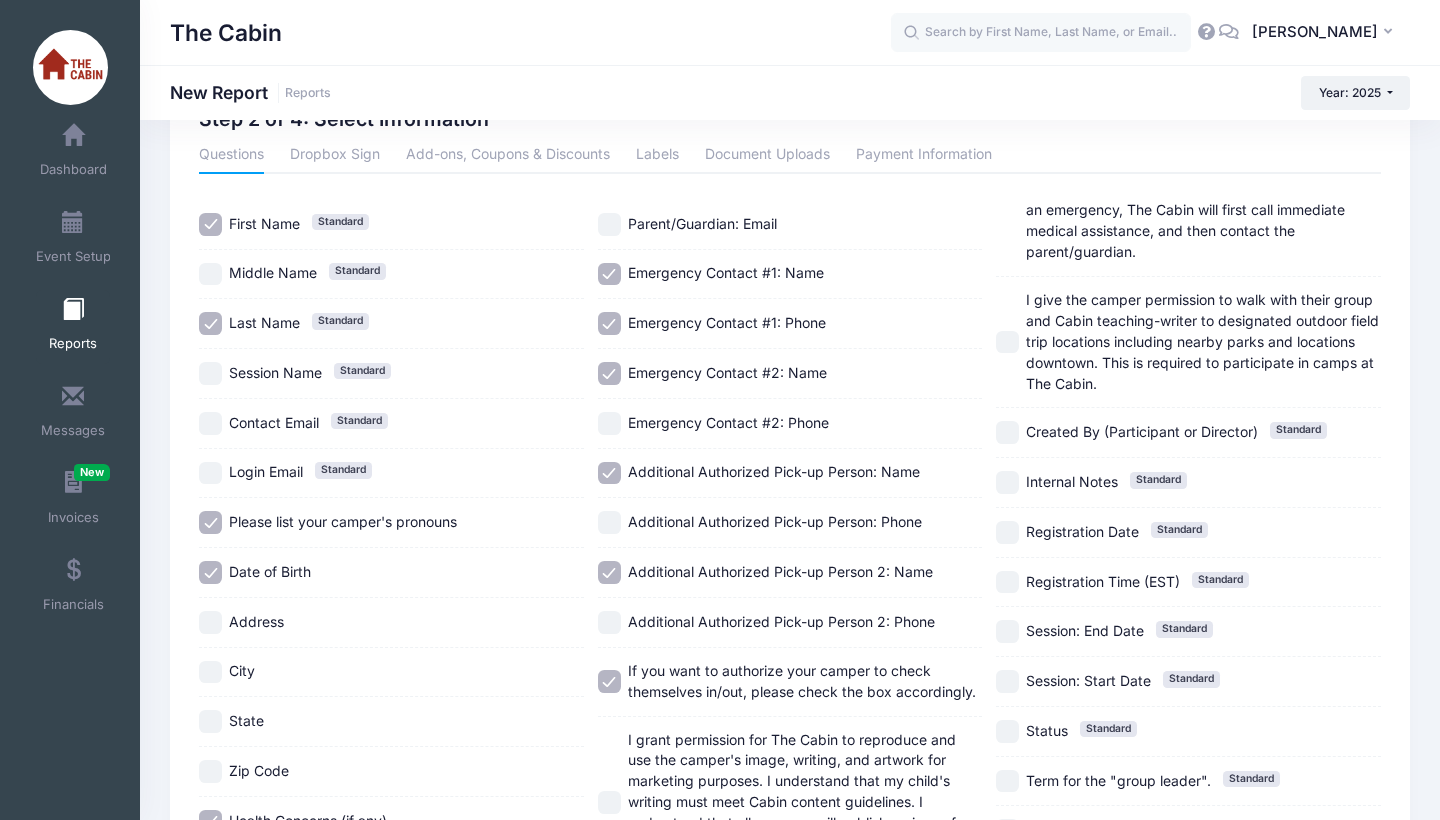 click on "I grant permission for The Cabin to reproduce and use the camper's image, writing, and artwork for marketing purposes. I understand that my child's writing must meet Cabin content guidelines. I understand that all campers will publish a piece of writing in an anthology that will be mailed by the end of the year and posted to The Cabin's website." at bounding box center [609, 802] 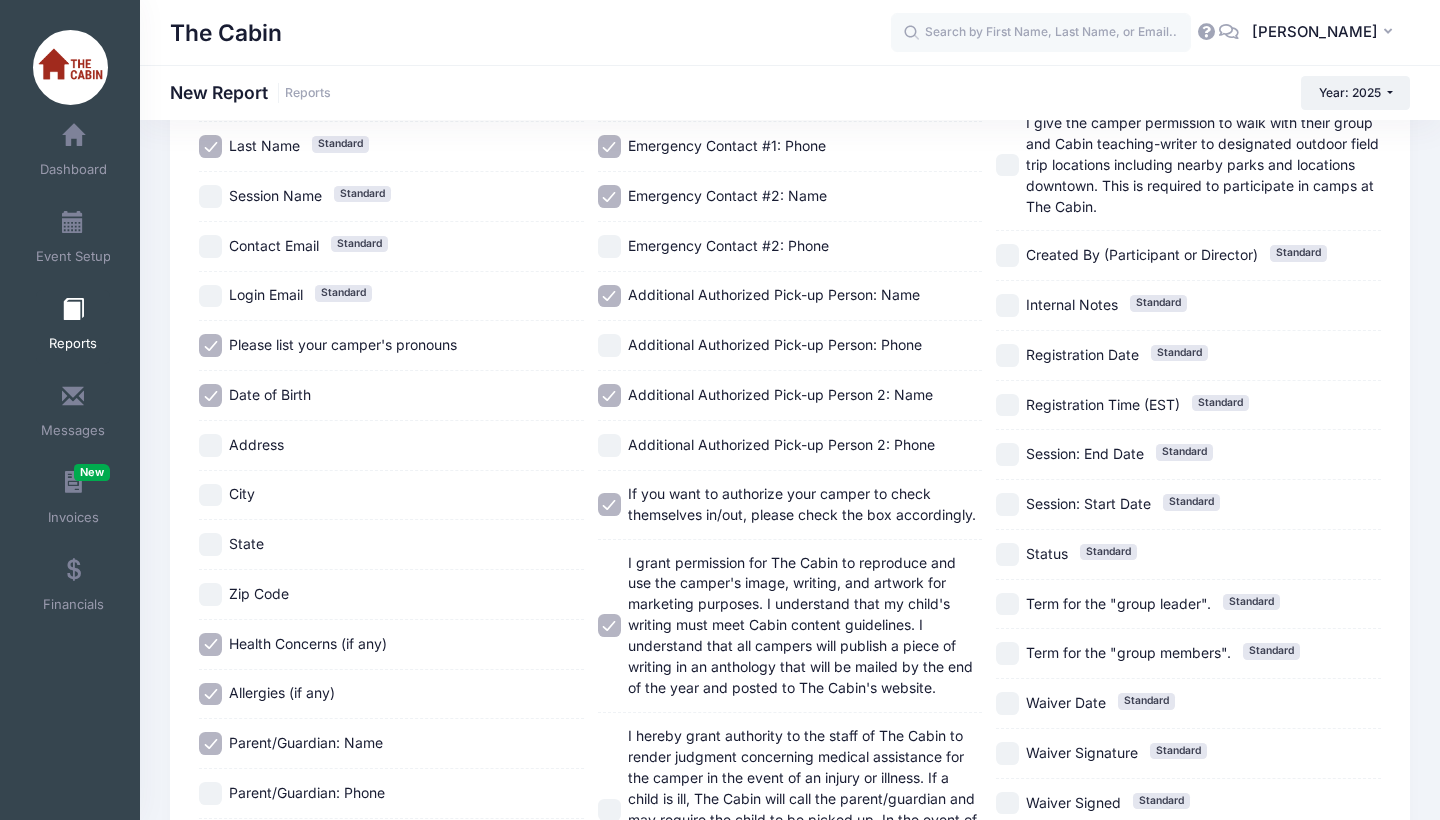 scroll, scrollTop: 265, scrollLeft: 0, axis: vertical 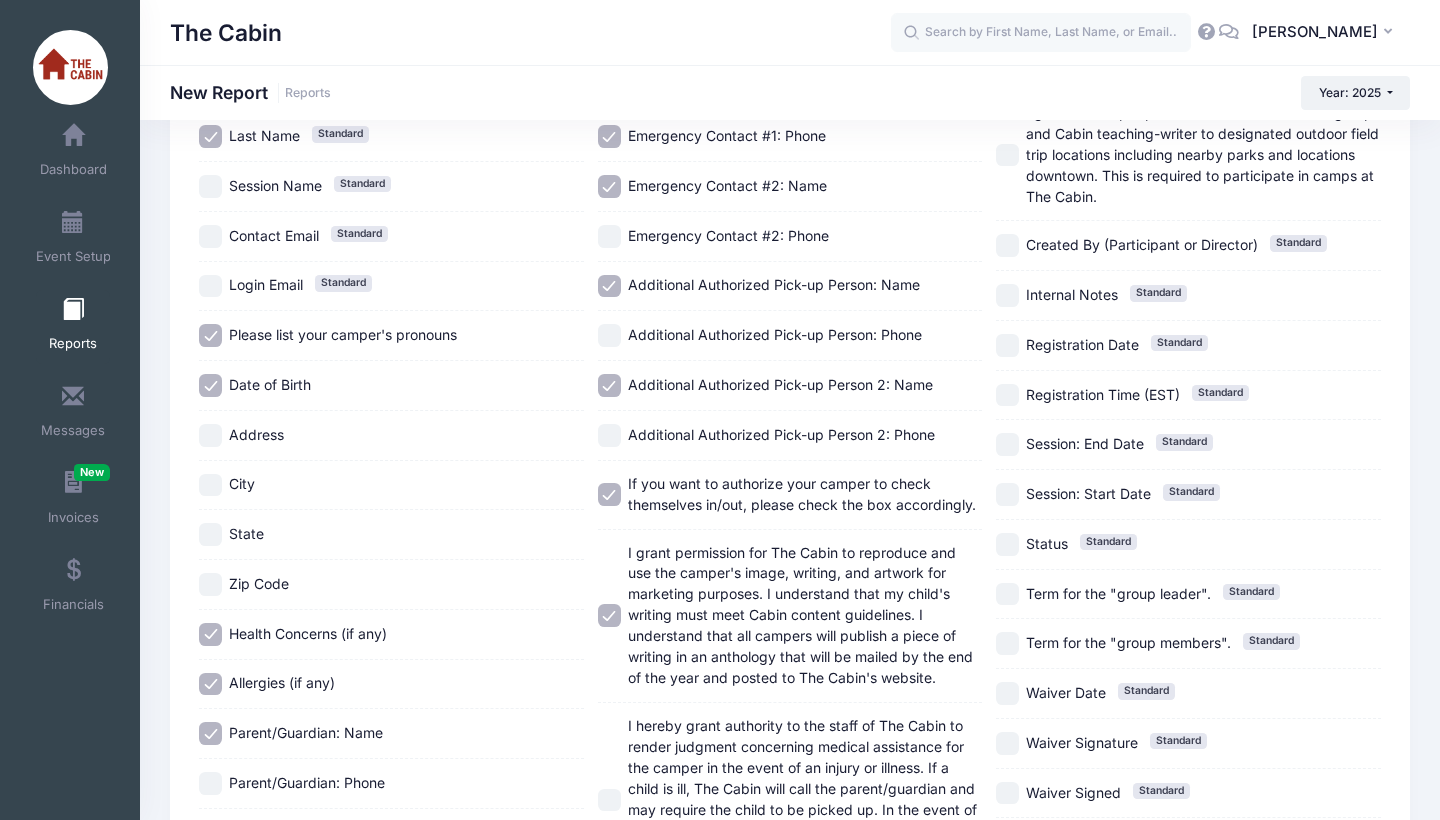 click on "I hereby grant authority to the staff of The Cabin to render judgment concerning medical assistance for the camper in the event of an injury or illness. If a child is ill, The Cabin will call the parent/guardian and may require the child to be picked up. In the event of an emergency, The Cabin will first call immediate medical assistance, and then contact the parent/guardian." at bounding box center (609, 800) 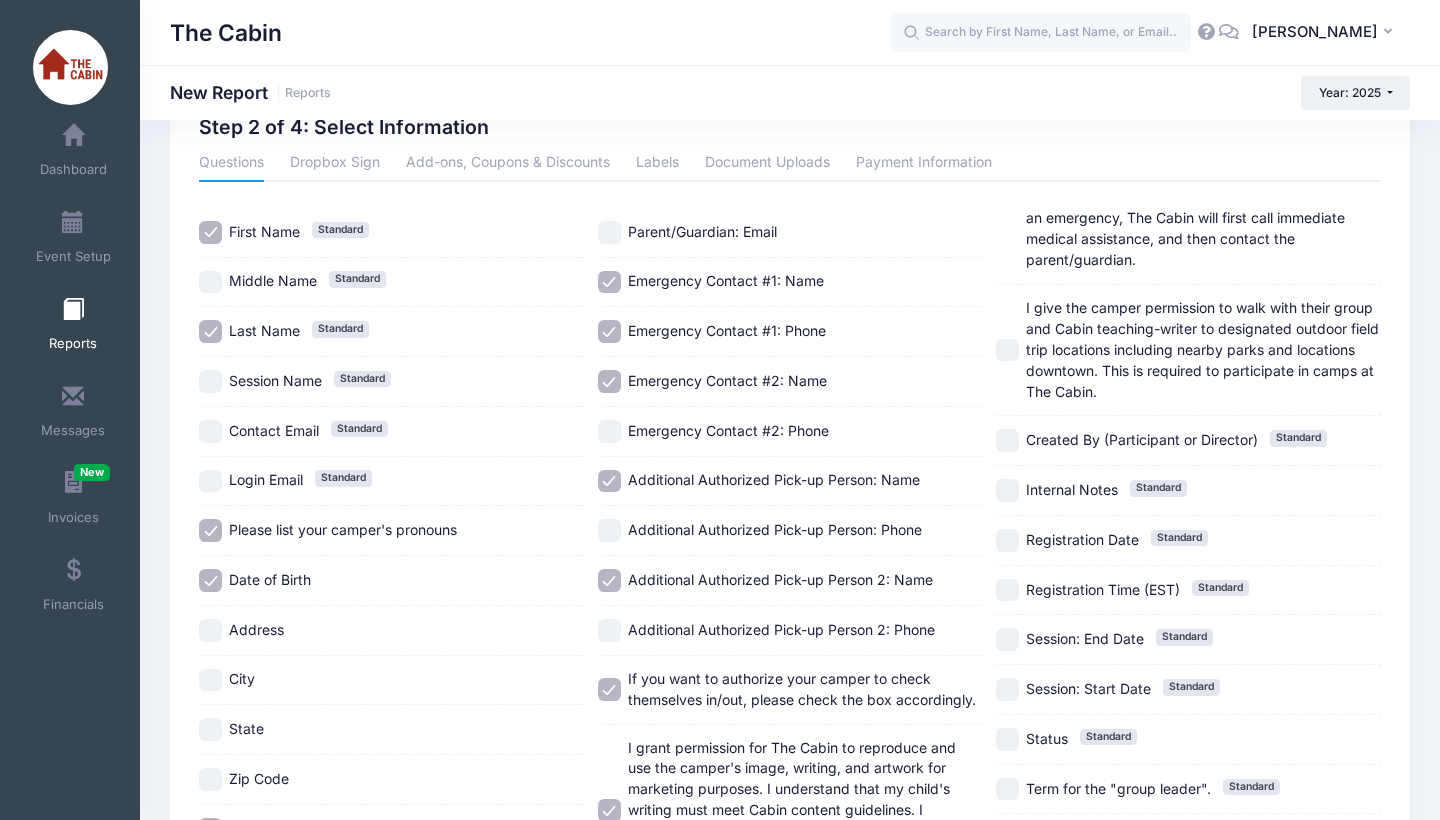 scroll, scrollTop: 56, scrollLeft: 0, axis: vertical 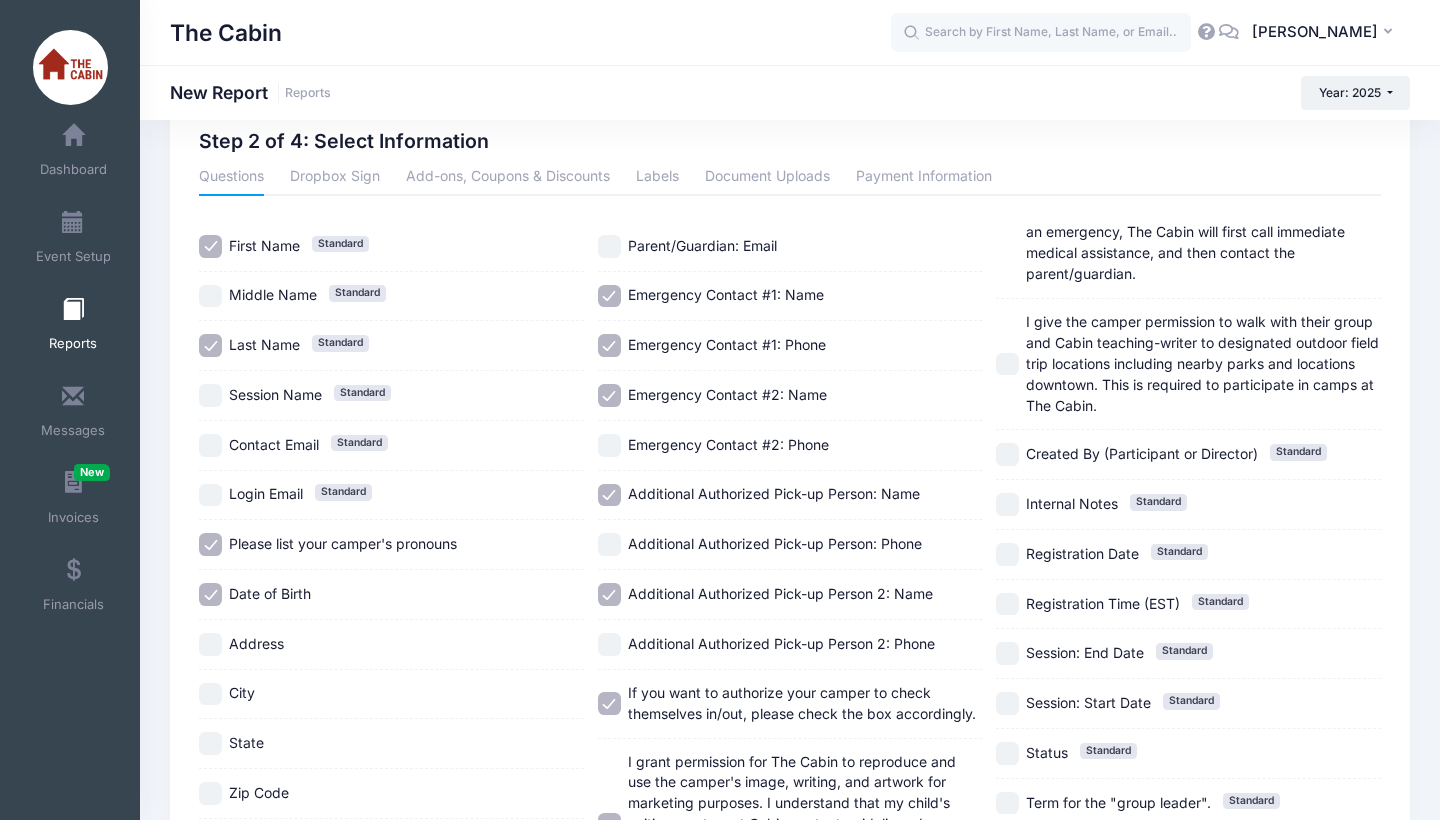 click on "I give the camper permission to walk with their group and Cabin teaching-writer to designated outdoor field trip locations including nearby parks and locations downtown. This is required to participate in camps at The Cabin." at bounding box center [1007, 364] 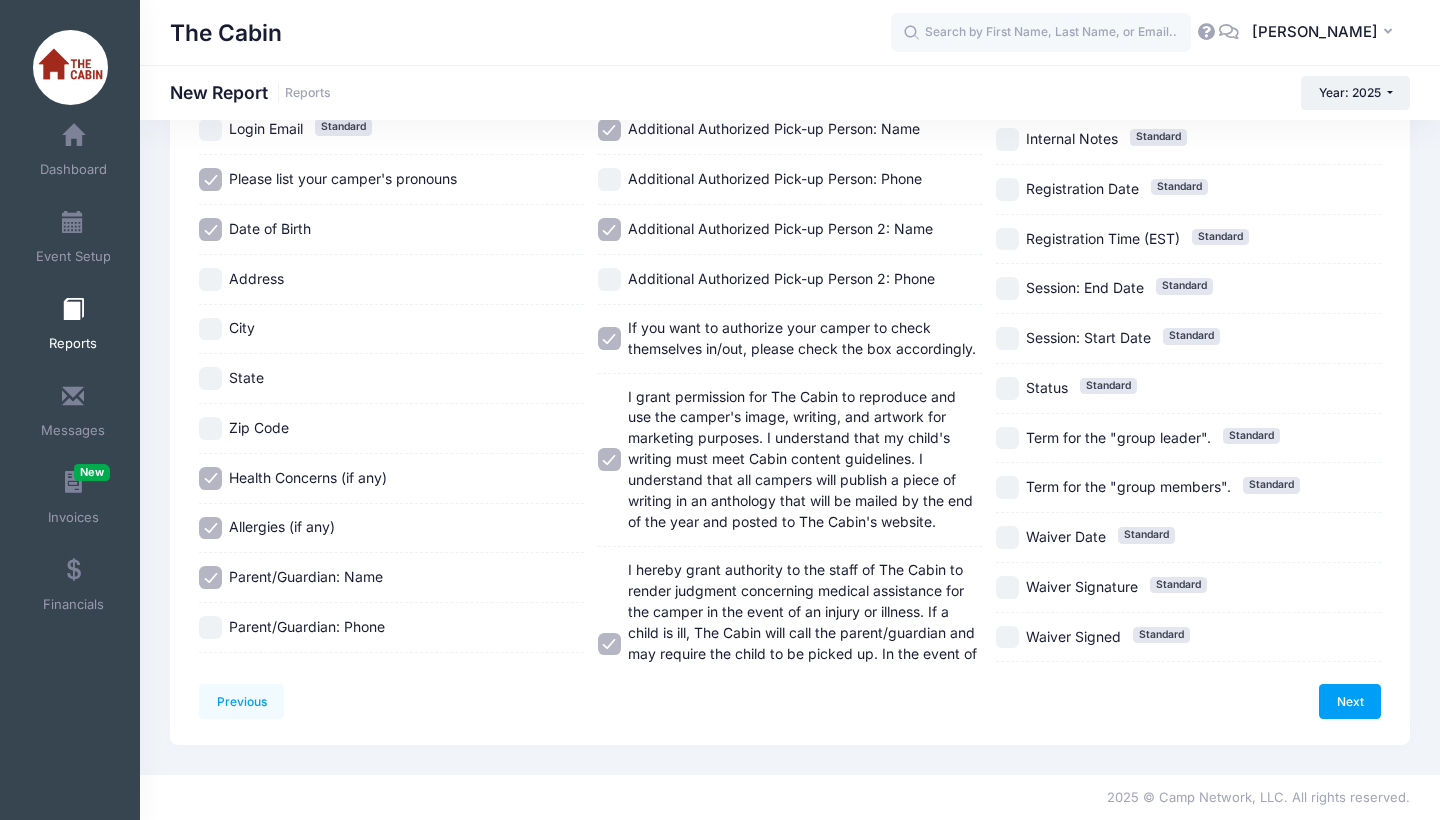 scroll, scrollTop: 800, scrollLeft: 0, axis: vertical 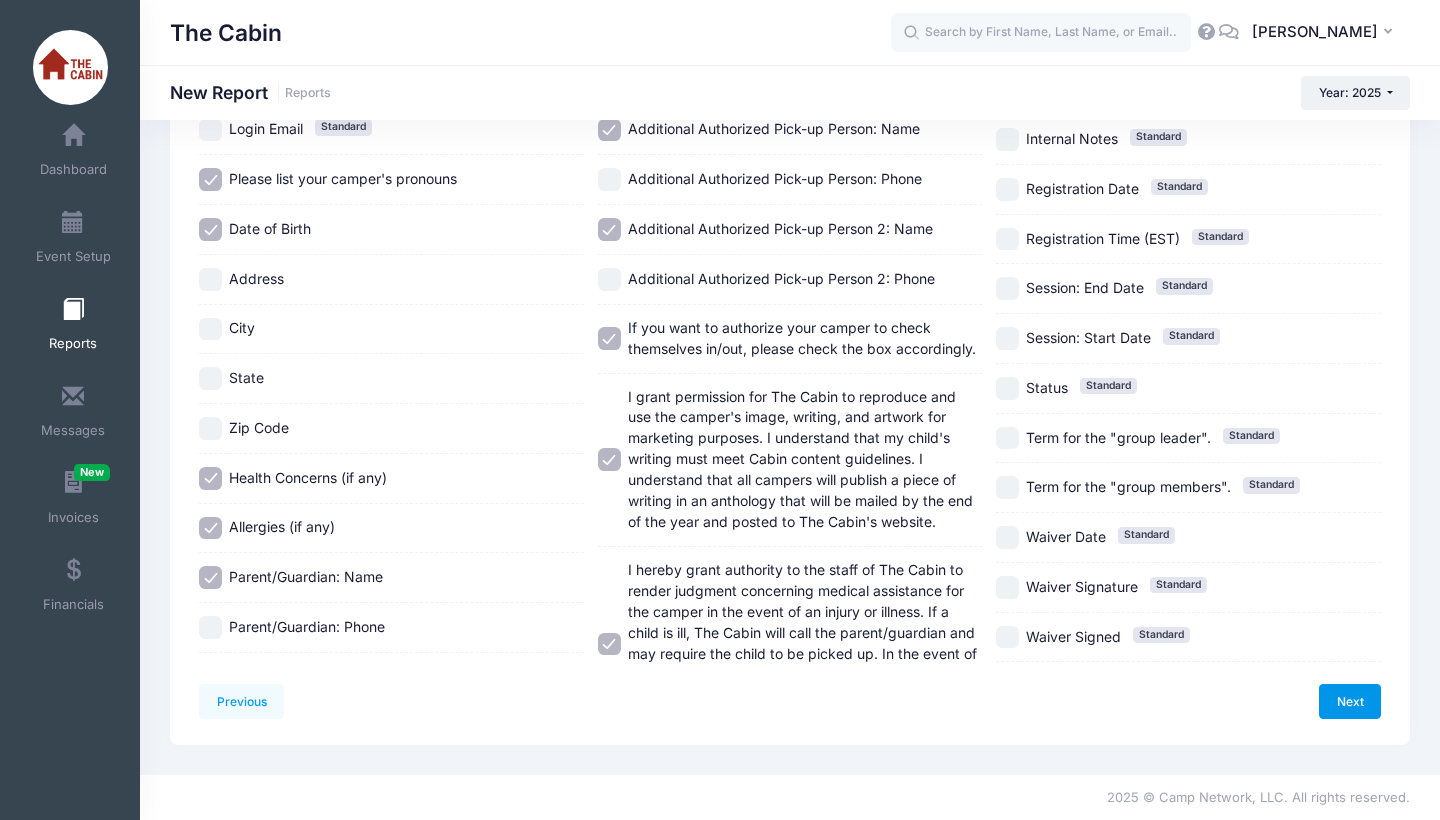 click on "Next" at bounding box center (1350, 701) 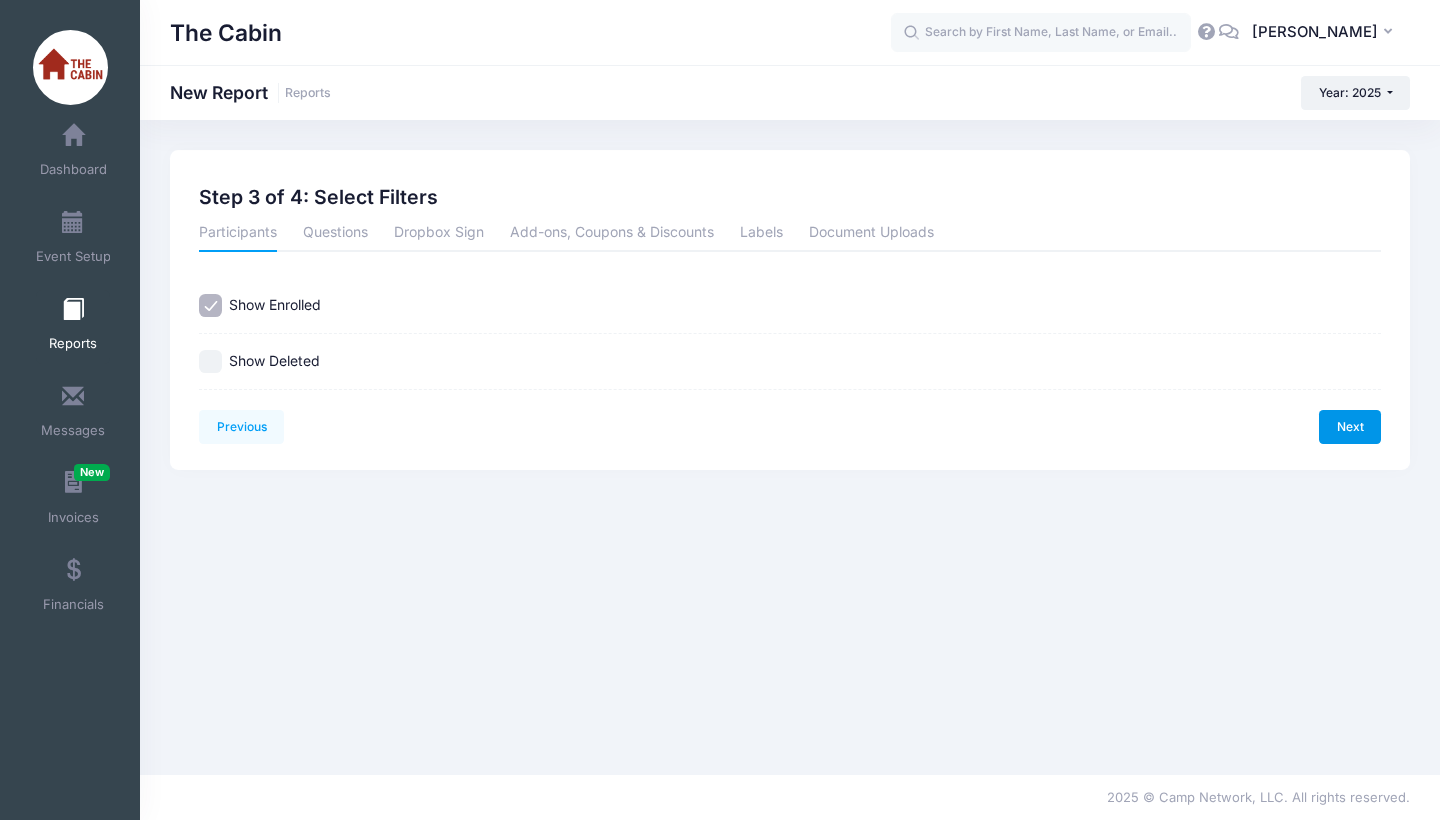 click on "Next" at bounding box center (1350, 427) 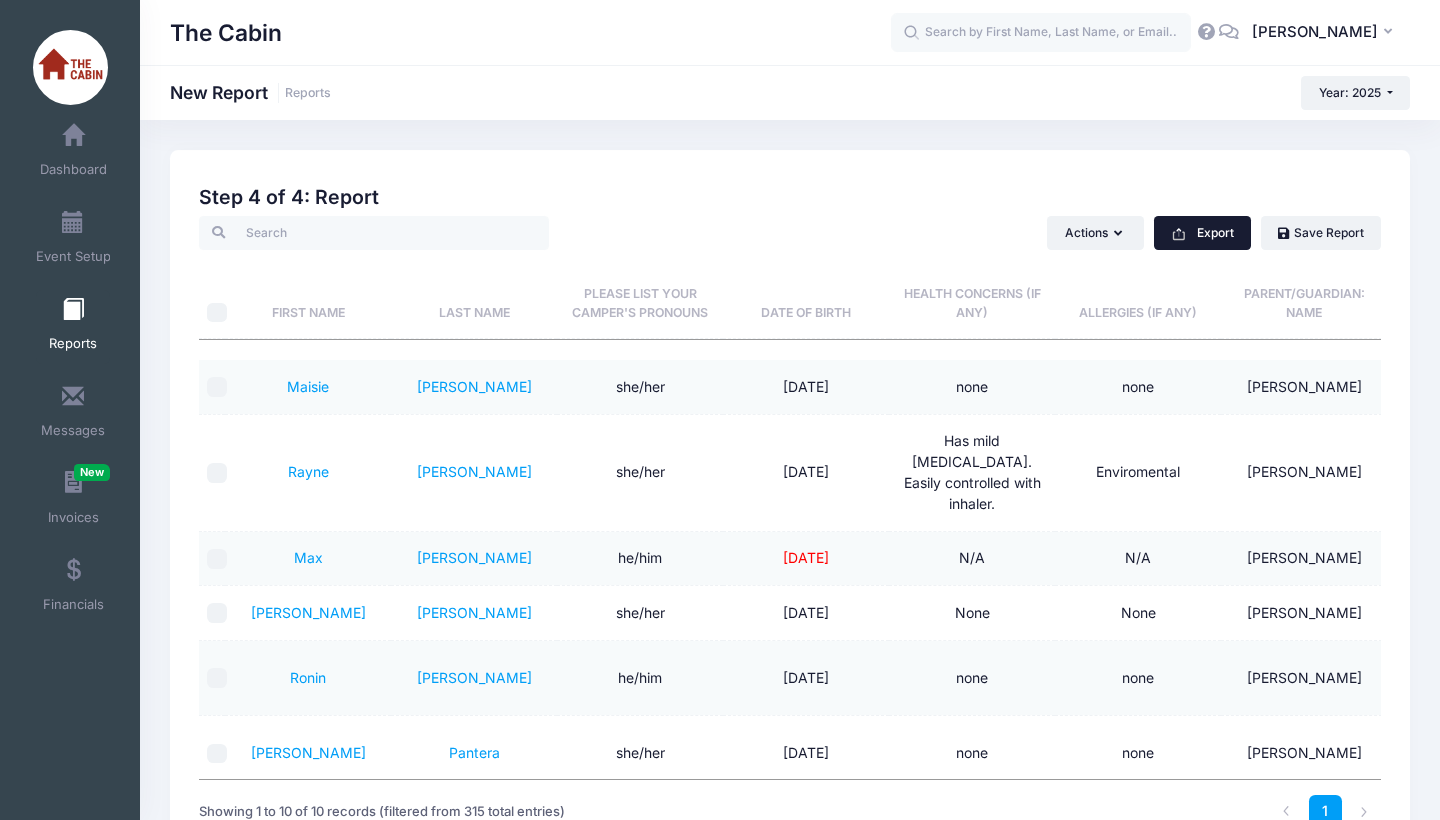 click 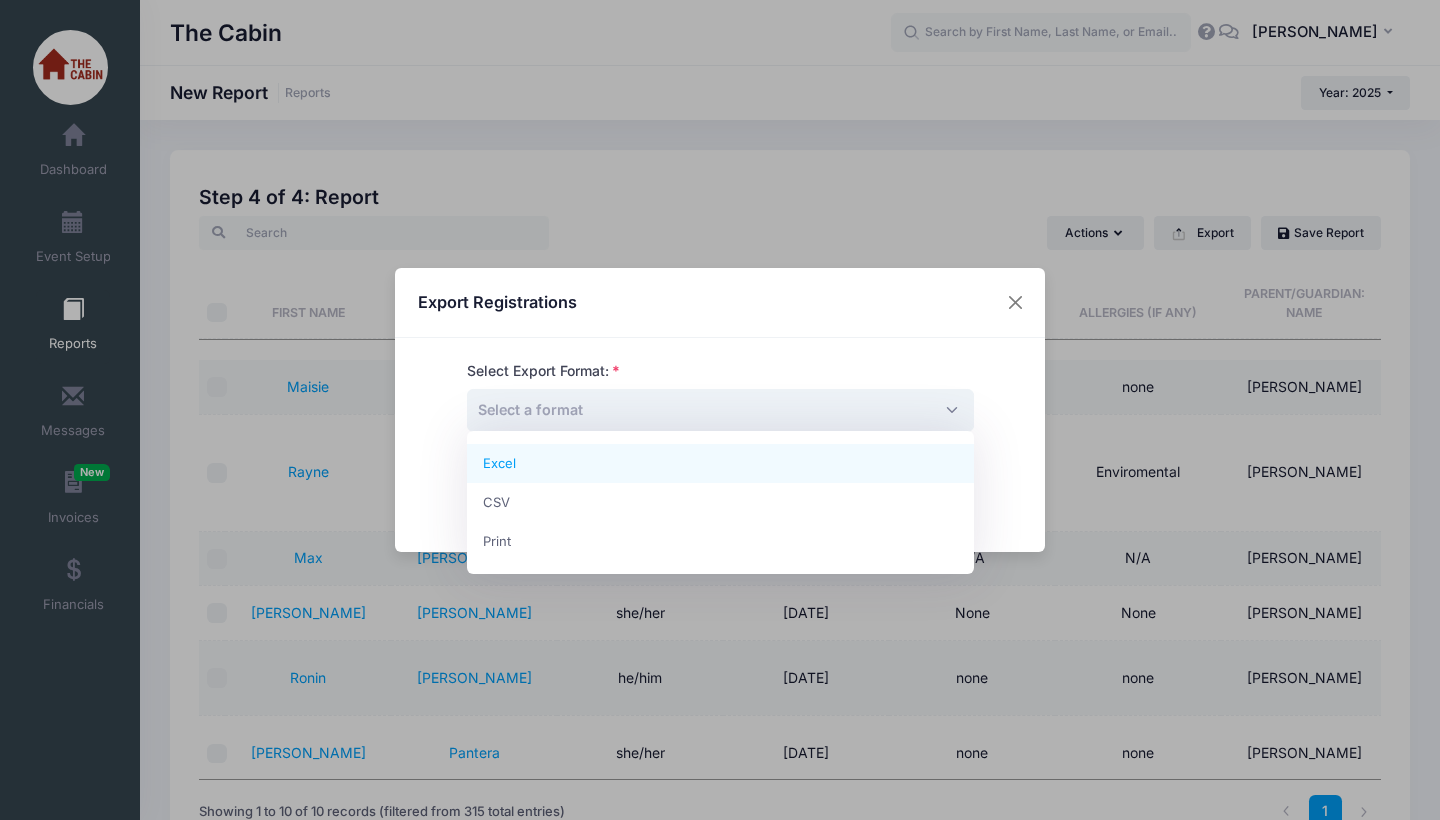 click on "Select a format" at bounding box center [720, 410] 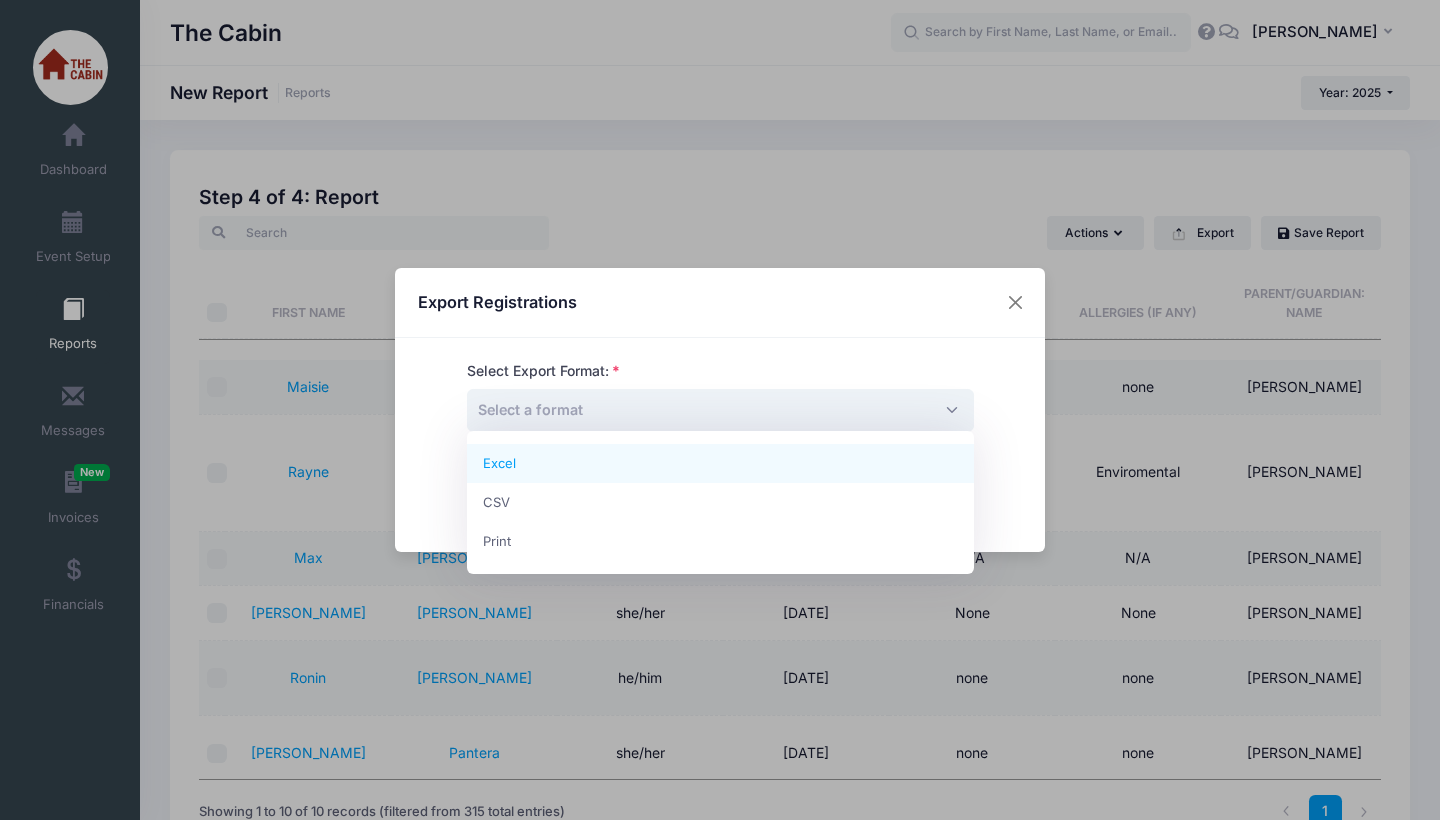 select on "excel" 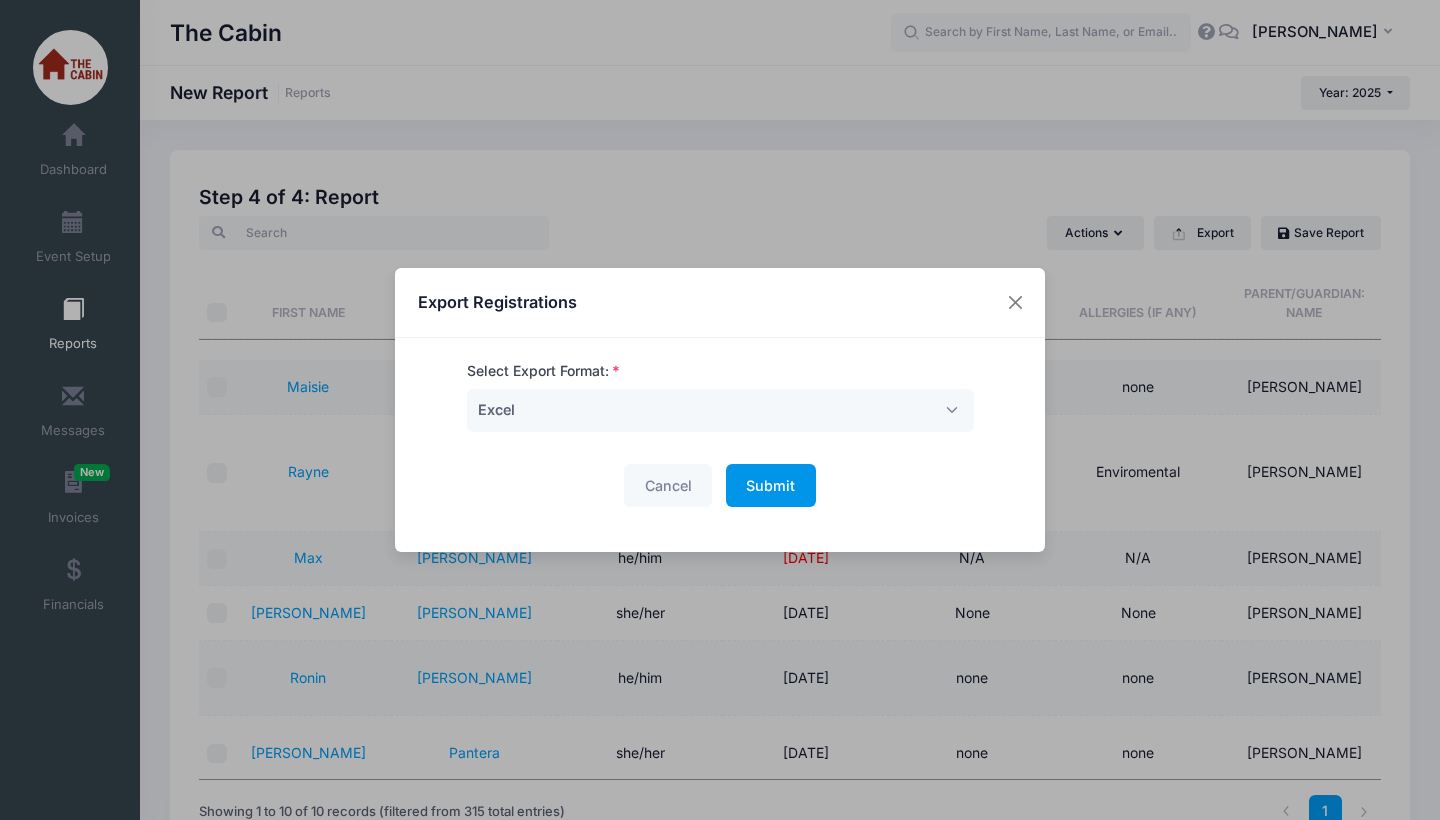 click on "Submit" at bounding box center (770, 485) 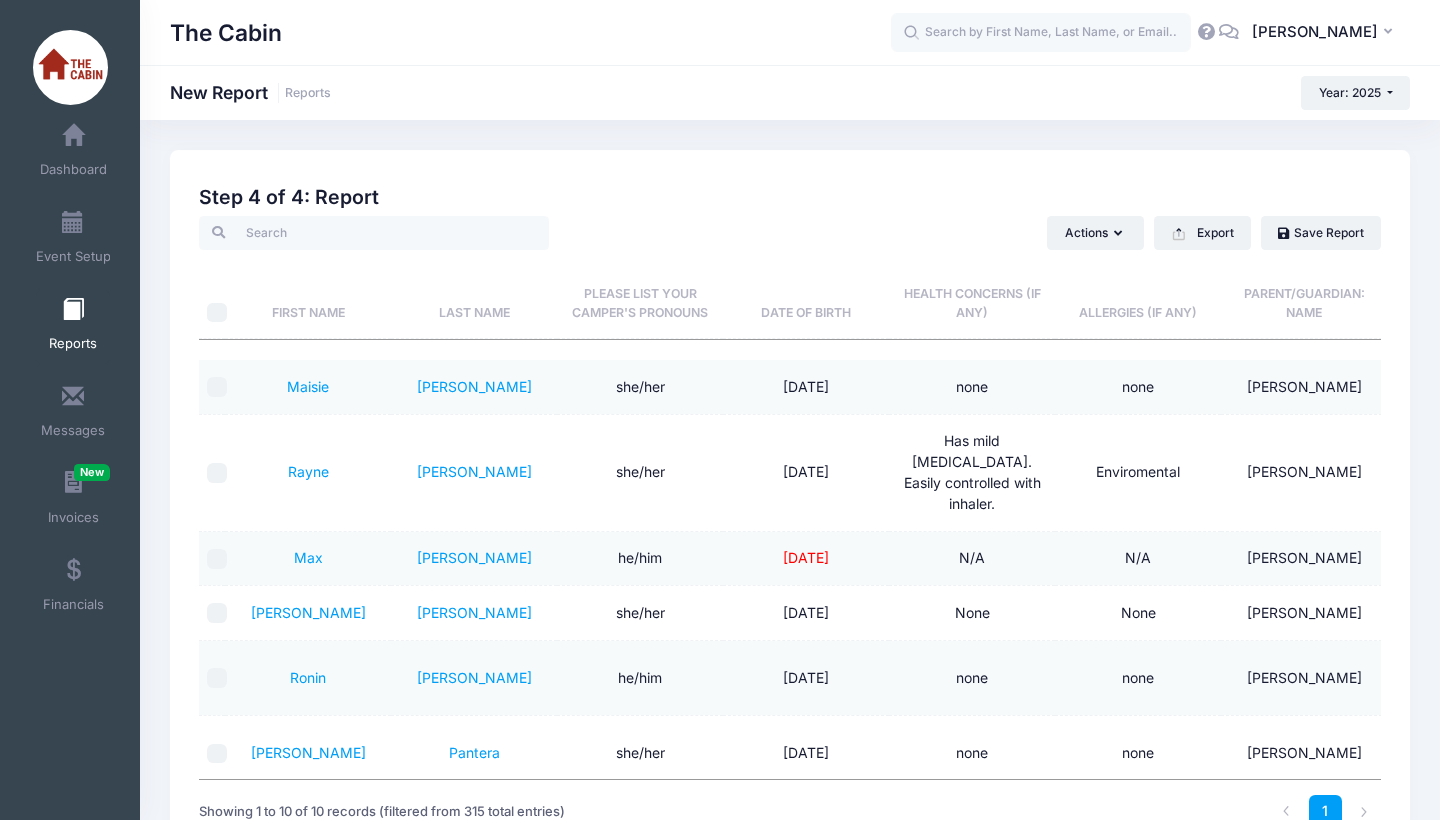 click on "Previous
Next
Step  4  of 4:  Create Report
1  Select Sessions
2 Select Information
3  Select Filters
4 Create Report
Created By Participant
Added by Director
Step 1 of 4: Select Sessions
Sessions
Session To" at bounding box center [790, 526] 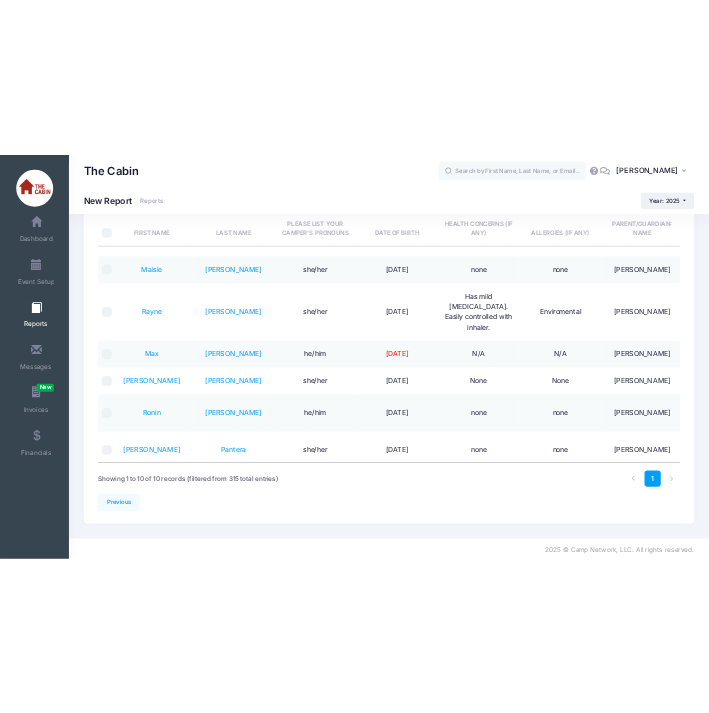 scroll, scrollTop: 157, scrollLeft: 0, axis: vertical 